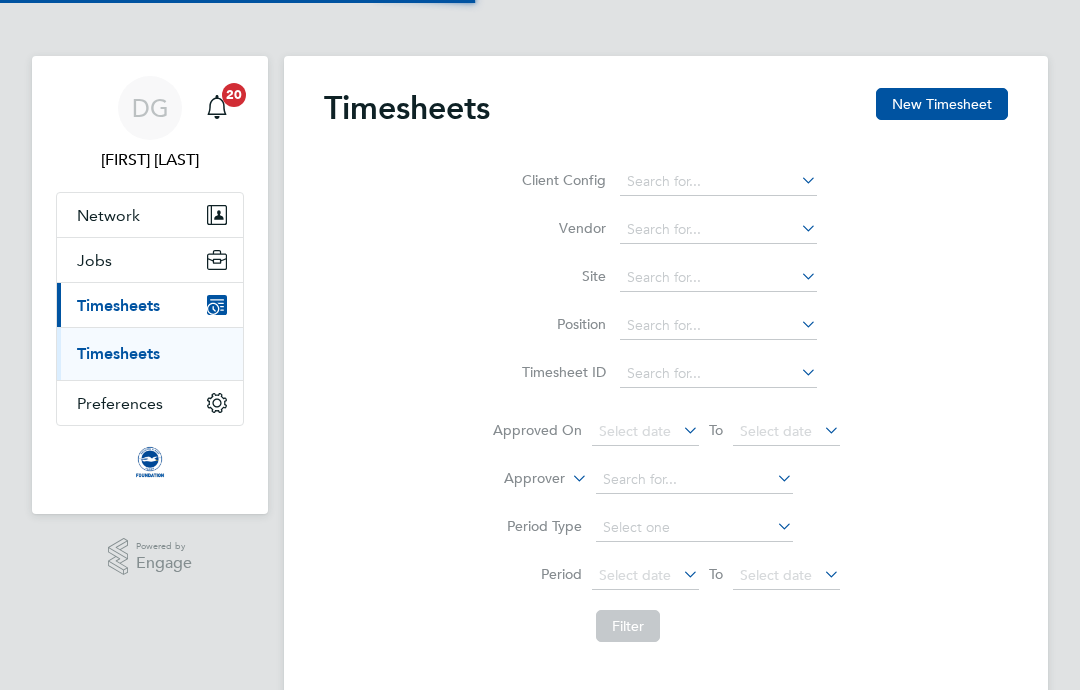 scroll, scrollTop: 0, scrollLeft: 0, axis: both 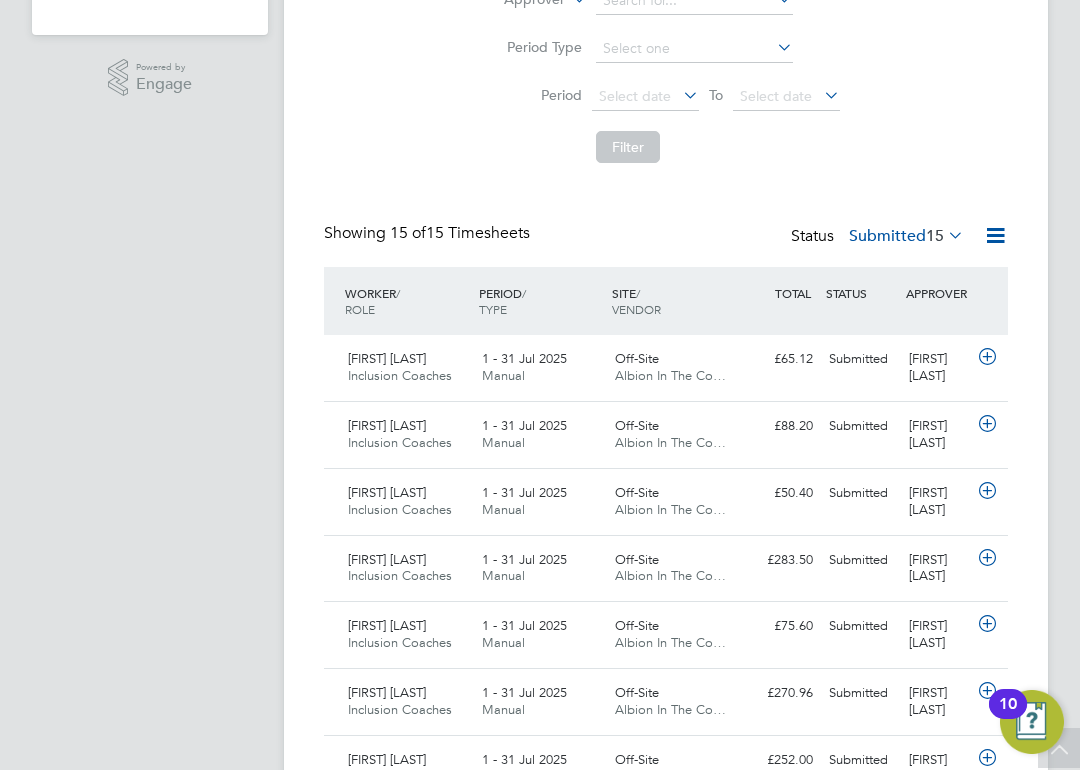 click 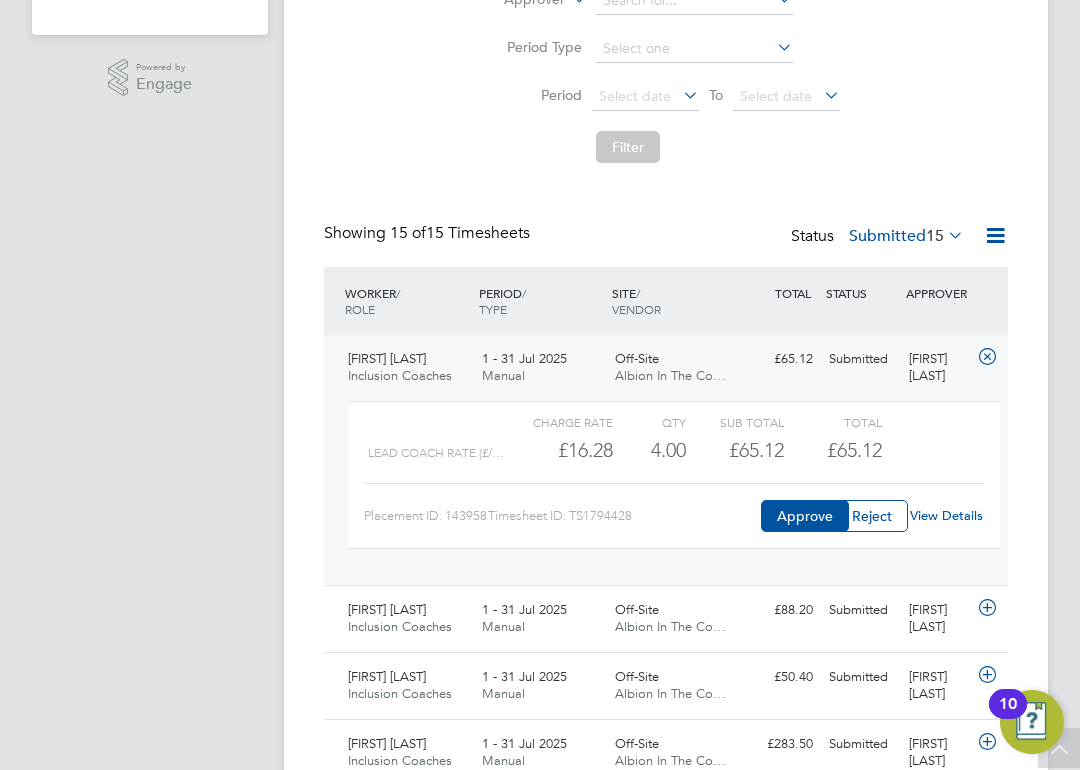 click on "Approve" 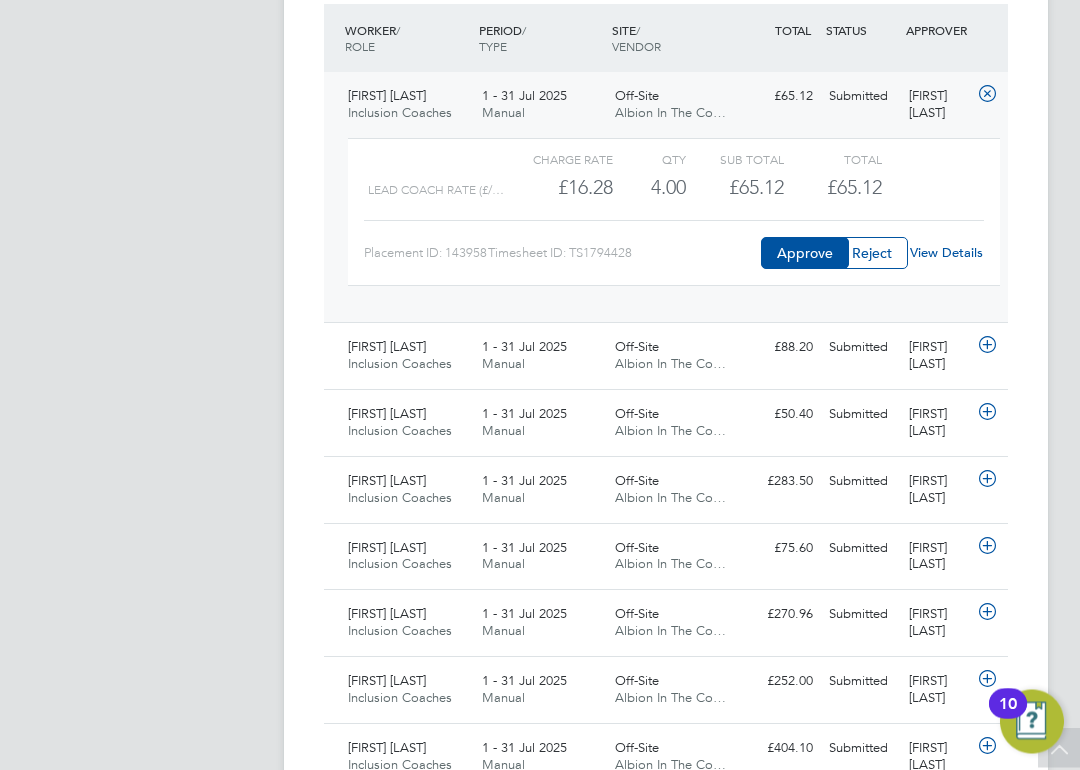 scroll, scrollTop: 743, scrollLeft: 0, axis: vertical 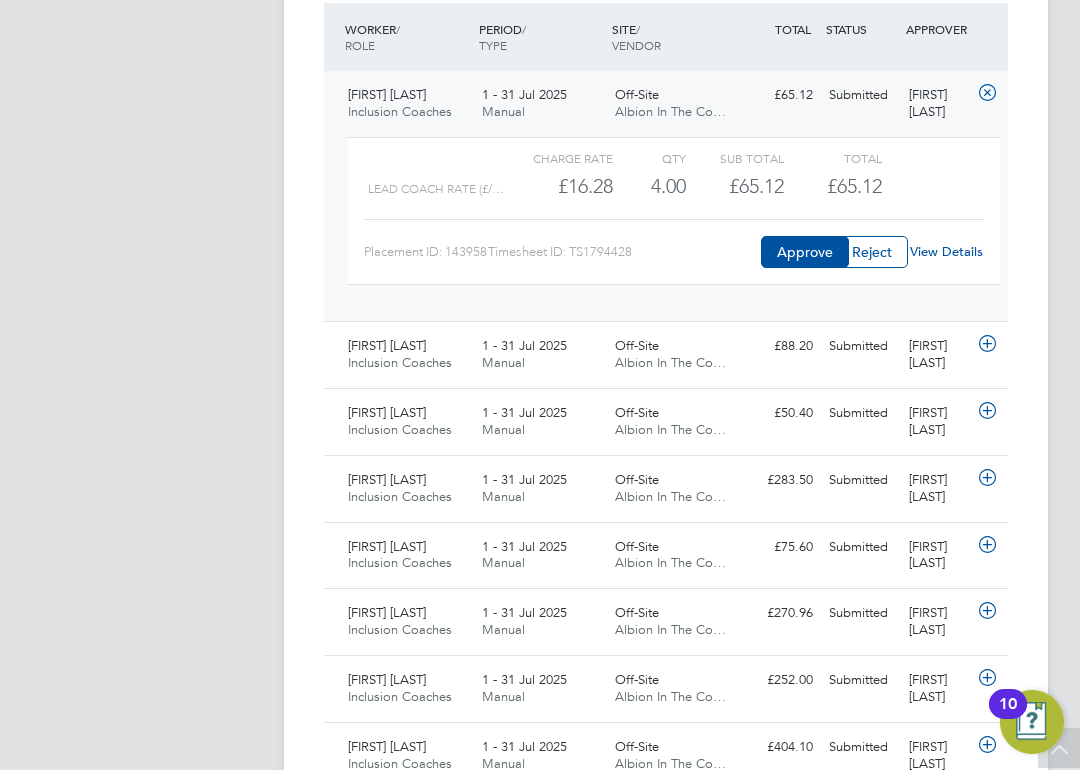 click 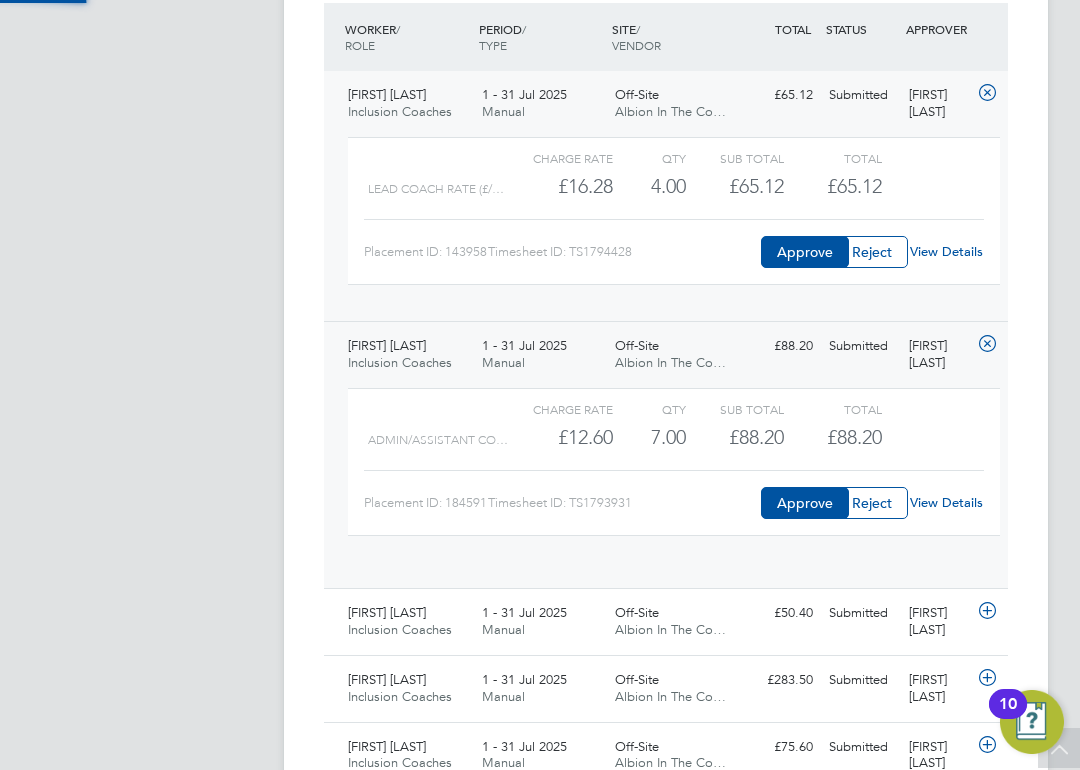 scroll, scrollTop: 10, scrollLeft: 10, axis: both 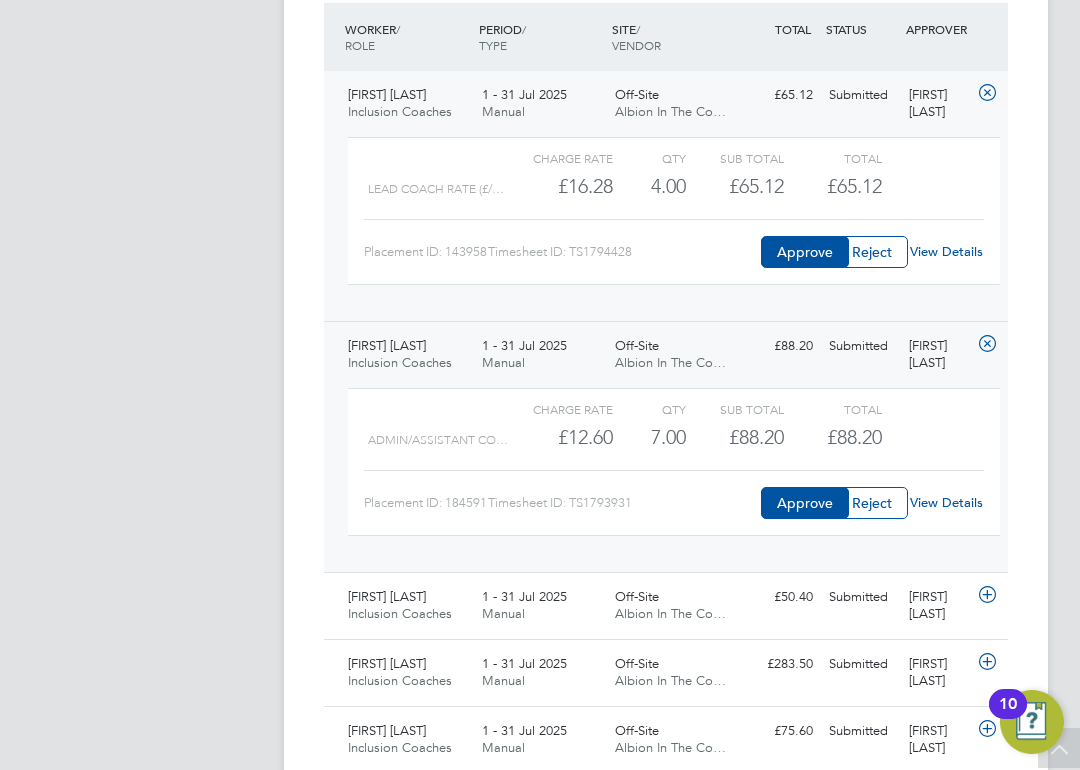 click 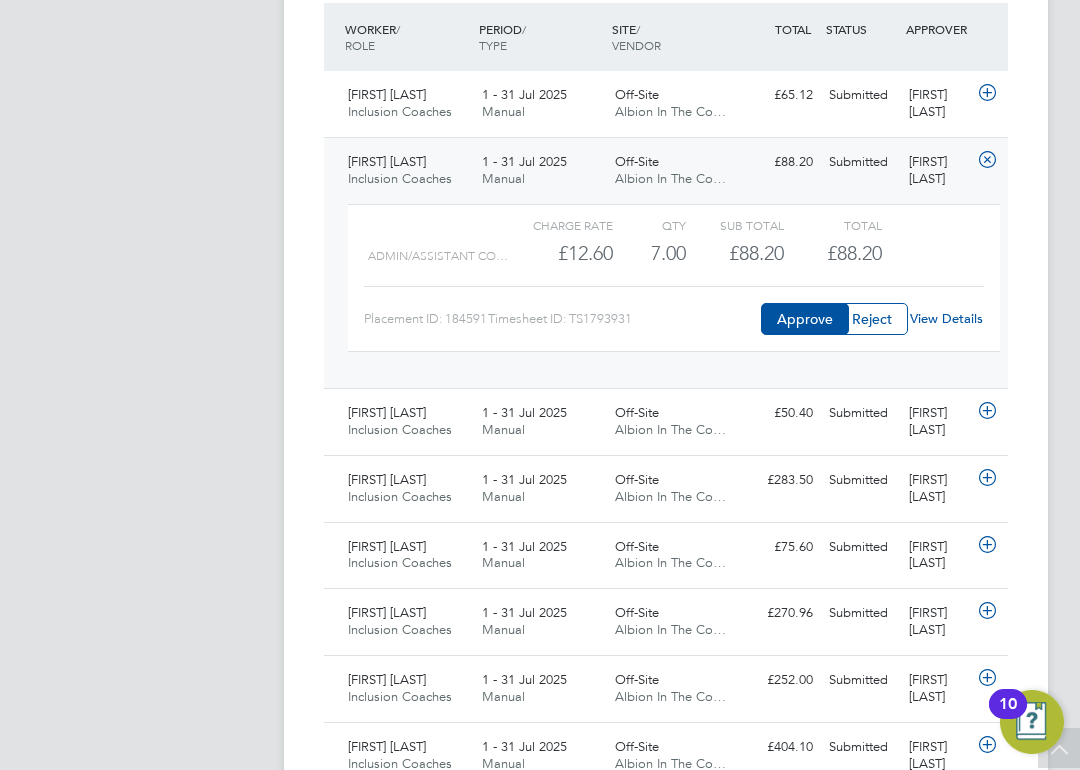 click on "Approve" 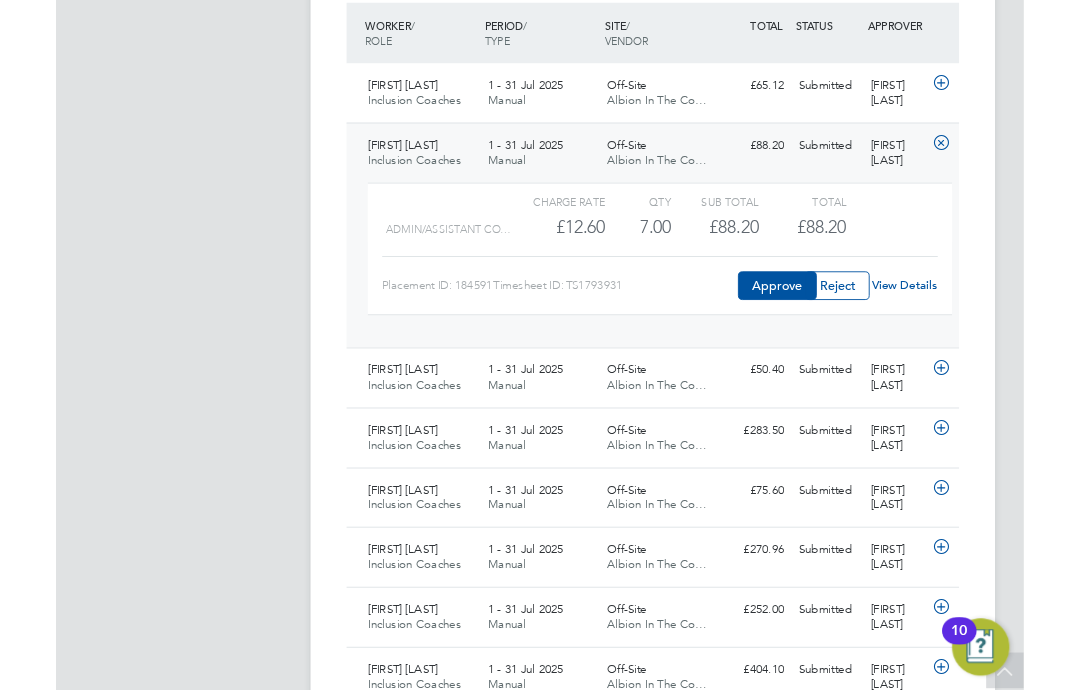 scroll, scrollTop: 823, scrollLeft: 0, axis: vertical 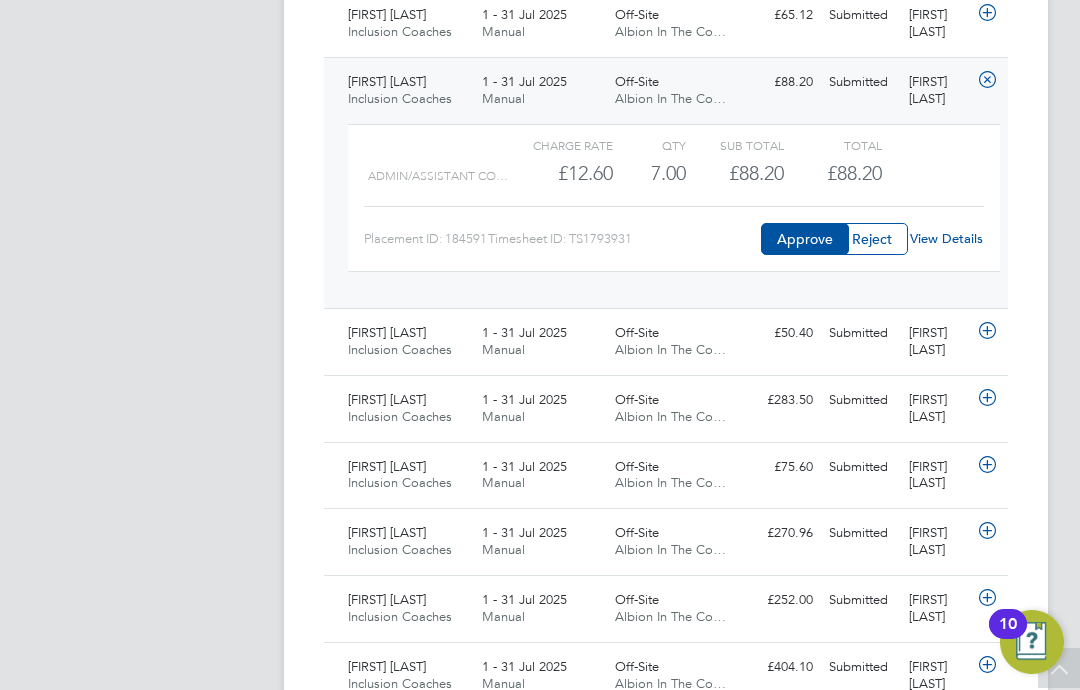 click 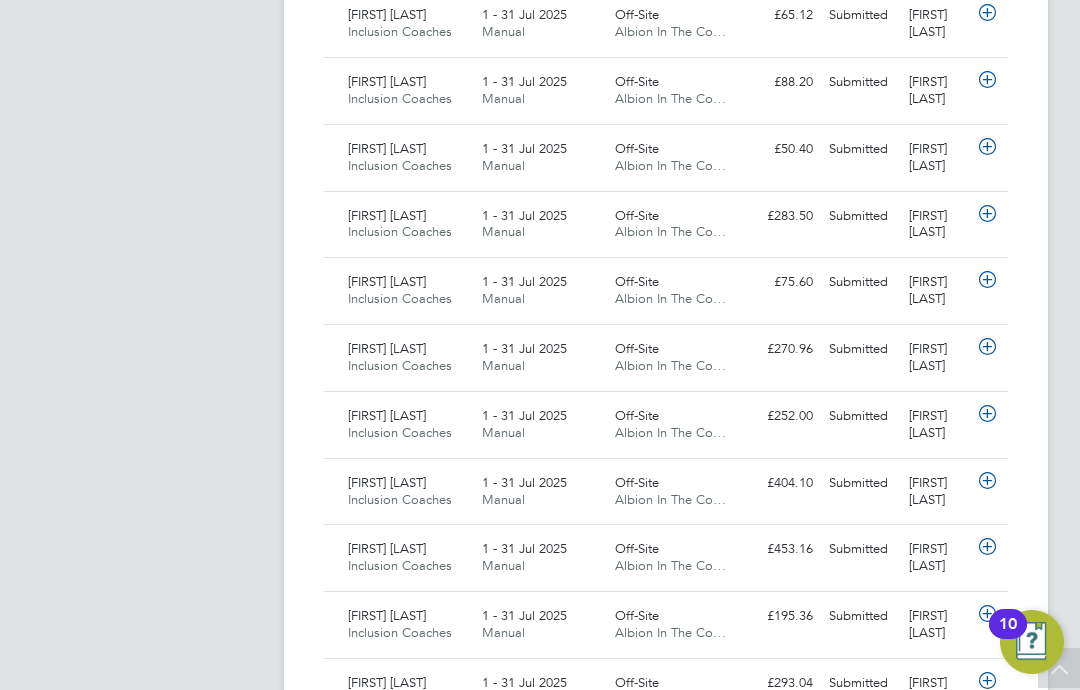 click 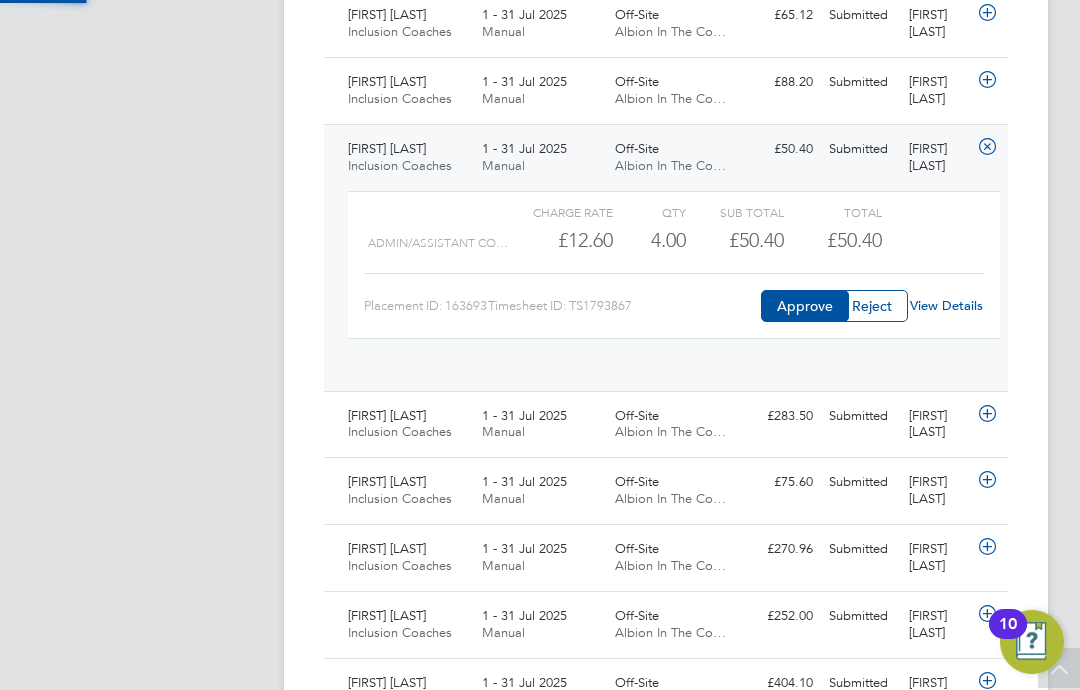scroll, scrollTop: 10, scrollLeft: 10, axis: both 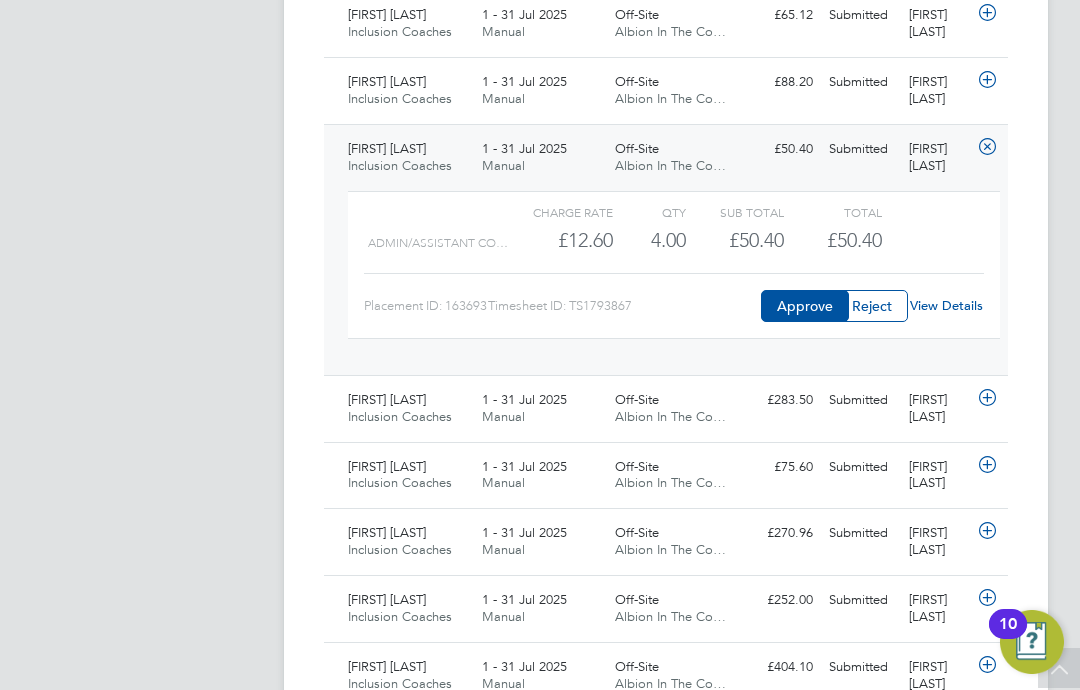 click on "View Details" 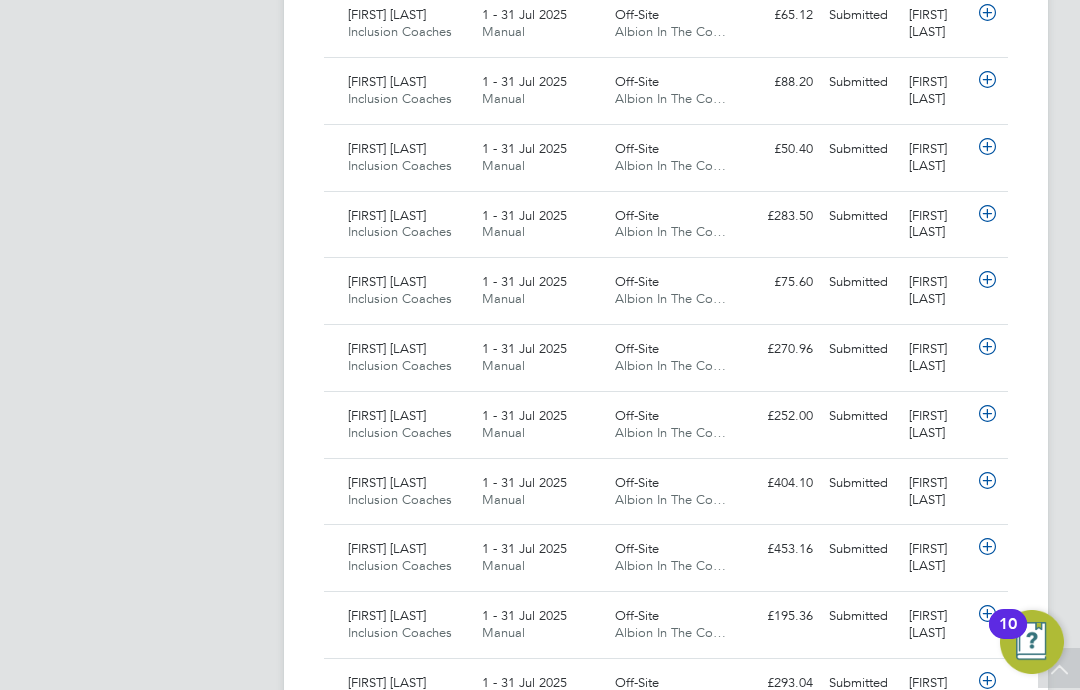click 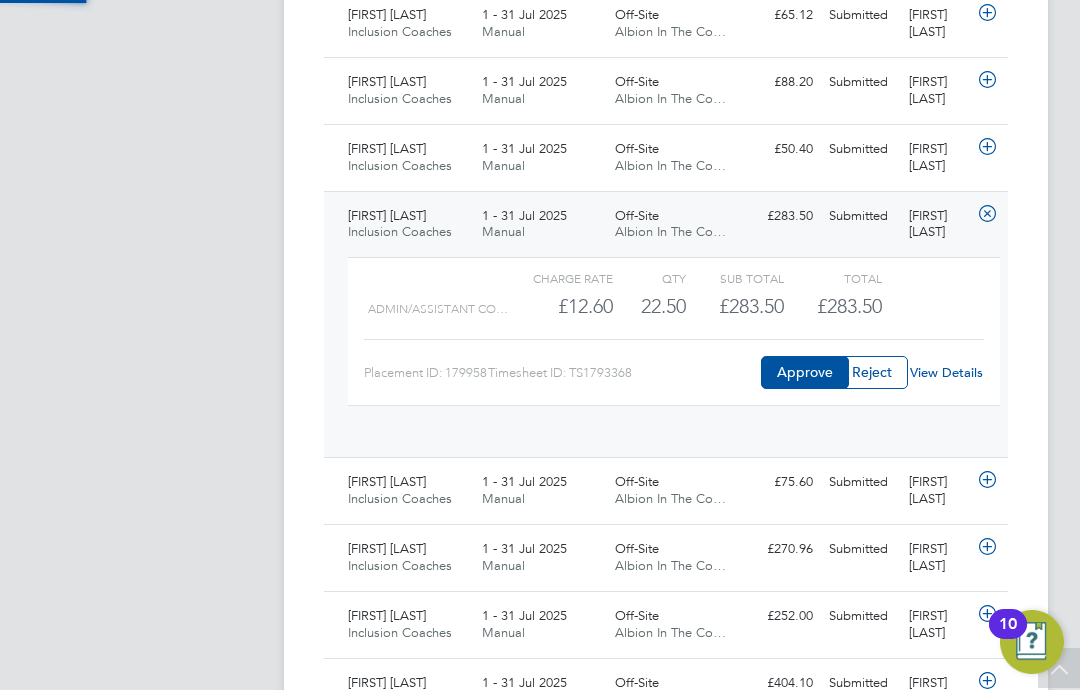 scroll, scrollTop: 10, scrollLeft: 10, axis: both 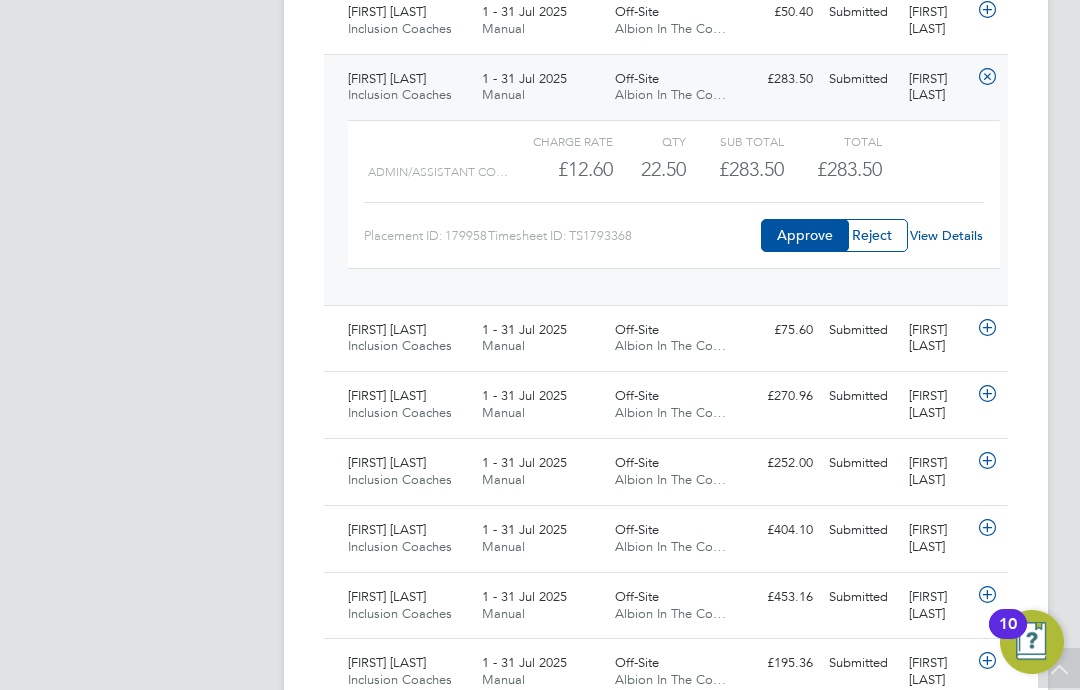 click on "View Details" 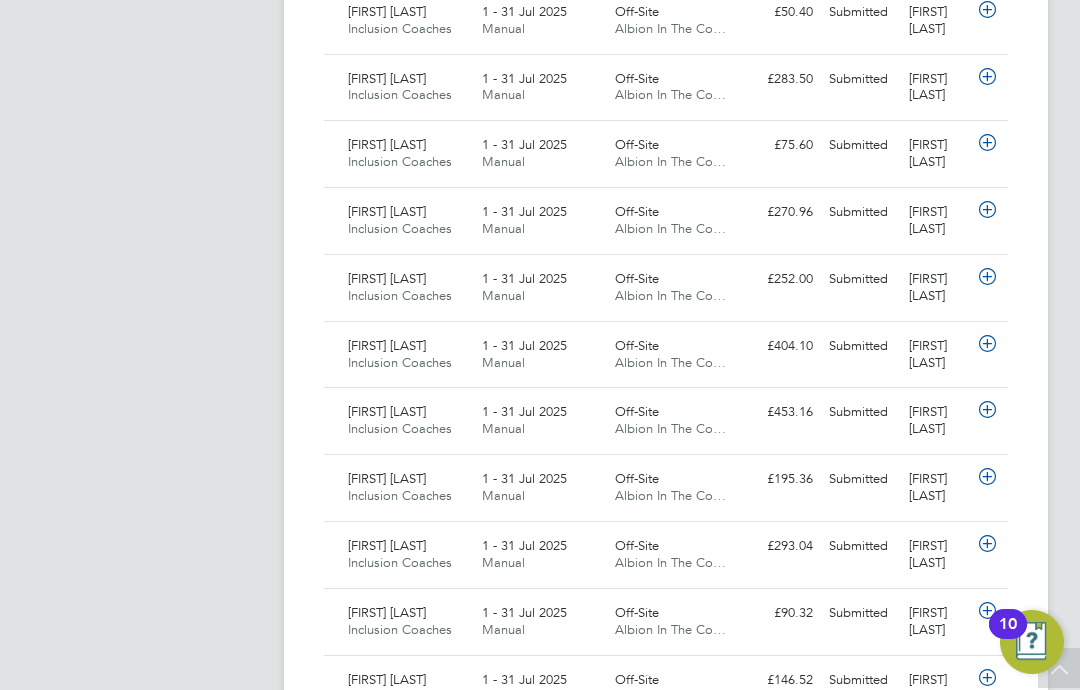 click 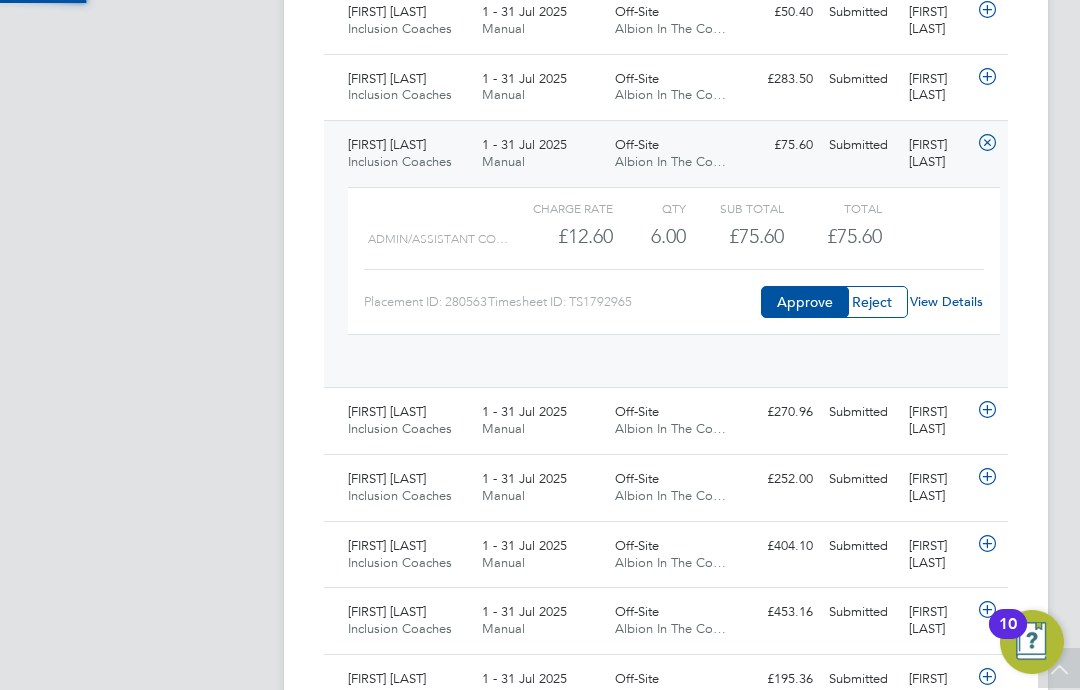 scroll, scrollTop: 10, scrollLeft: 10, axis: both 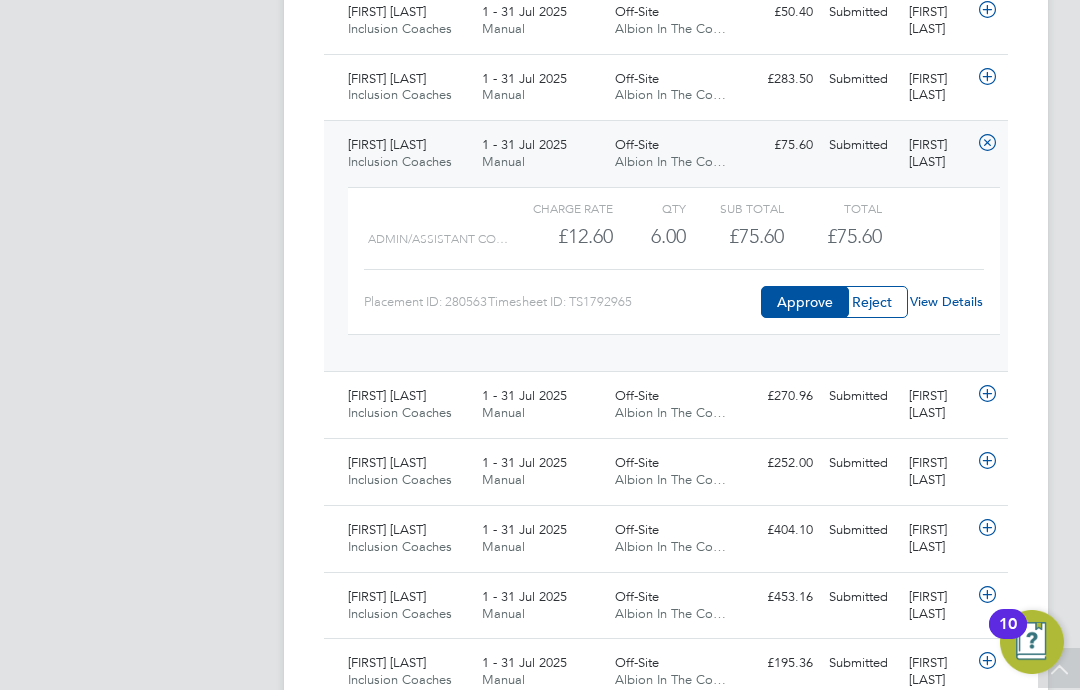 click on "View Details" 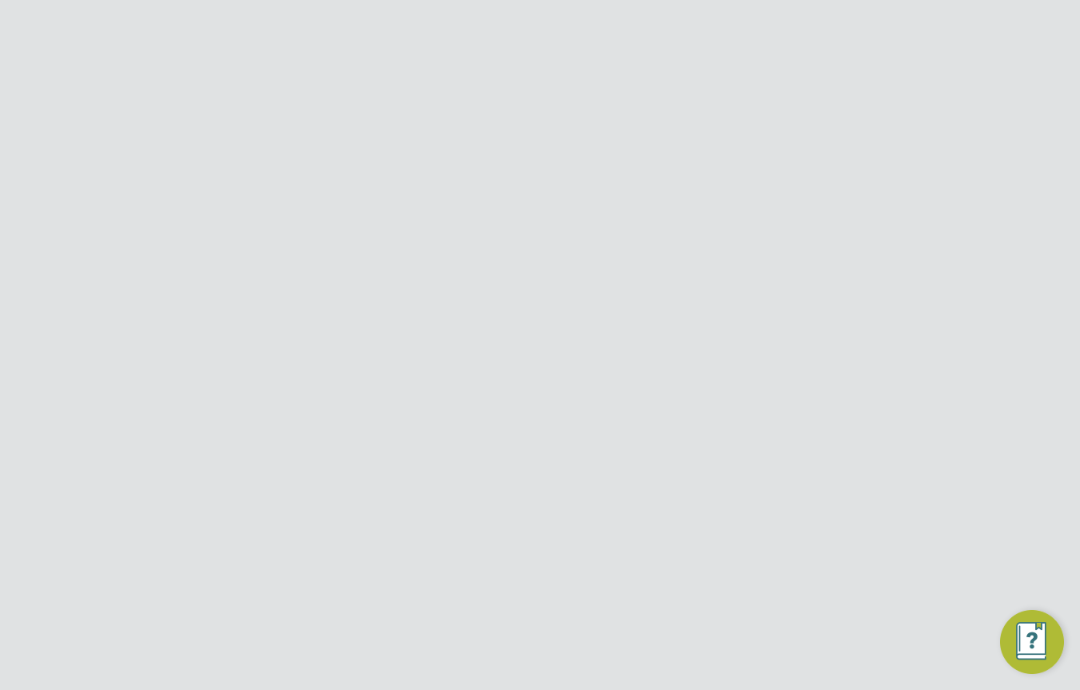 scroll, scrollTop: 0, scrollLeft: 0, axis: both 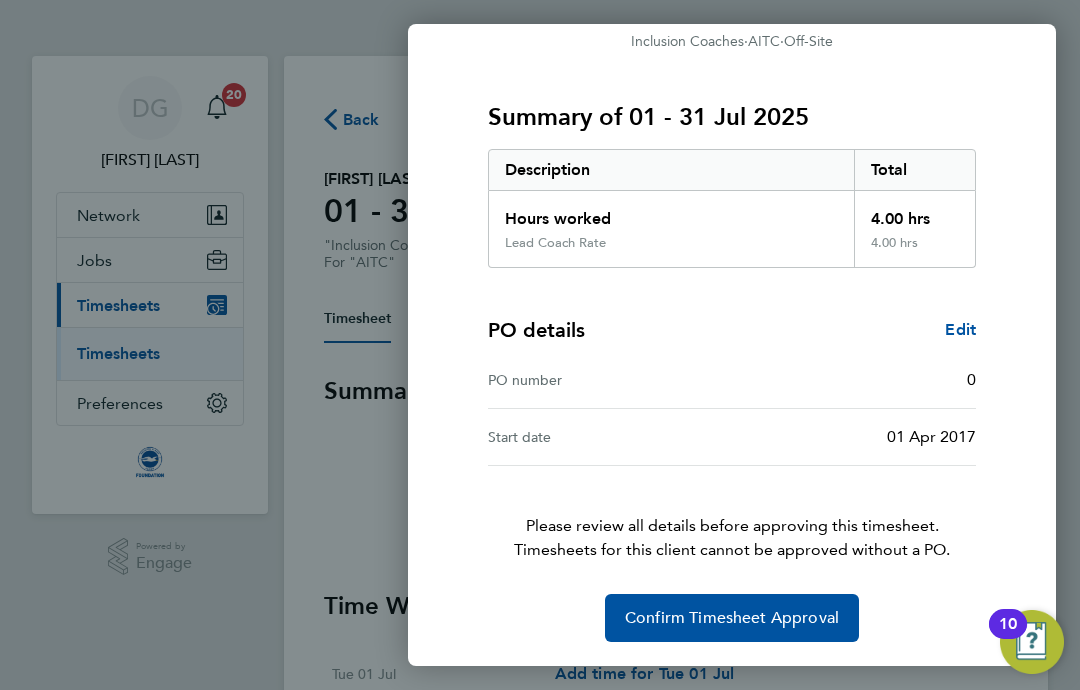 click on "Confirm Timesheet Approval" 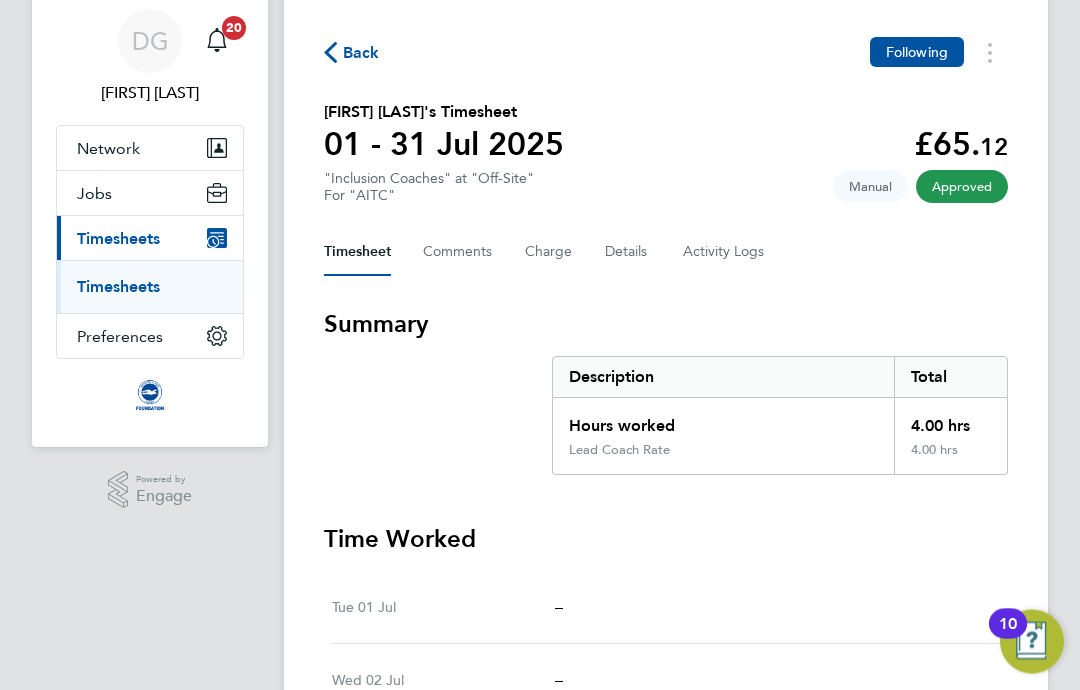 scroll, scrollTop: 0, scrollLeft: 0, axis: both 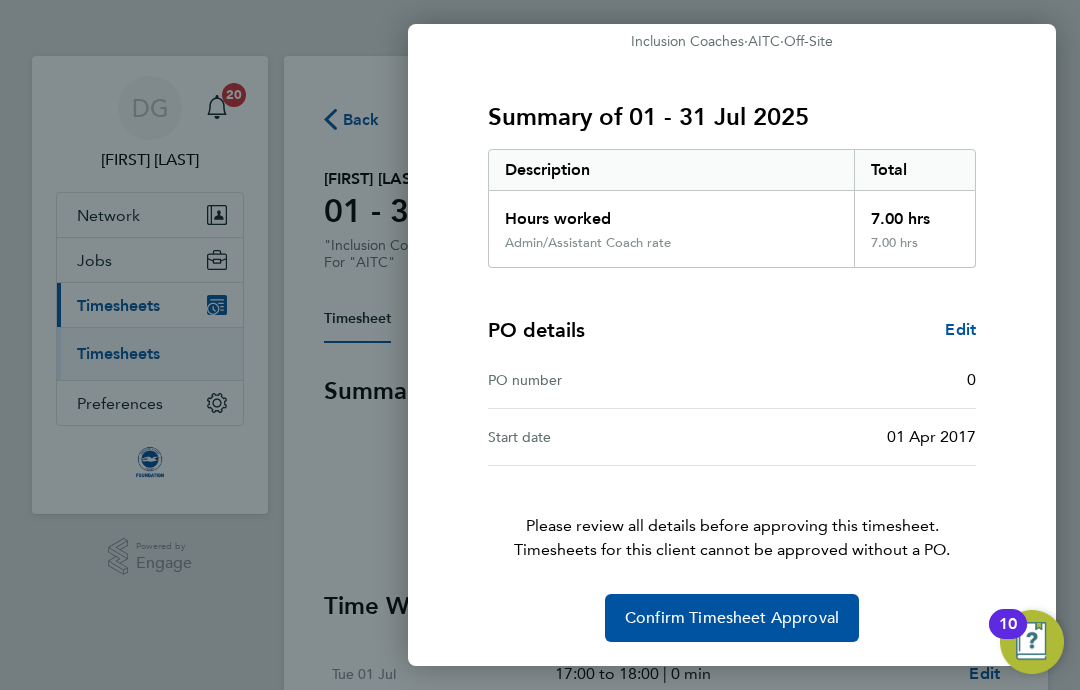 click on "Confirm Timesheet Approval" 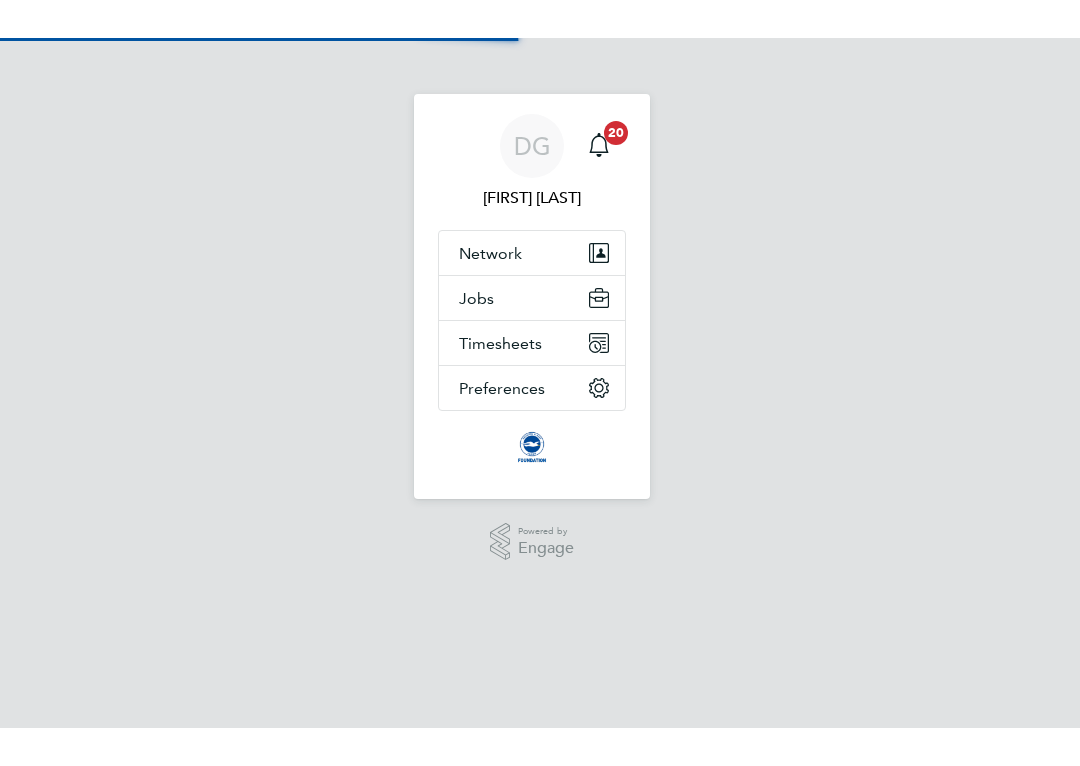 scroll, scrollTop: 0, scrollLeft: 0, axis: both 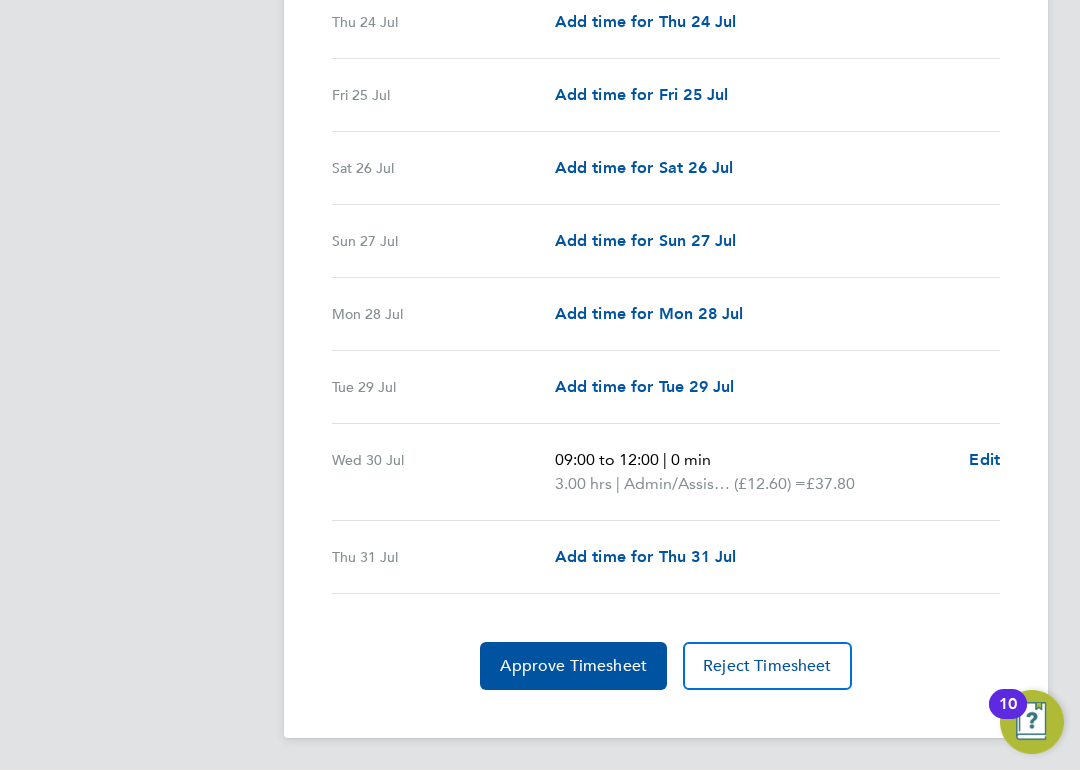 click on "Approve Timesheet" 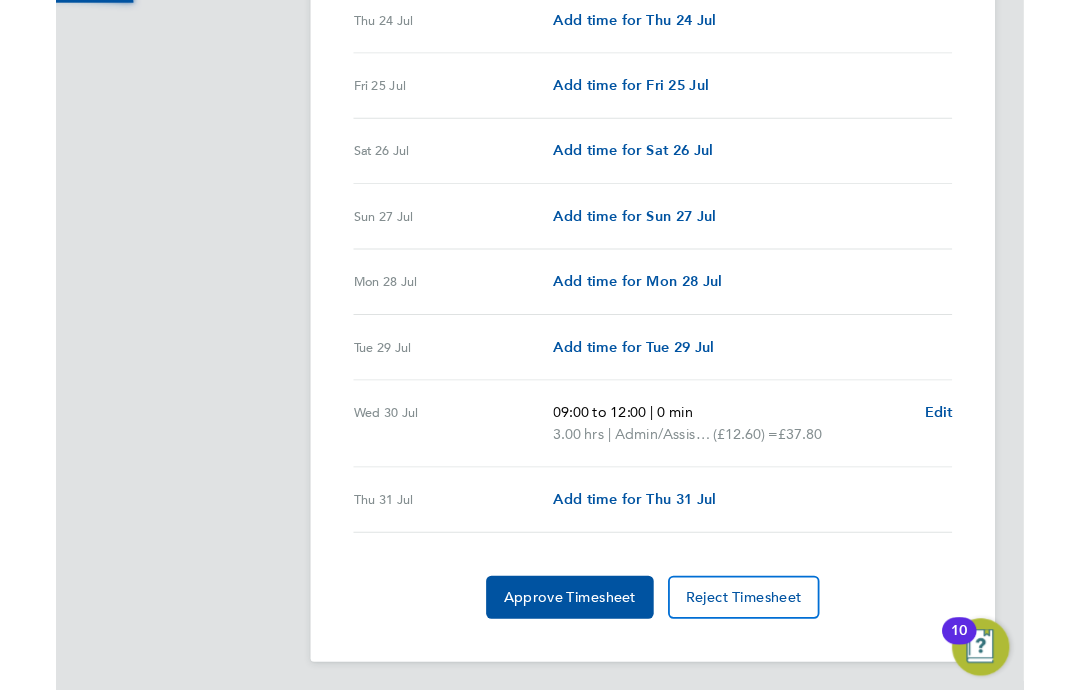 scroll, scrollTop: 0, scrollLeft: 0, axis: both 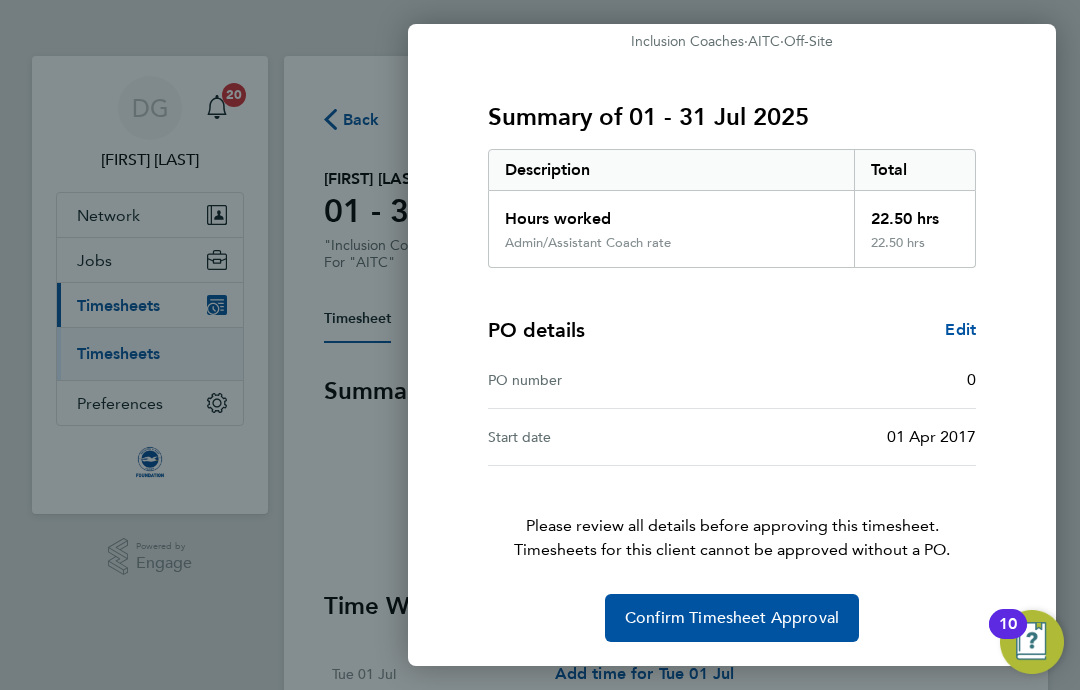 click on "Confirm Timesheet Approval" 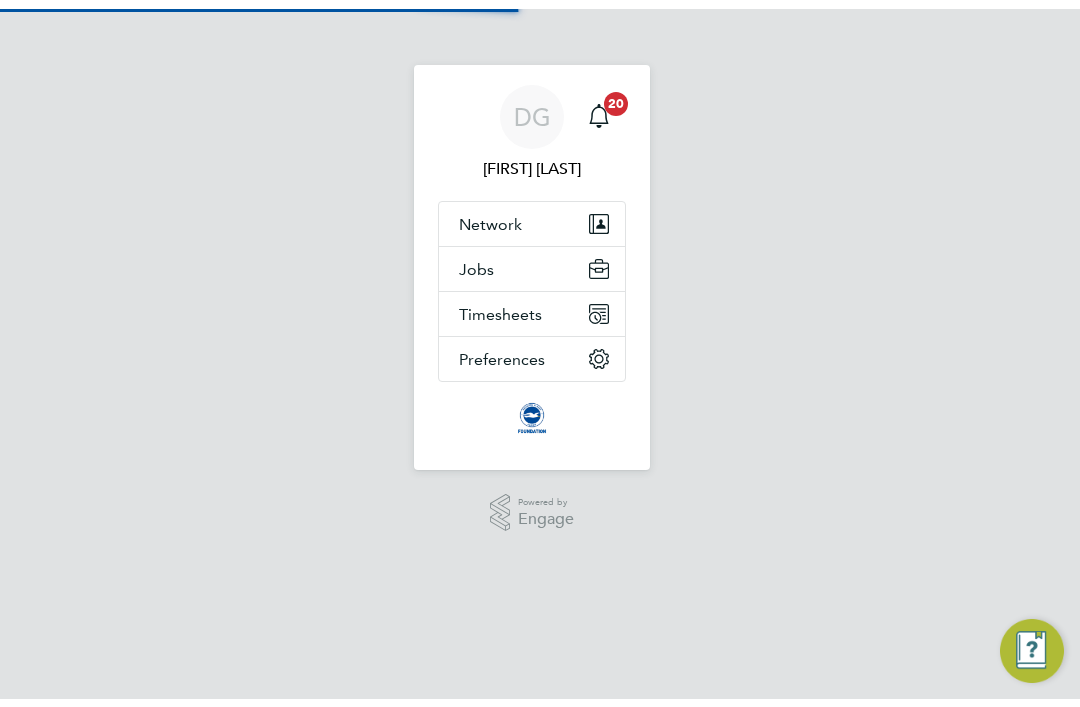 scroll, scrollTop: 0, scrollLeft: 0, axis: both 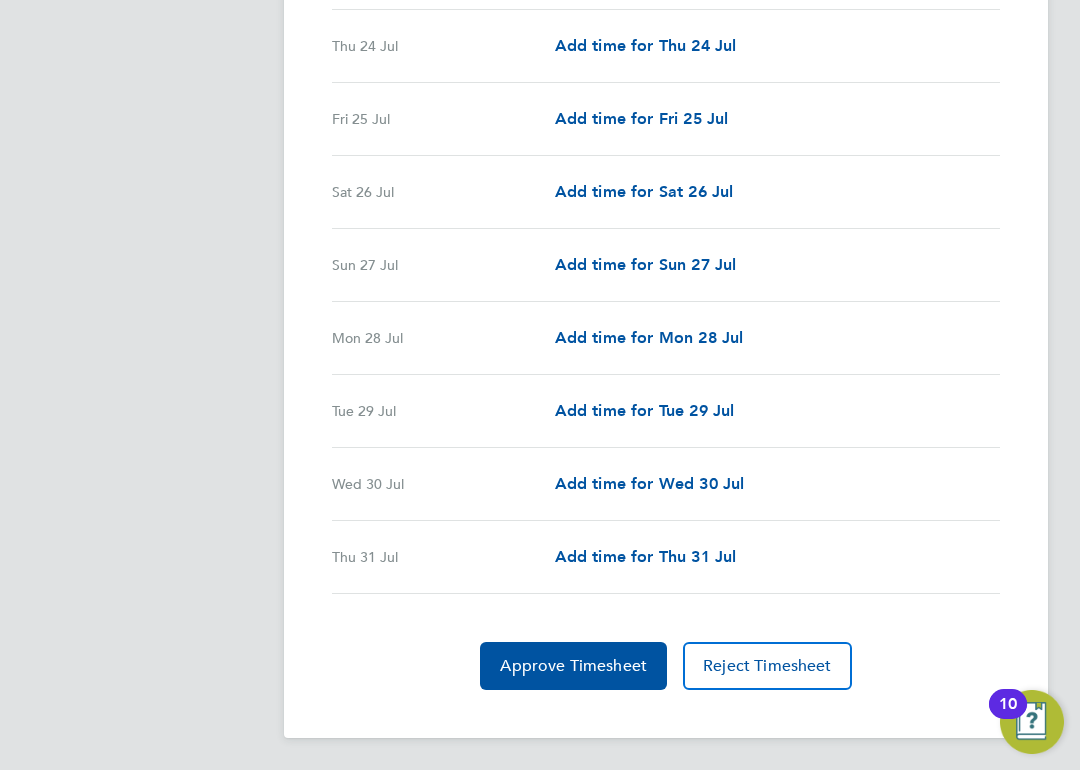 click on "Approve Timesheet" 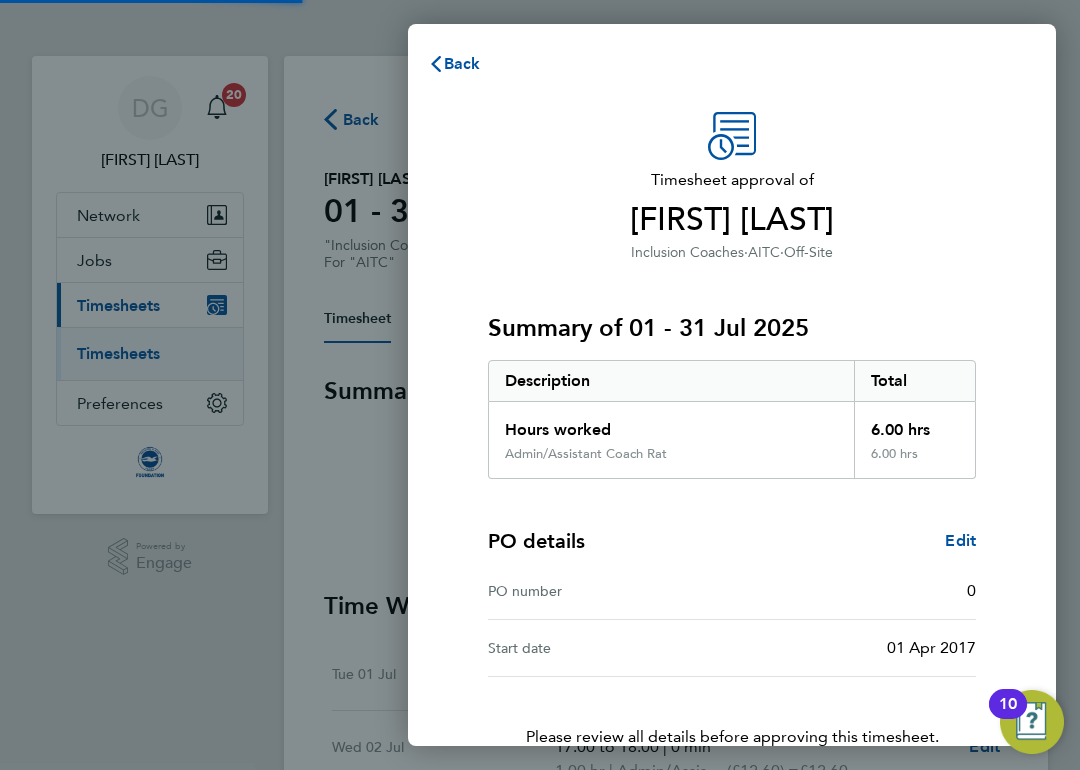 scroll, scrollTop: 0, scrollLeft: 0, axis: both 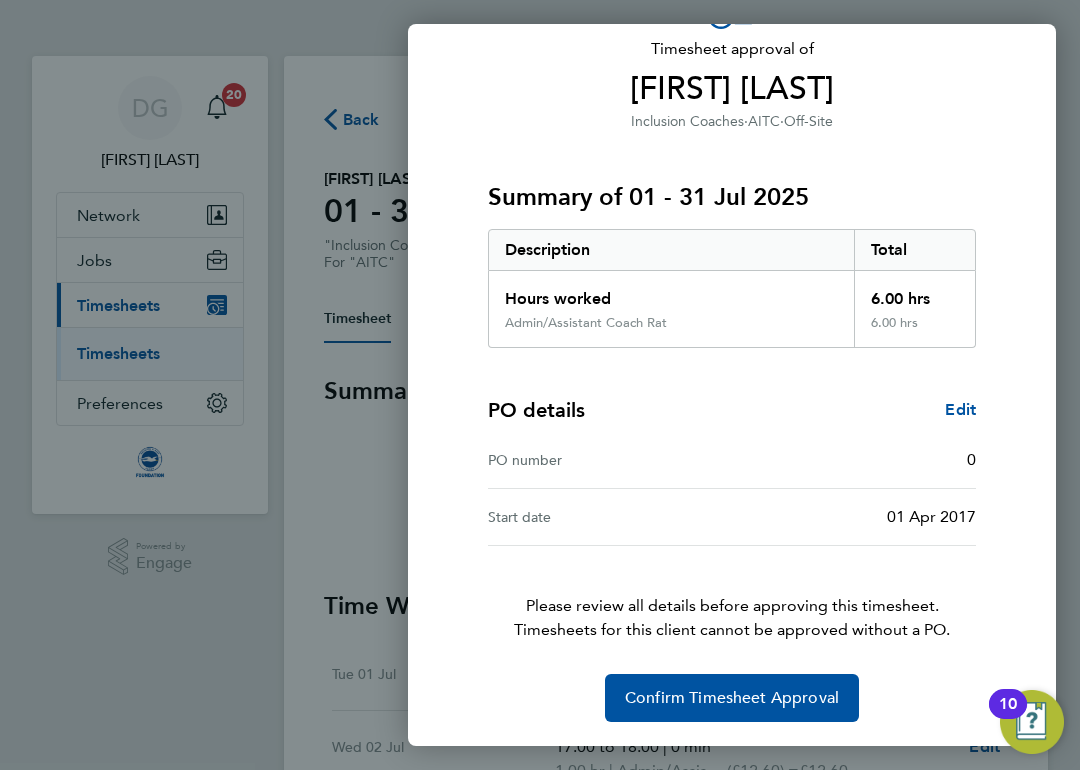 click on "Confirm Timesheet Approval" 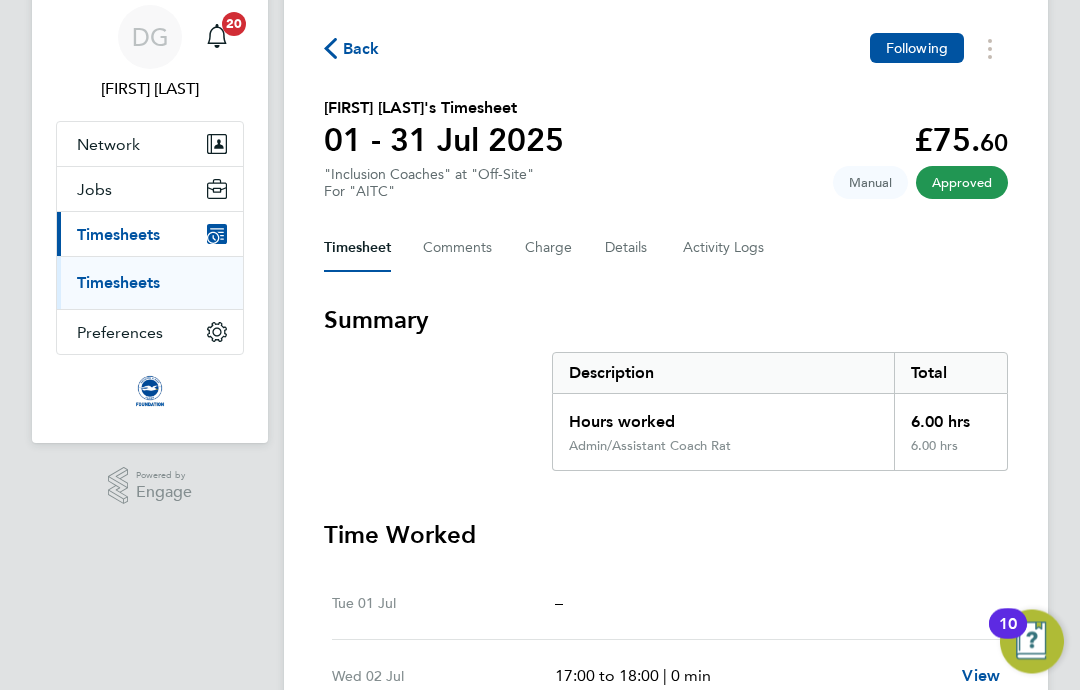 scroll, scrollTop: 0, scrollLeft: 0, axis: both 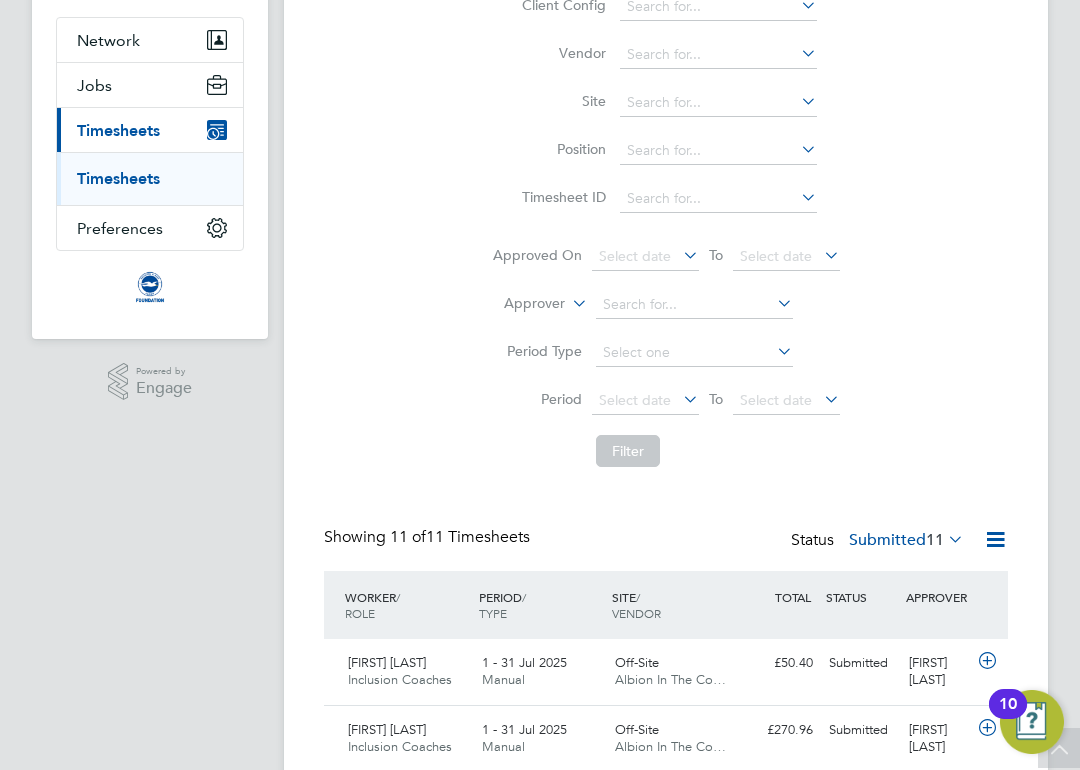 click 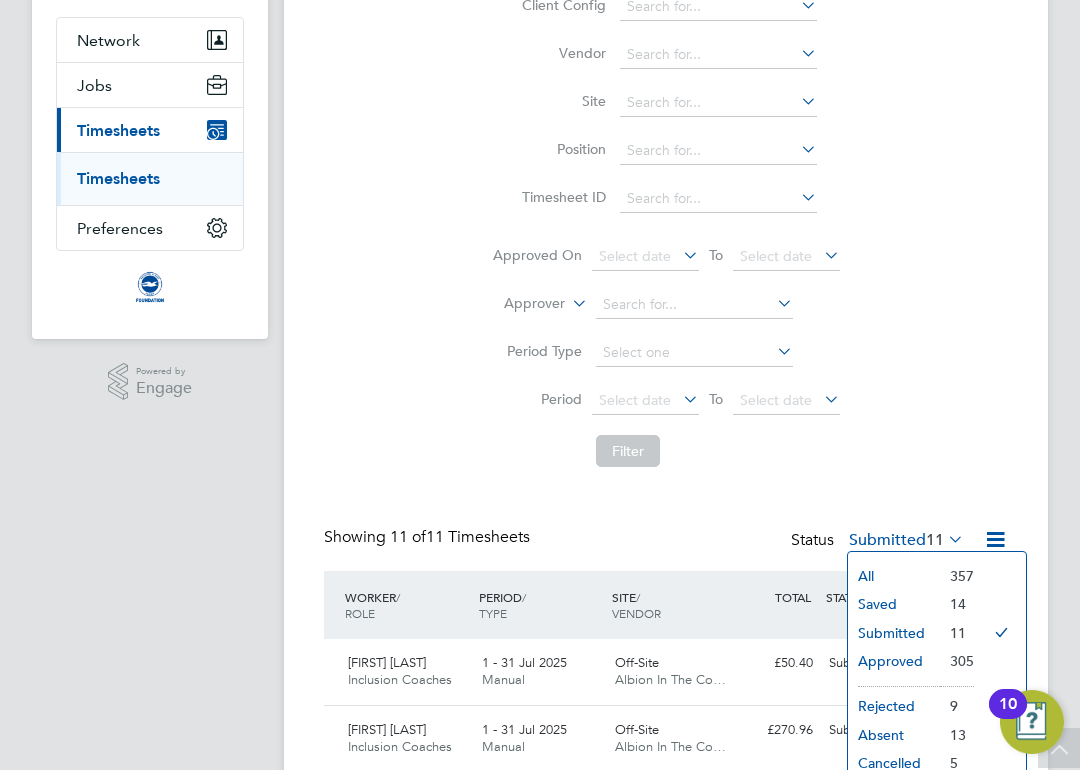 click on "Client Config   Vendor   Site   Position   Timesheet ID   Approved On
Select date
To
Select date
Approver     Period Type   Period
Select date
To
Select date
Filter" 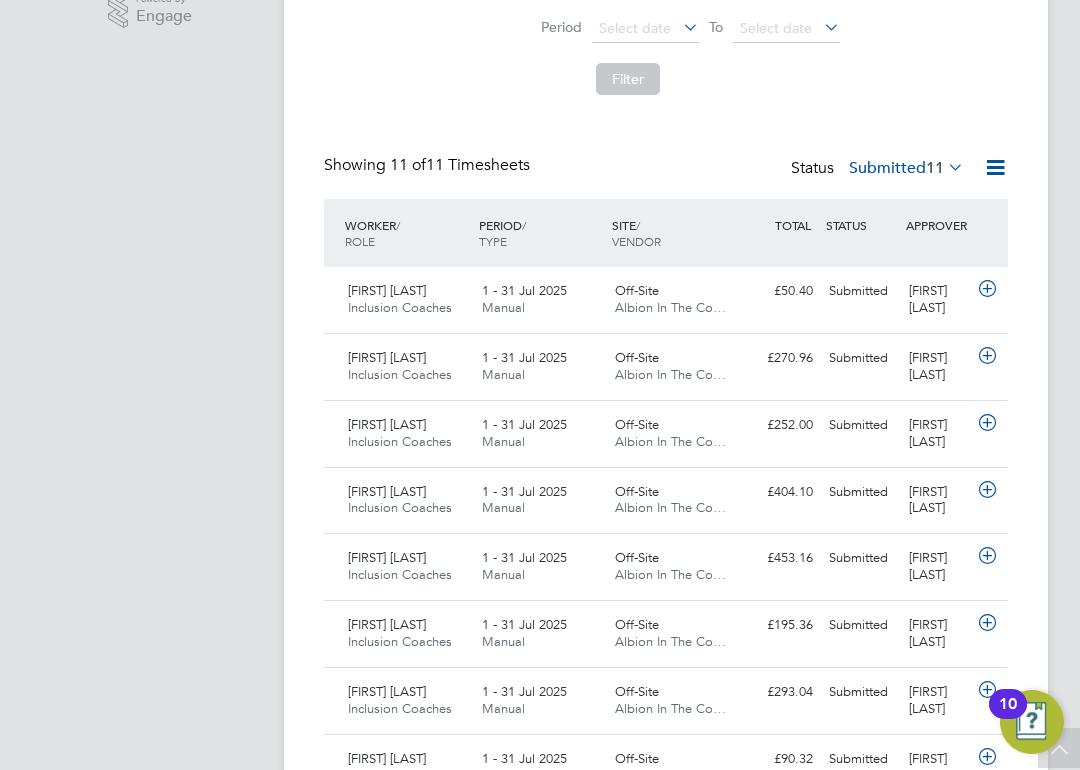 click 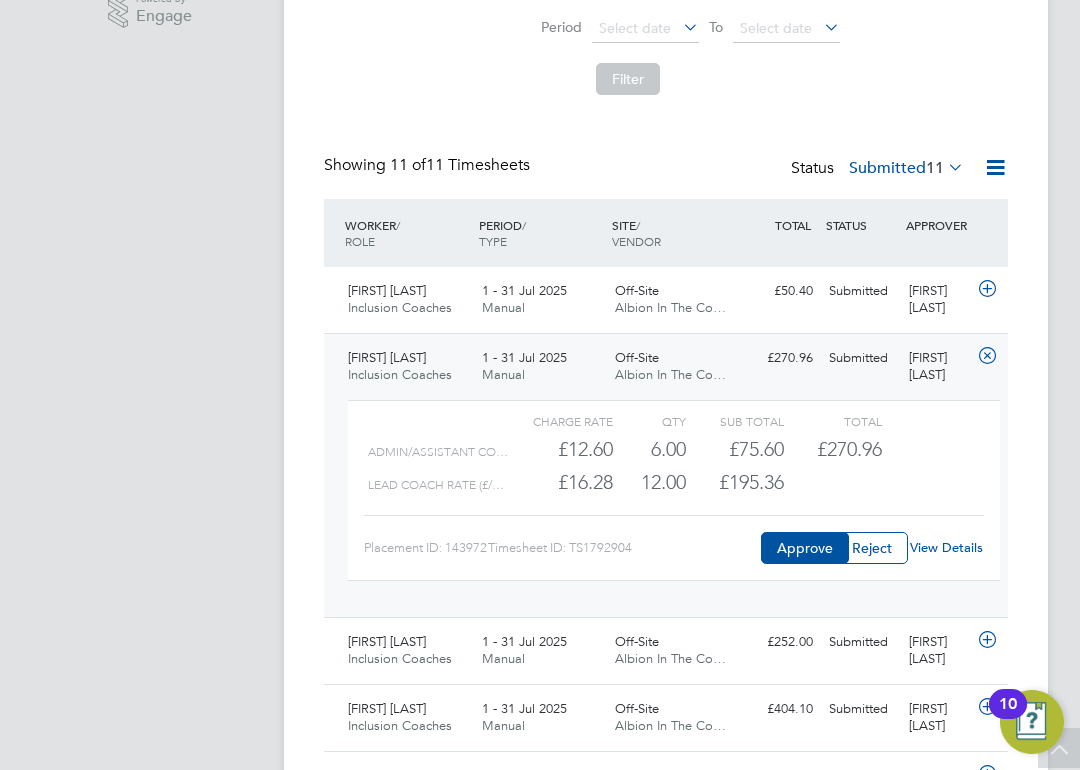 click on "View Details" 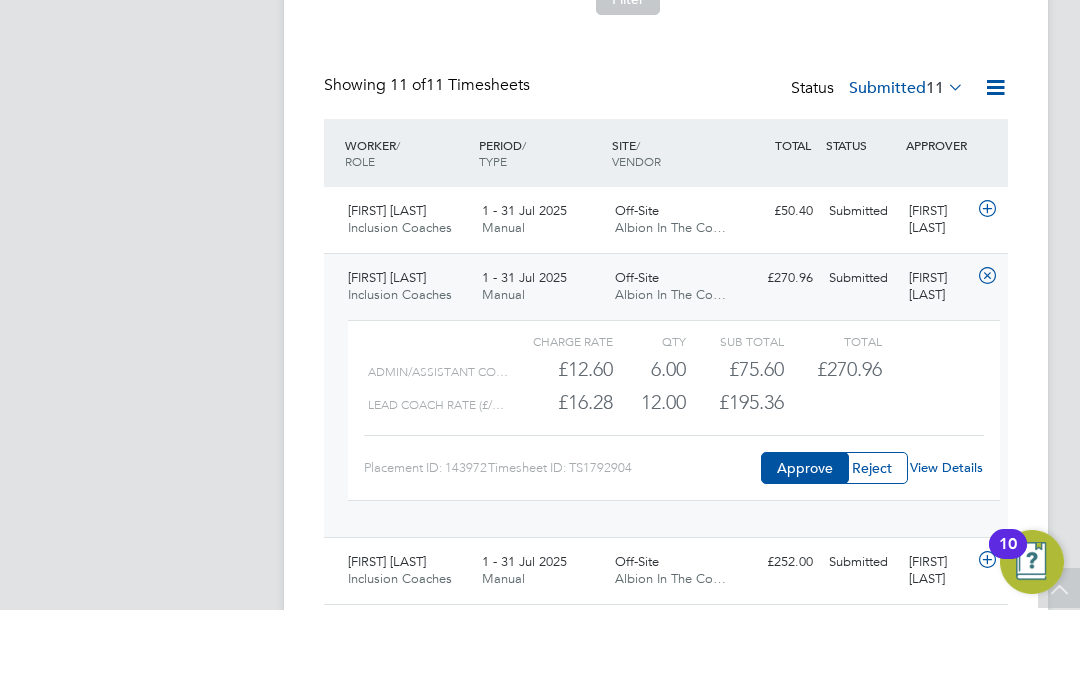scroll, scrollTop: 627, scrollLeft: 0, axis: vertical 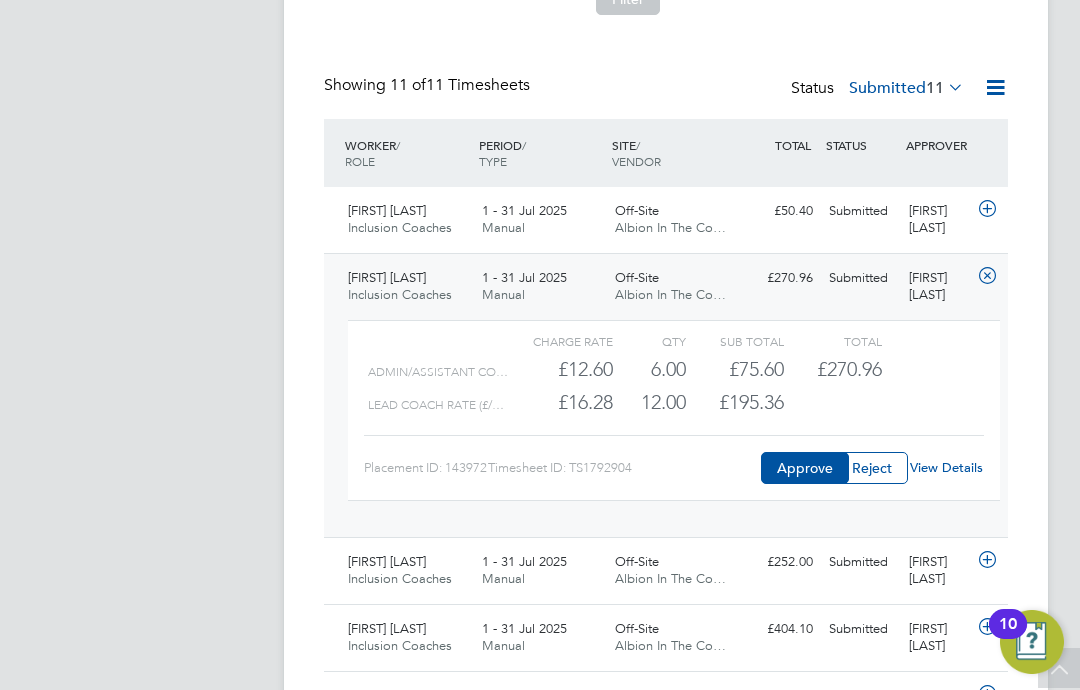 click 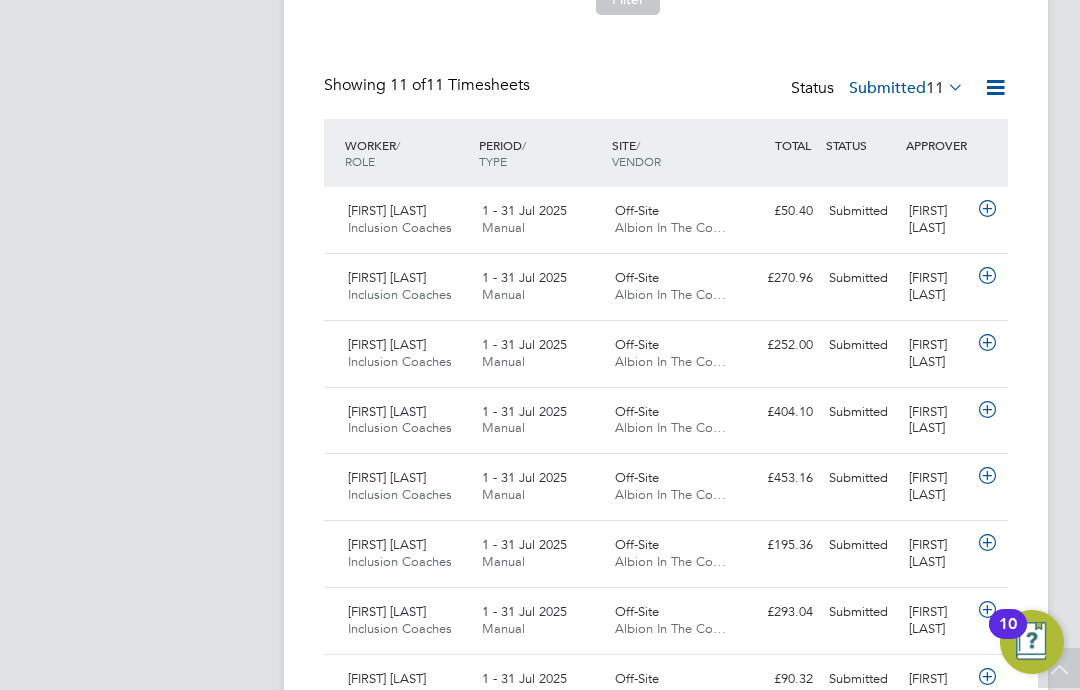 click 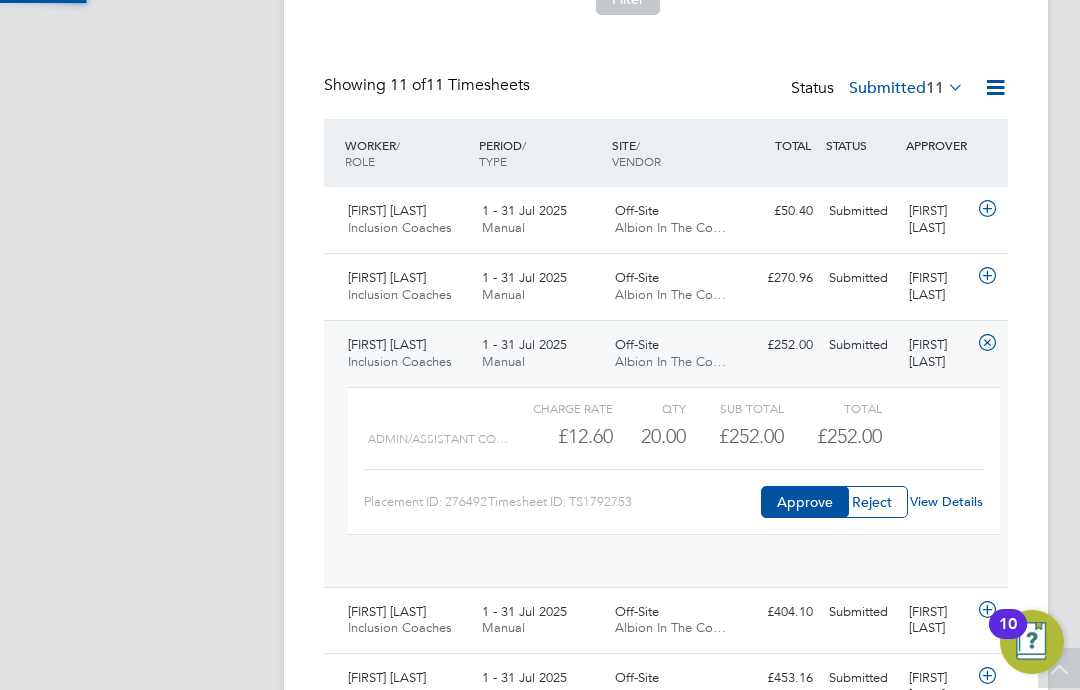 scroll, scrollTop: 10, scrollLeft: 10, axis: both 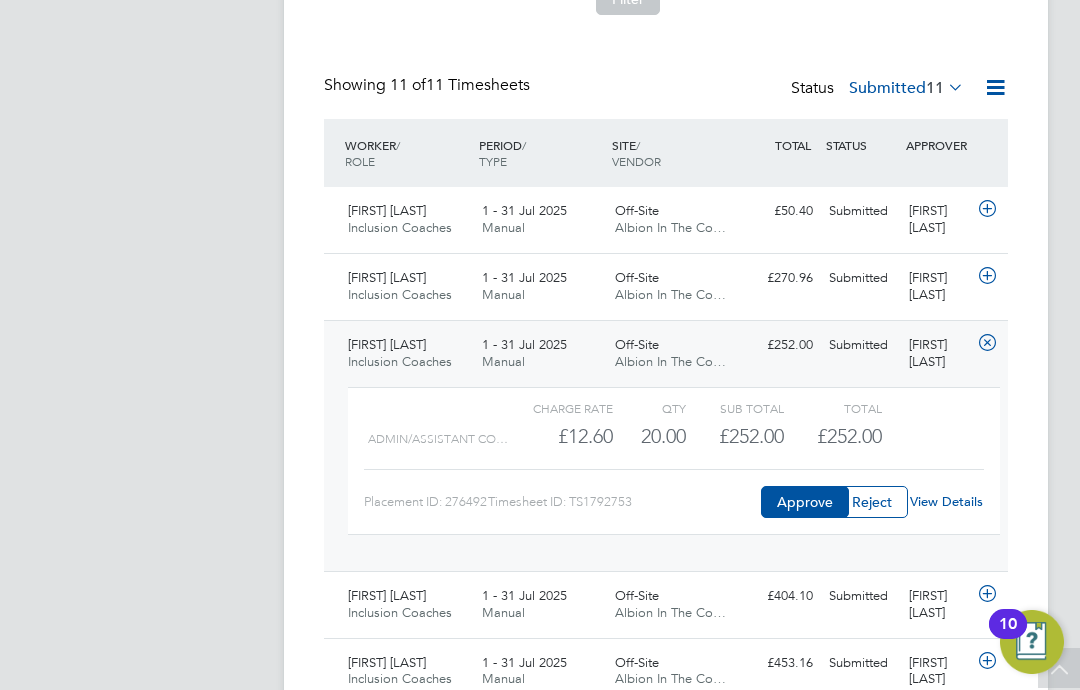 click on "View Details" 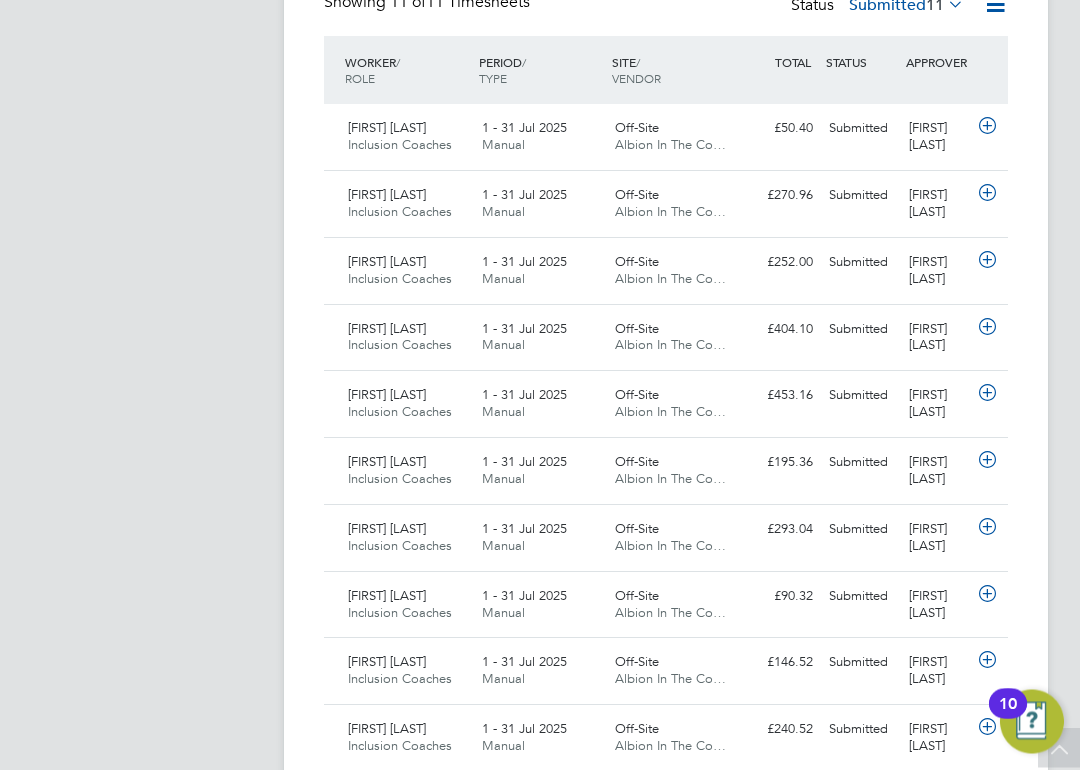 scroll, scrollTop: 710, scrollLeft: 0, axis: vertical 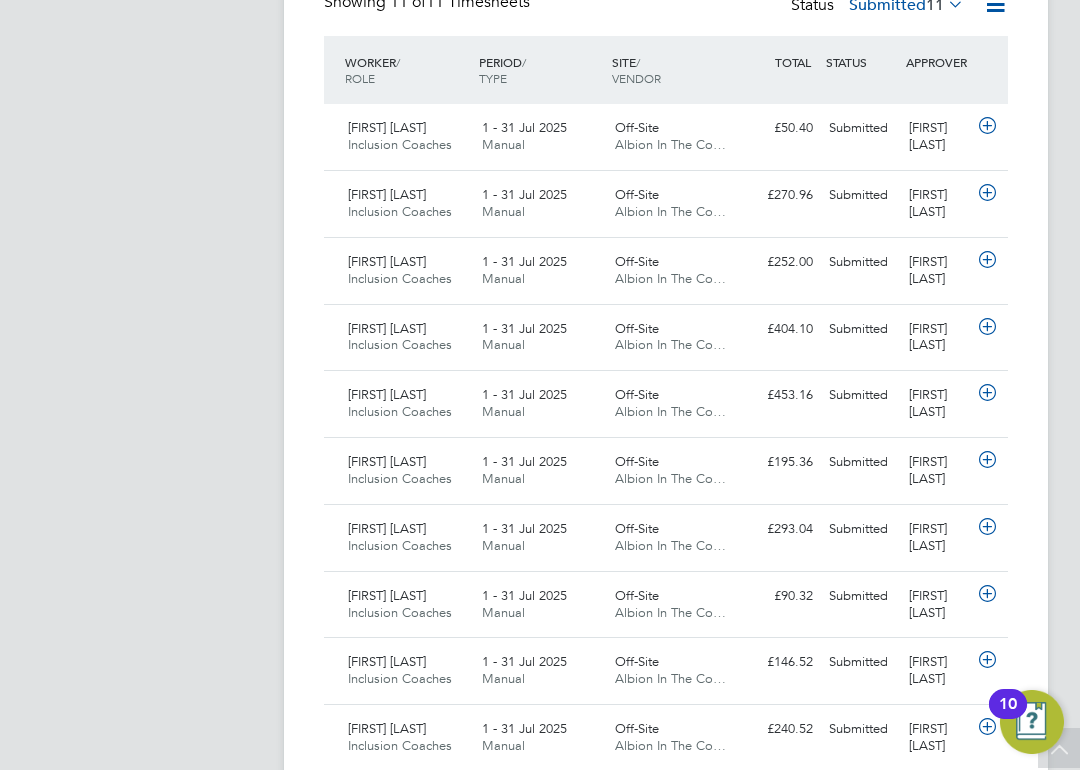 click 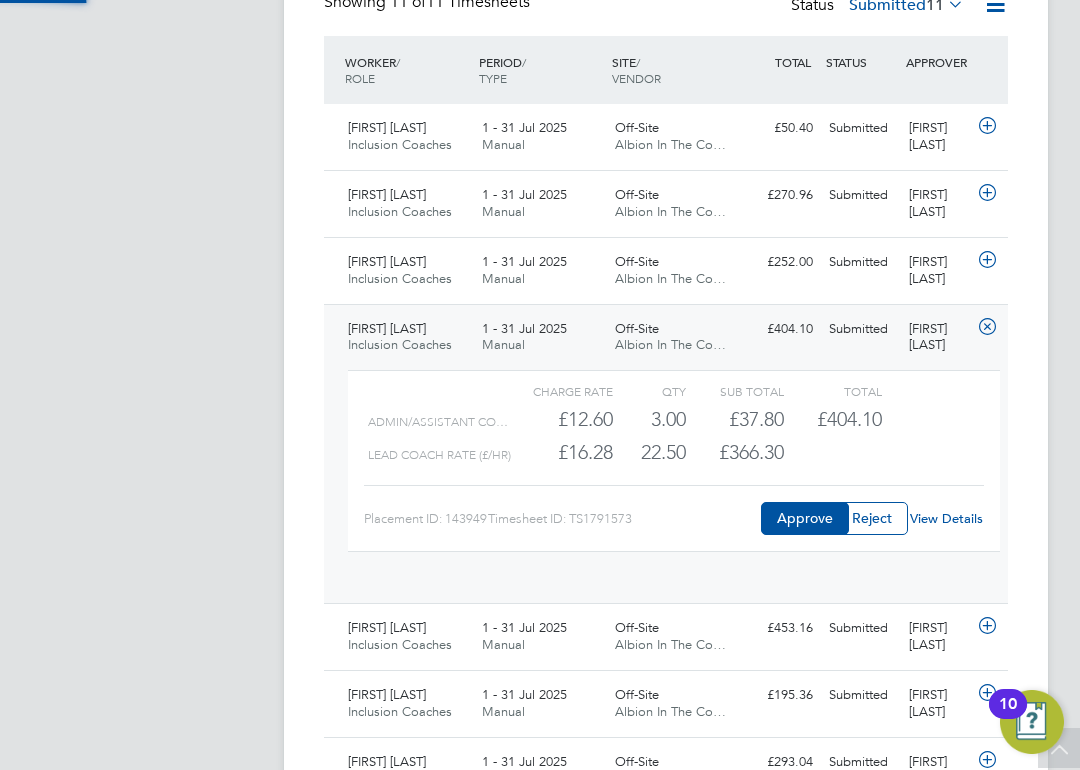 scroll, scrollTop: 10, scrollLeft: 10, axis: both 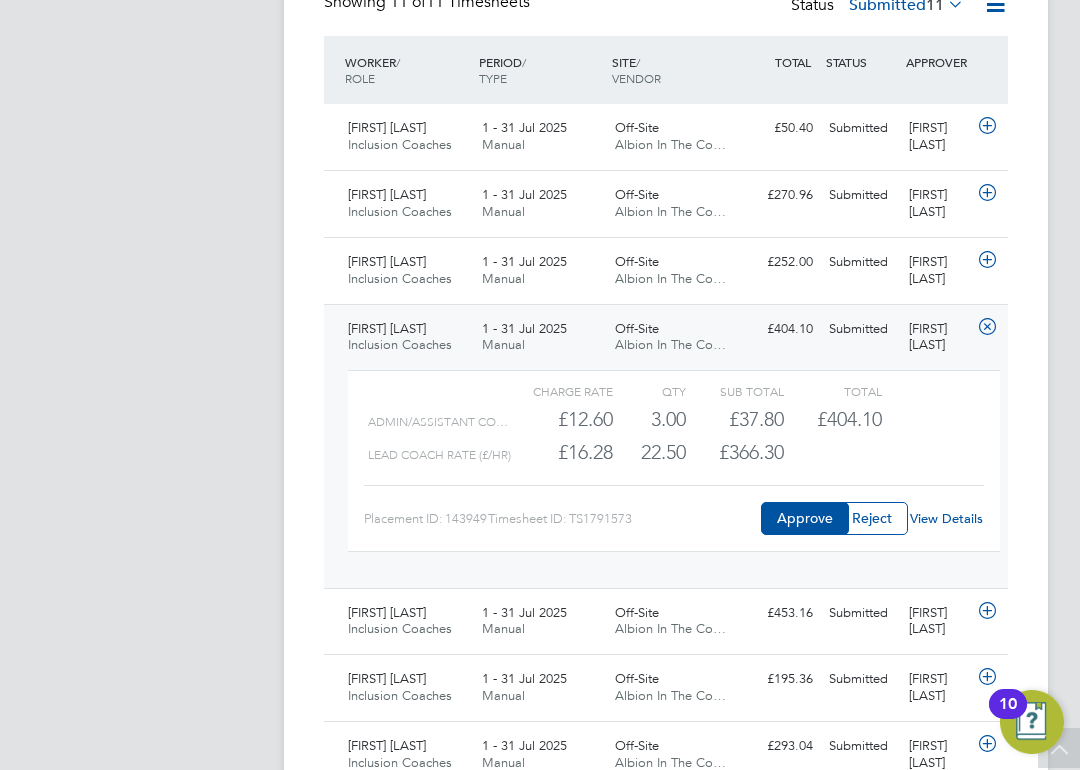 click on "View Details" 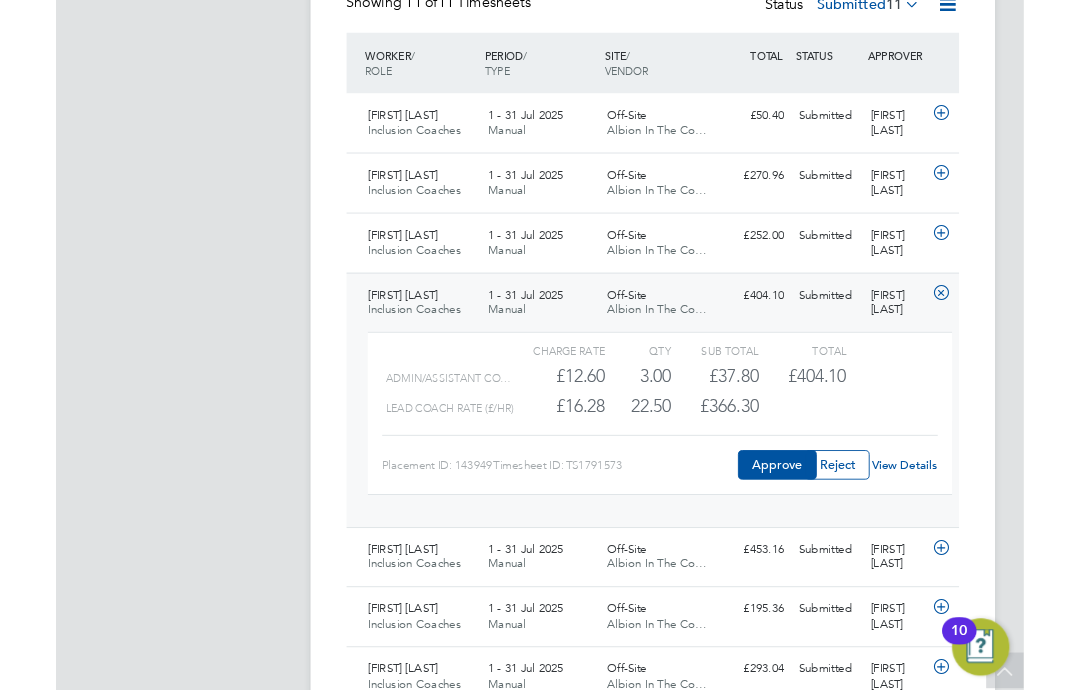 scroll, scrollTop: 790, scrollLeft: 0, axis: vertical 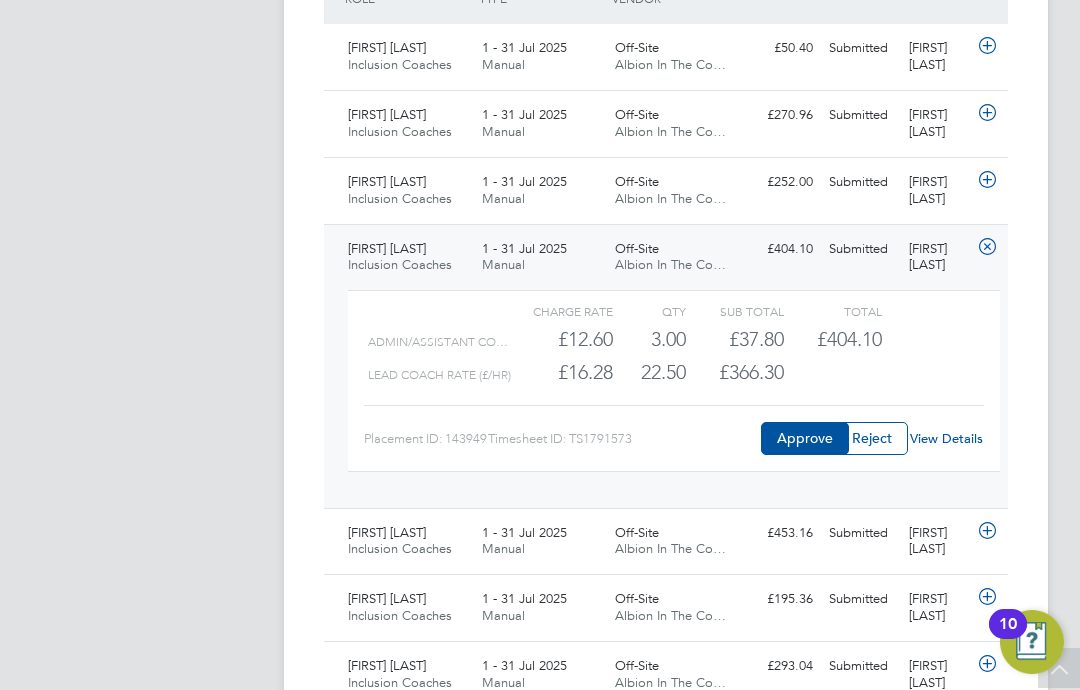 click 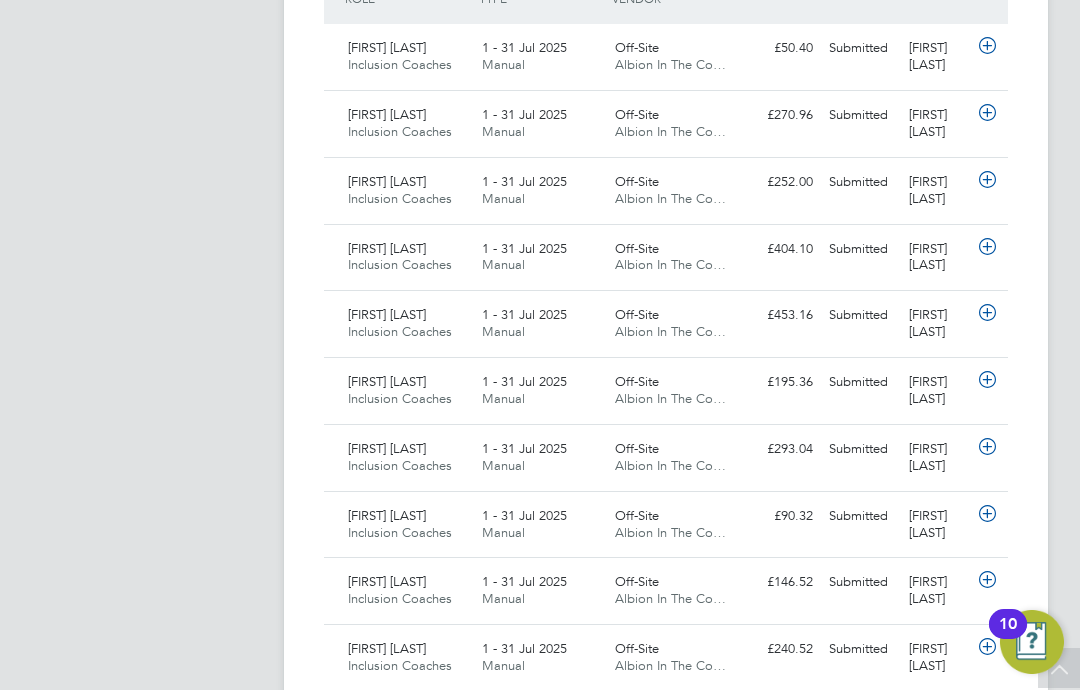click 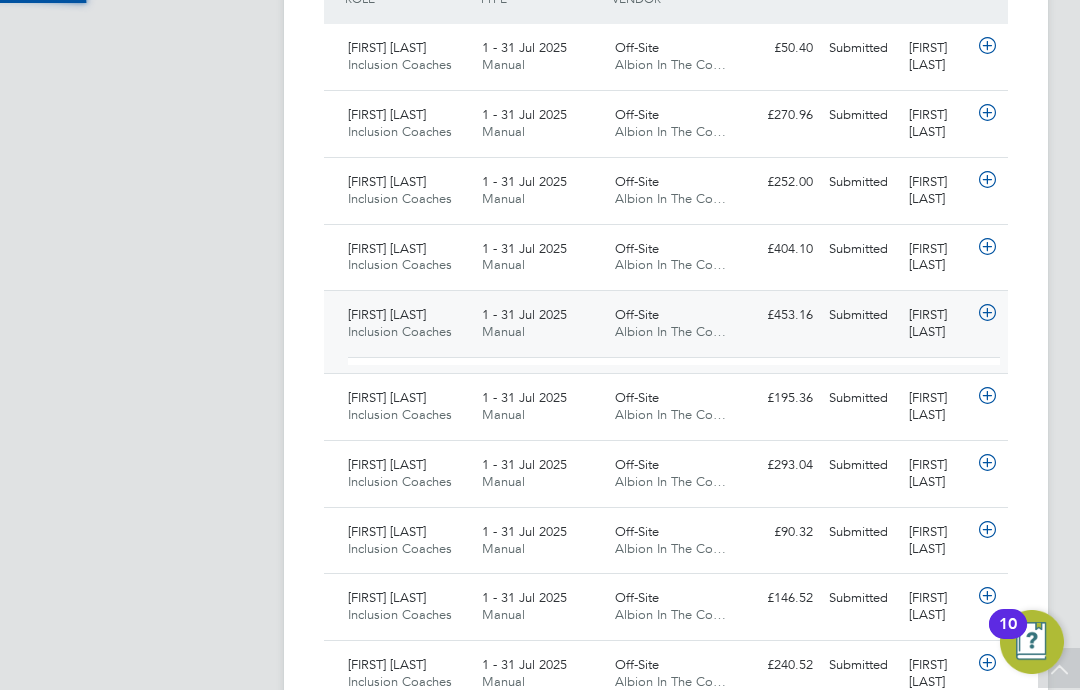 scroll, scrollTop: 10, scrollLeft: 10, axis: both 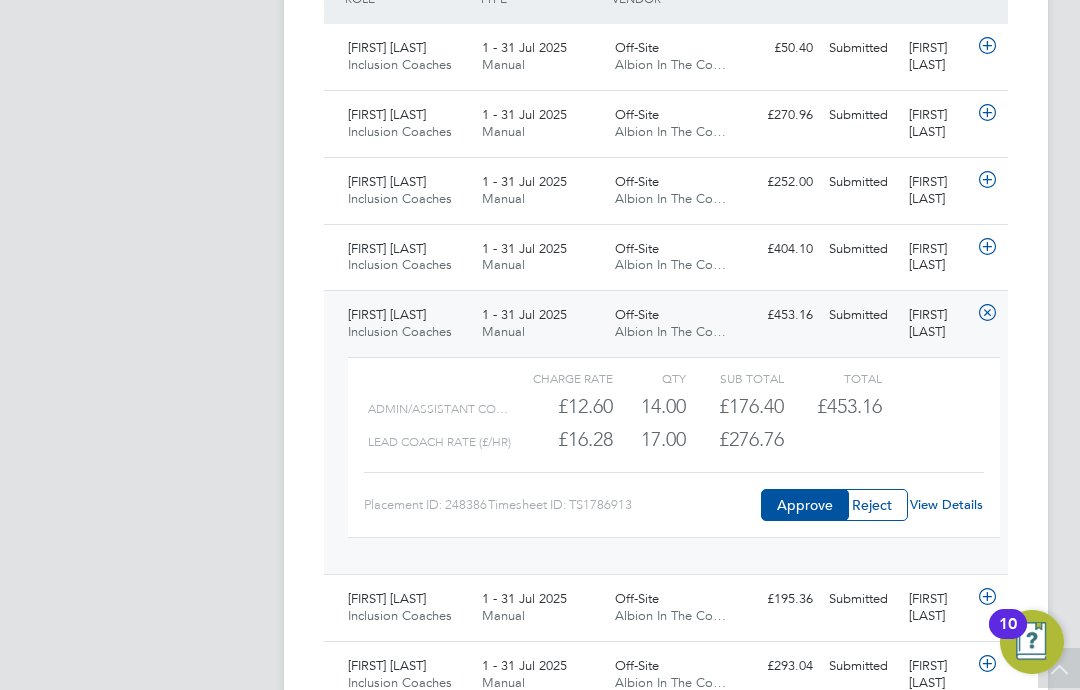 click on "View Details" 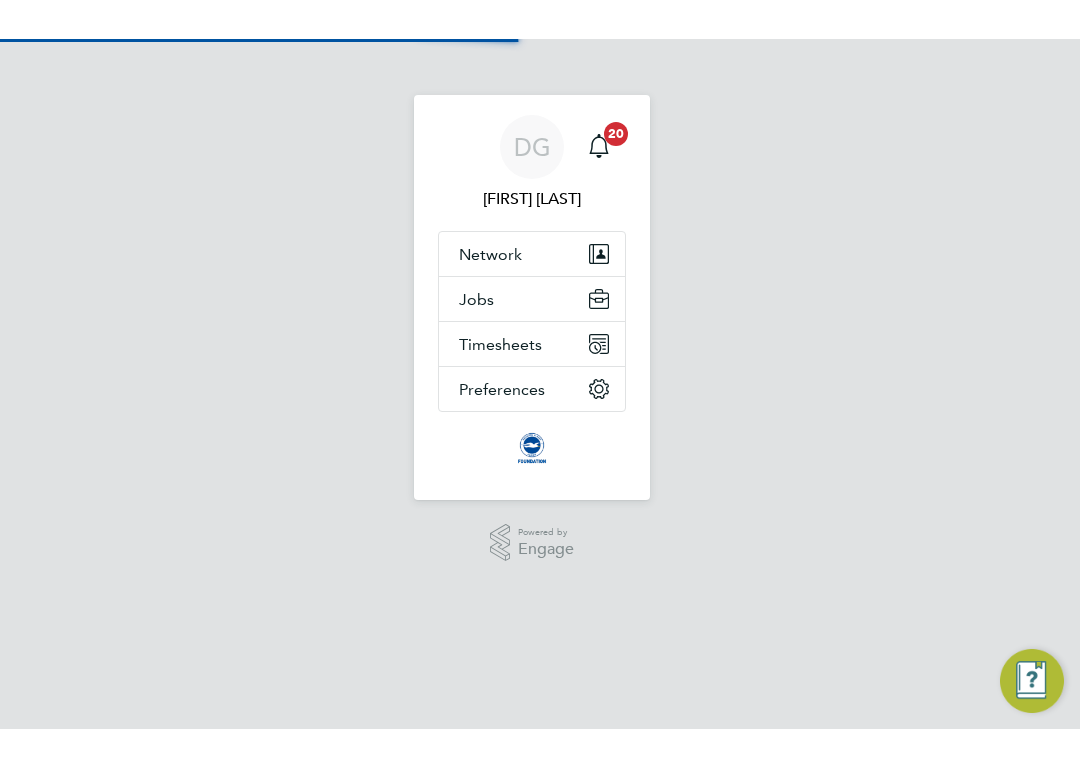 scroll, scrollTop: 0, scrollLeft: 0, axis: both 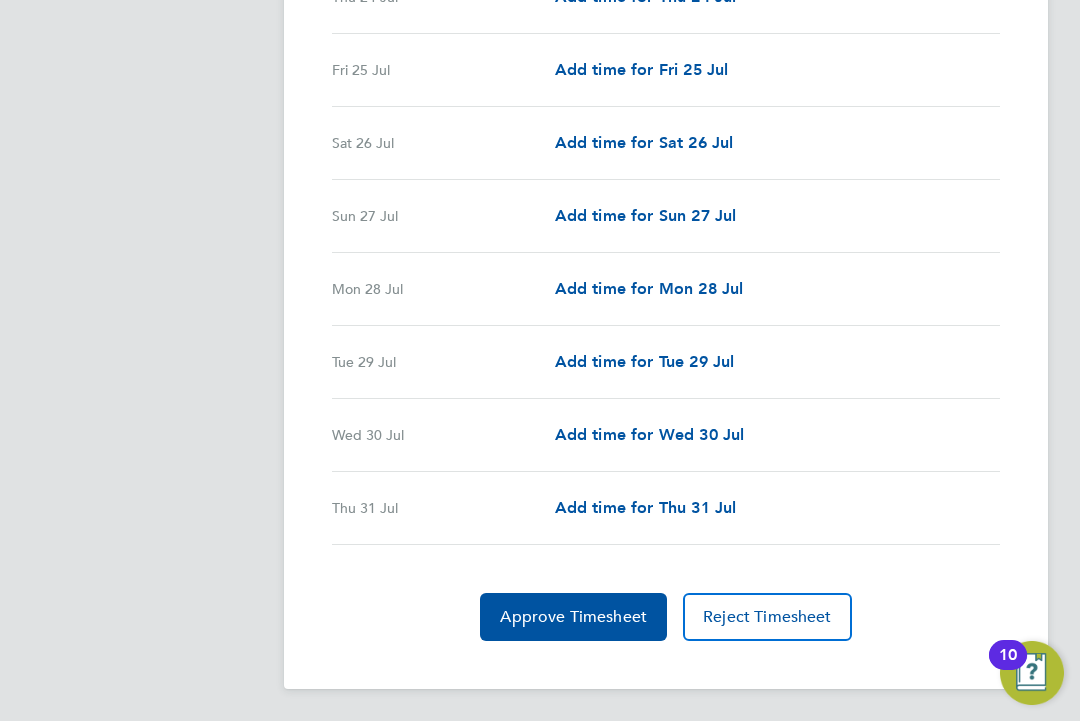 click on "Approve Timesheet" 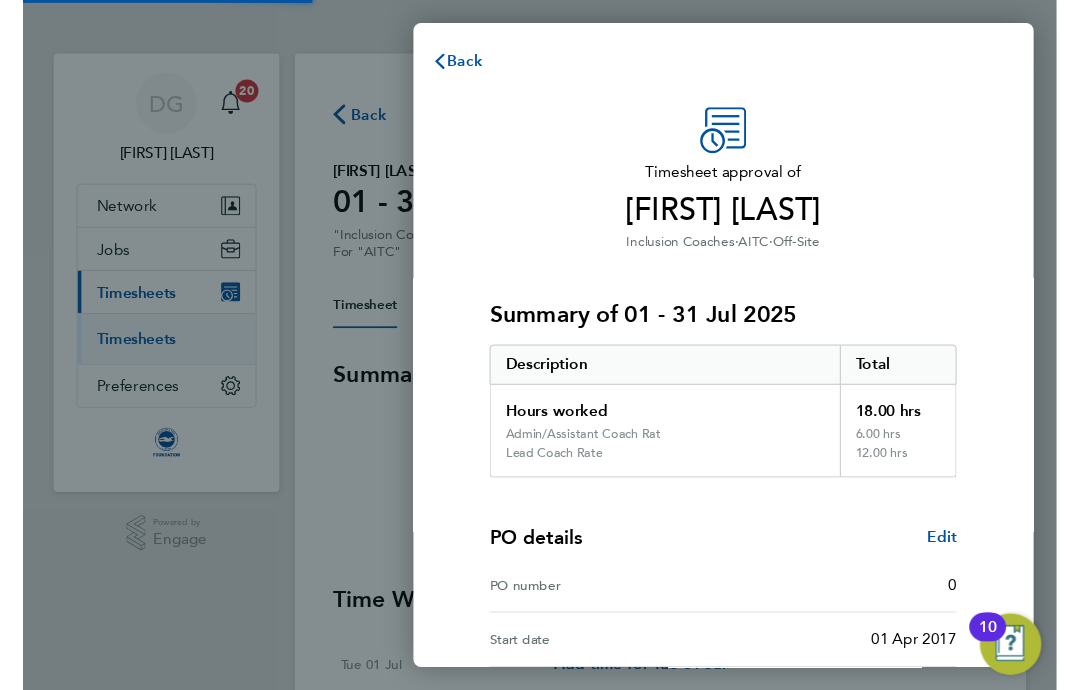 scroll, scrollTop: 0, scrollLeft: 0, axis: both 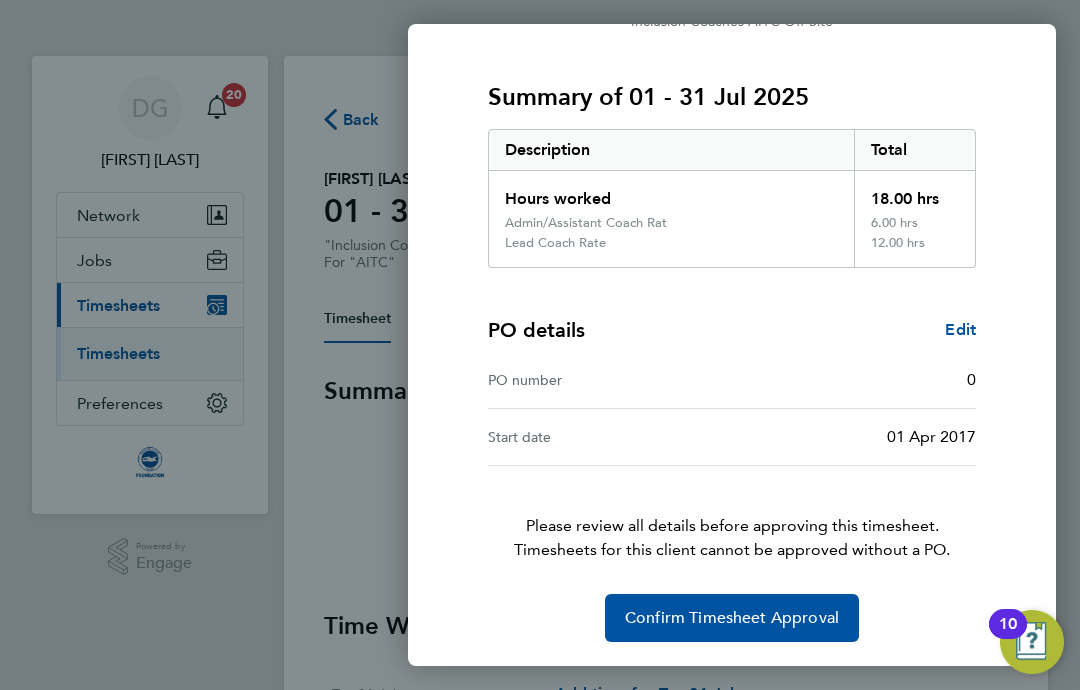 click on "Confirm Timesheet Approval" 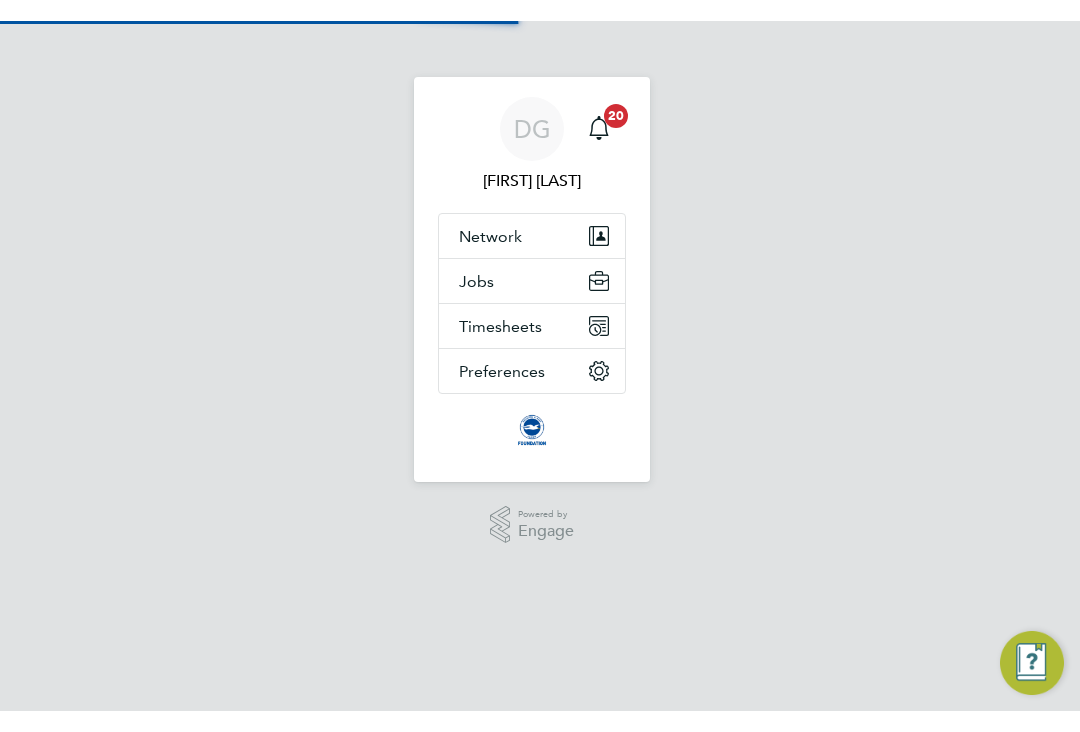 scroll, scrollTop: 0, scrollLeft: 0, axis: both 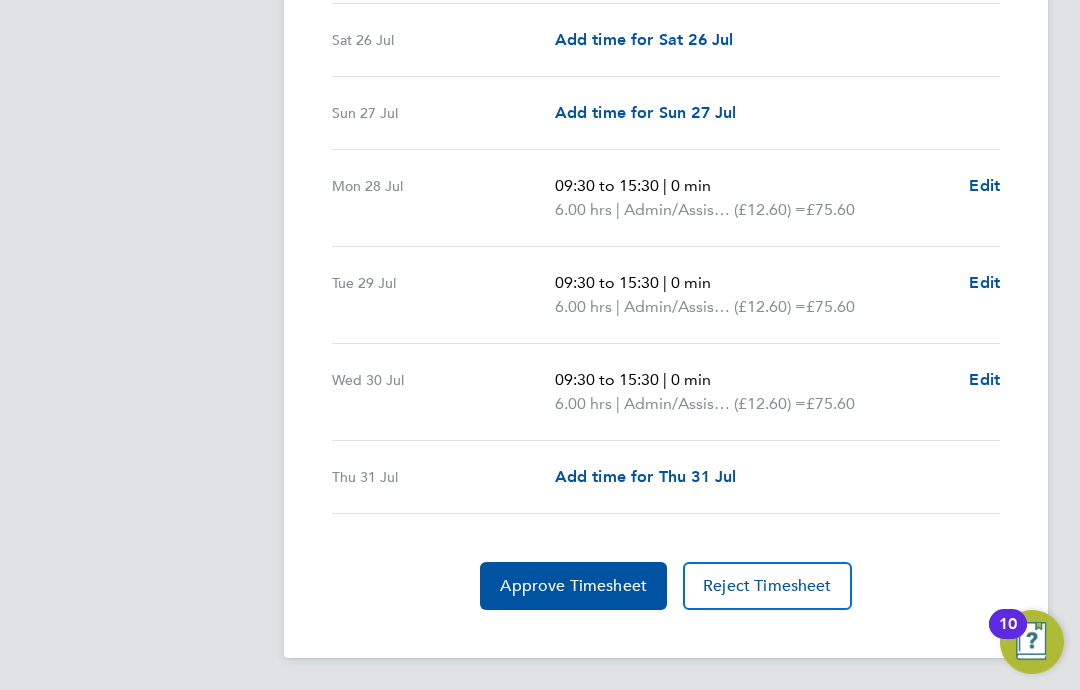 click on "Approve Timesheet" 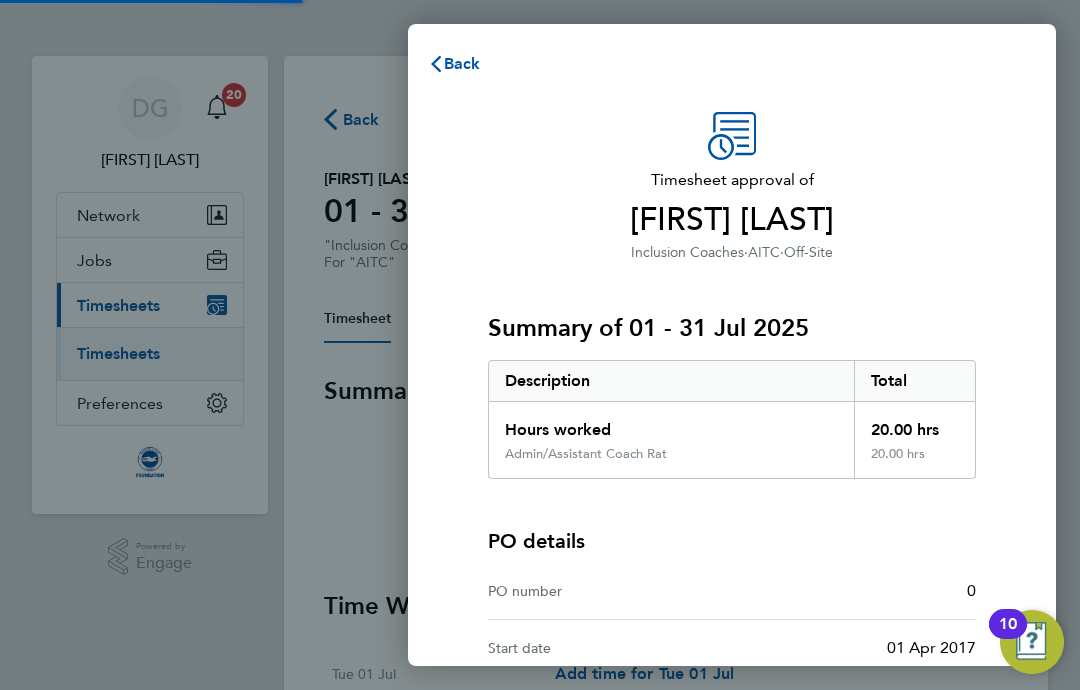 scroll, scrollTop: 0, scrollLeft: 0, axis: both 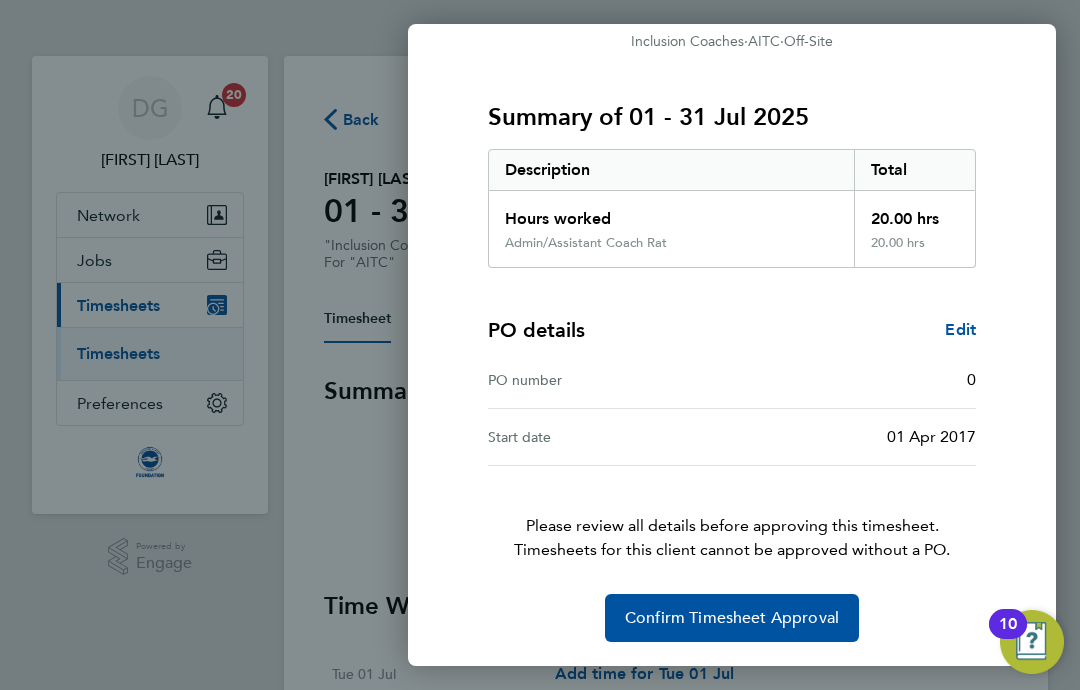 click on "Confirm Timesheet Approval" 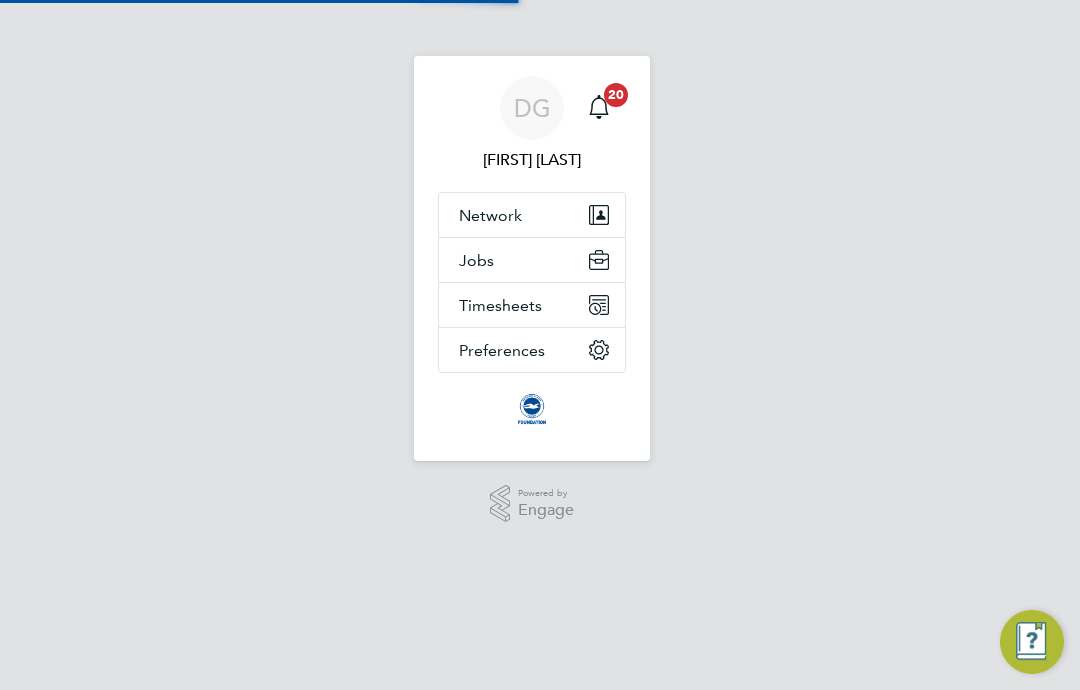 scroll, scrollTop: 0, scrollLeft: 0, axis: both 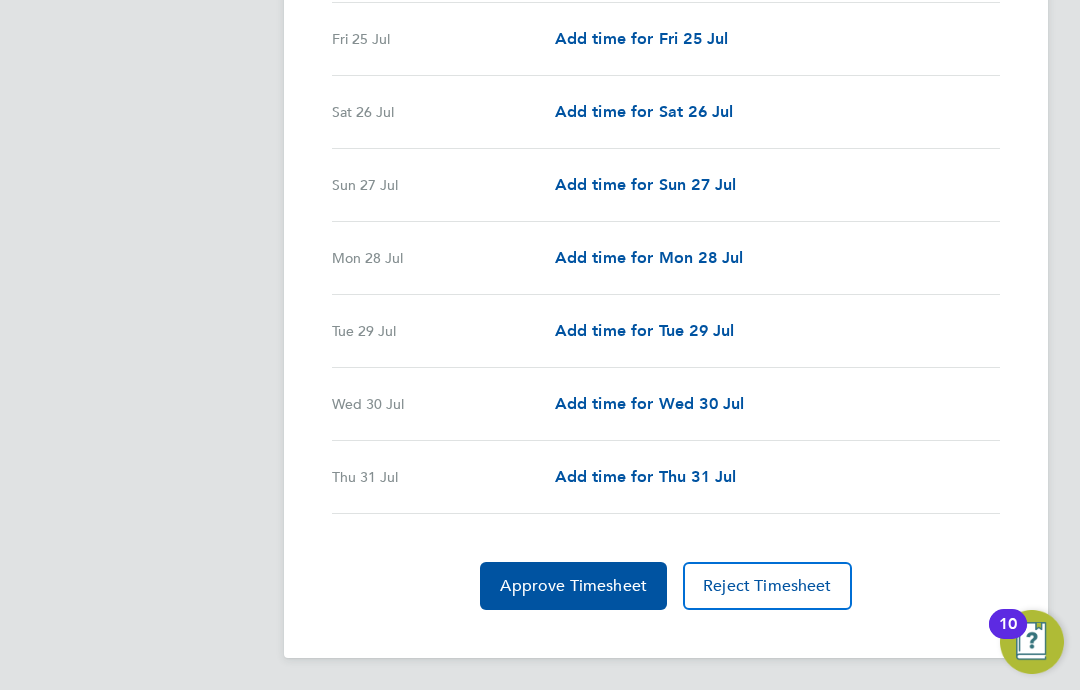 click on "Approve Timesheet" 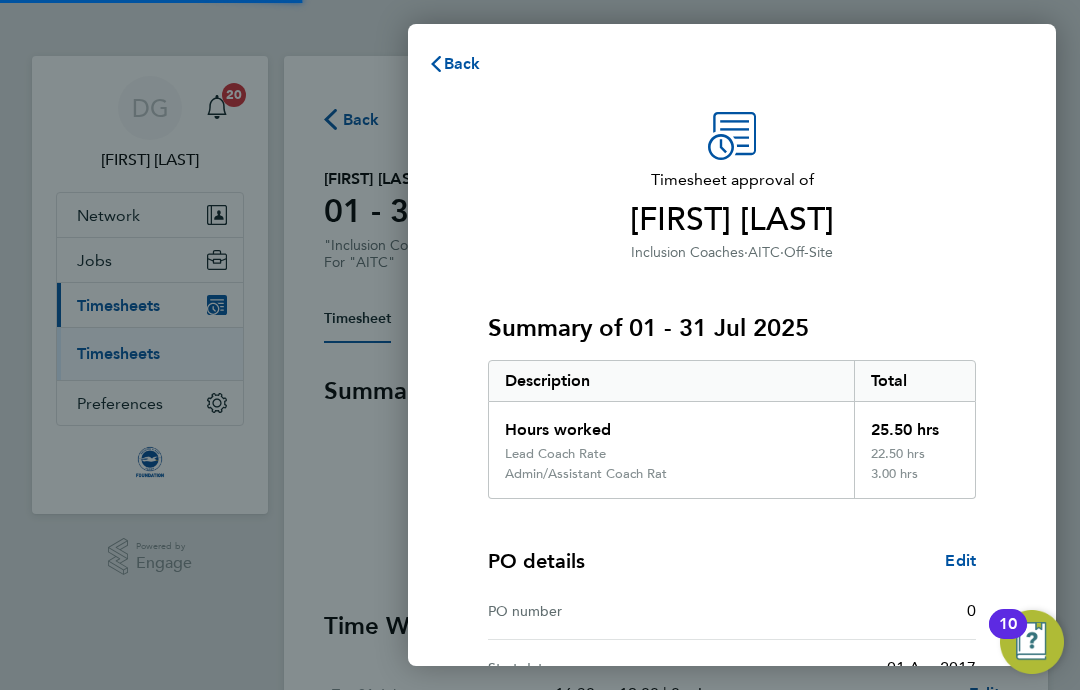 scroll, scrollTop: 0, scrollLeft: 0, axis: both 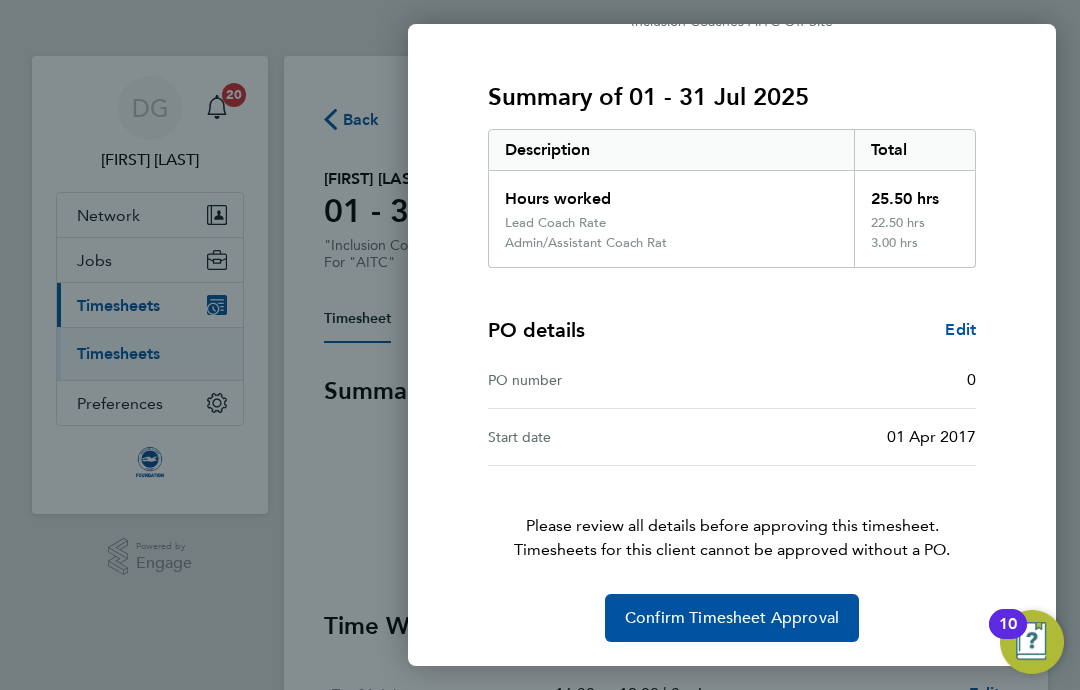 click on "Confirm Timesheet Approval" 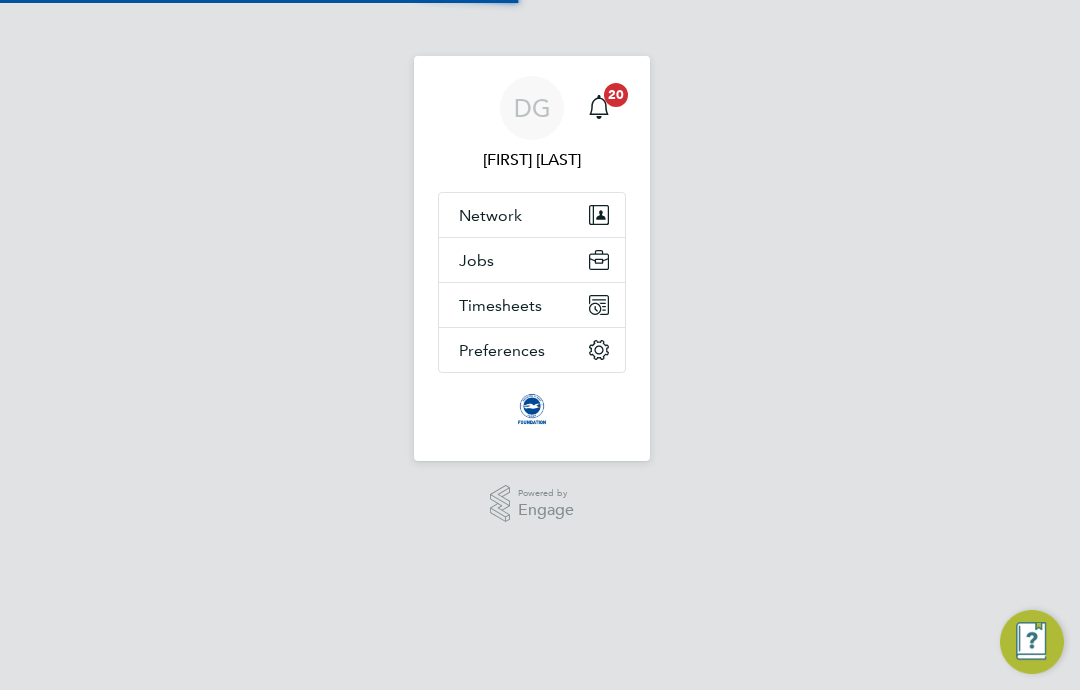 scroll, scrollTop: 0, scrollLeft: 0, axis: both 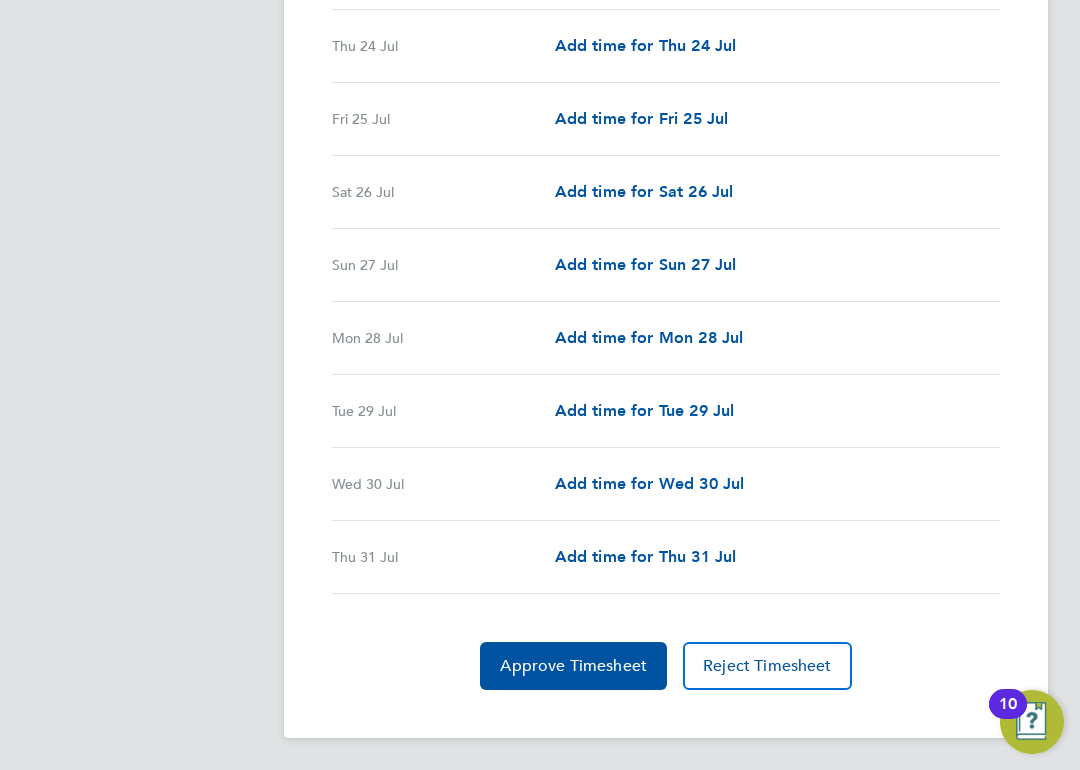 click on "Approve Timesheet" 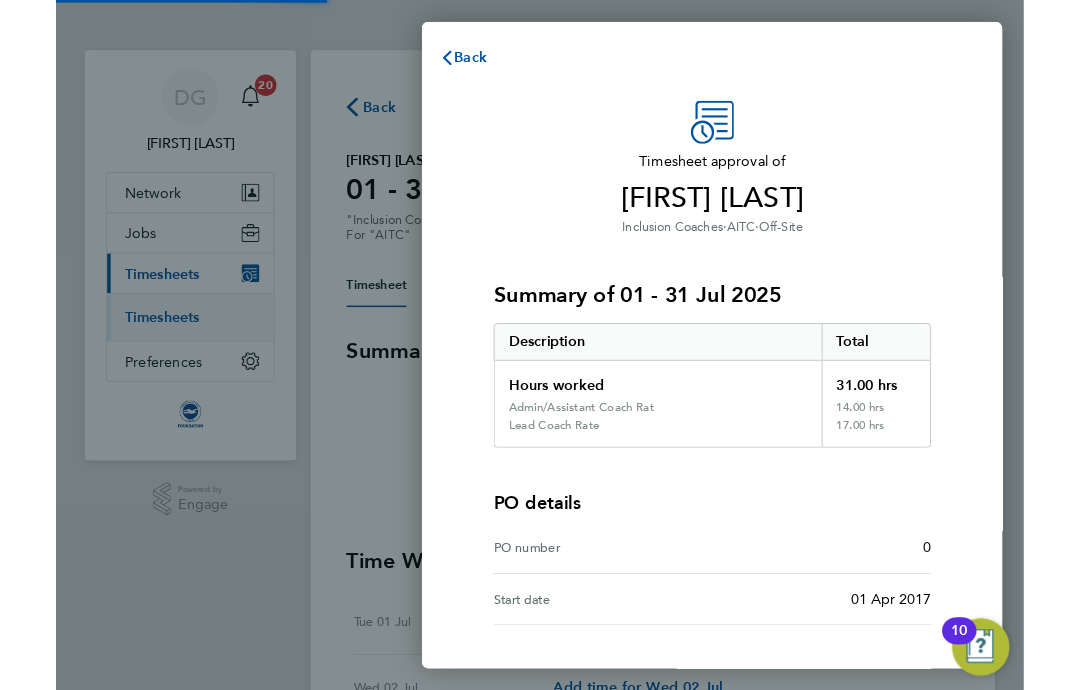 scroll, scrollTop: 0, scrollLeft: 0, axis: both 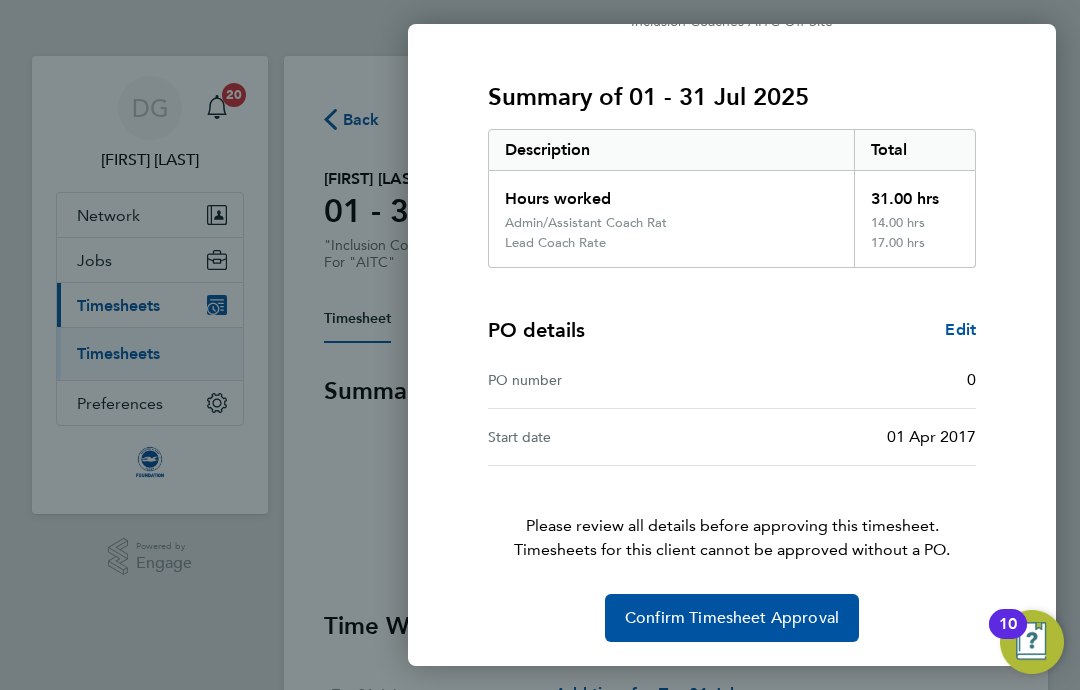 click on "Confirm Timesheet Approval" 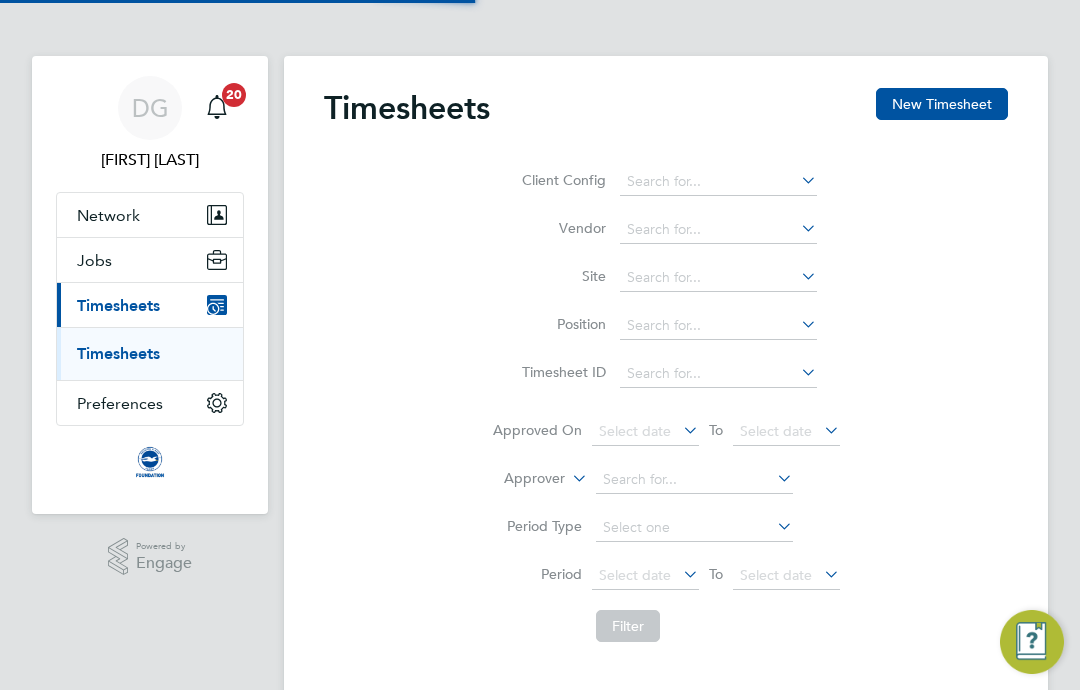 scroll, scrollTop: 0, scrollLeft: 0, axis: both 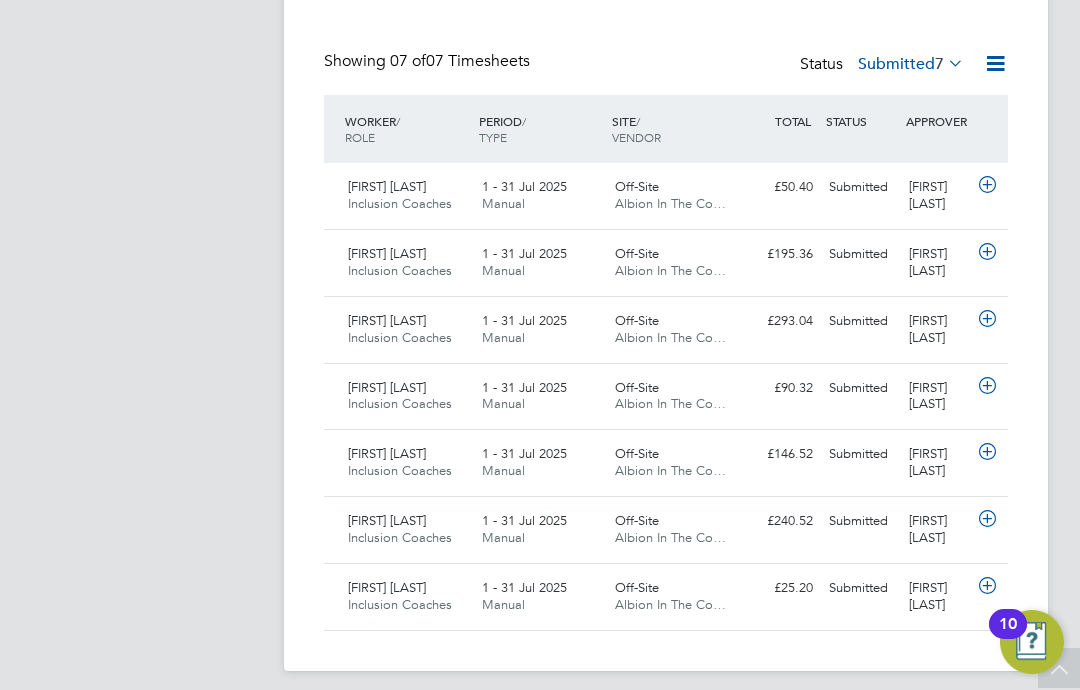 click 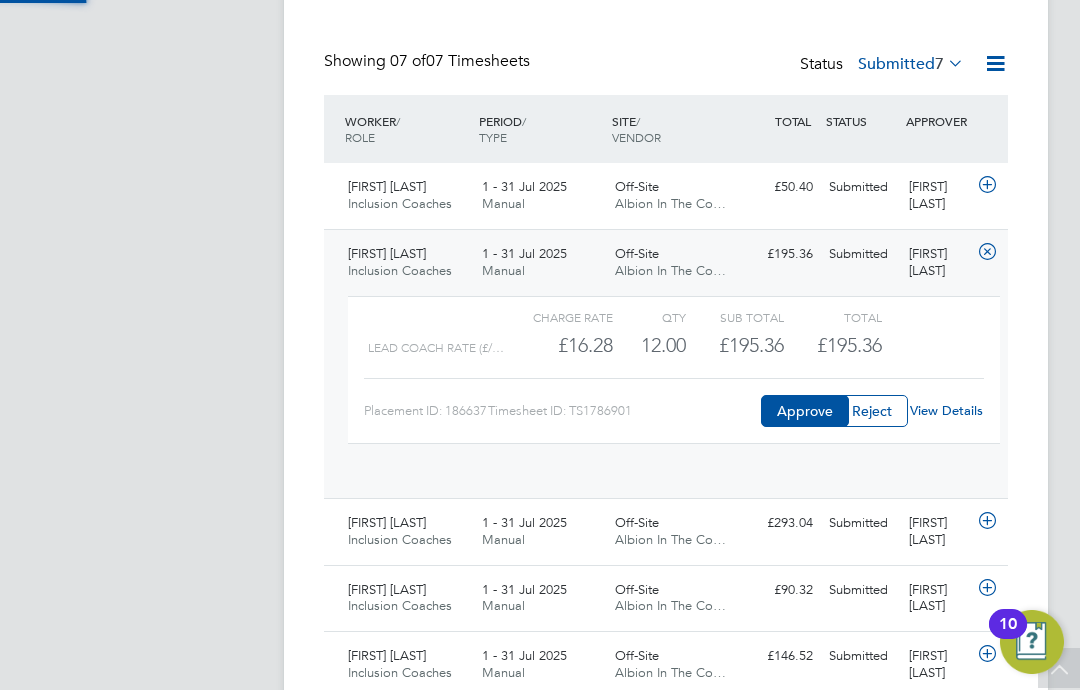 scroll, scrollTop: 10, scrollLeft: 10, axis: both 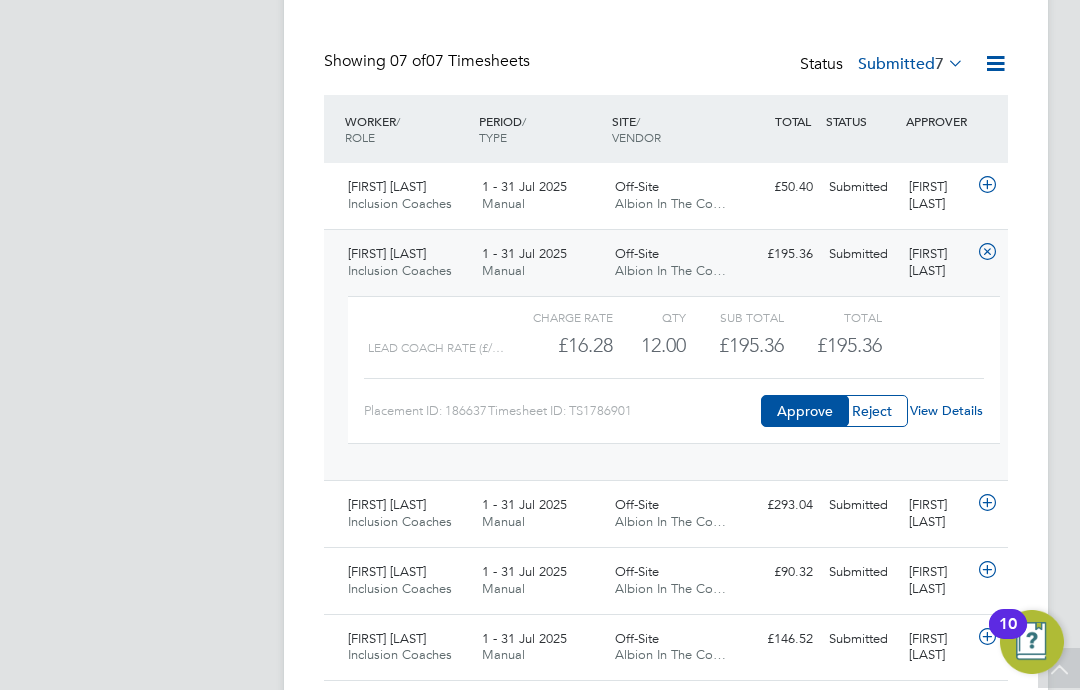 click on "Approve" 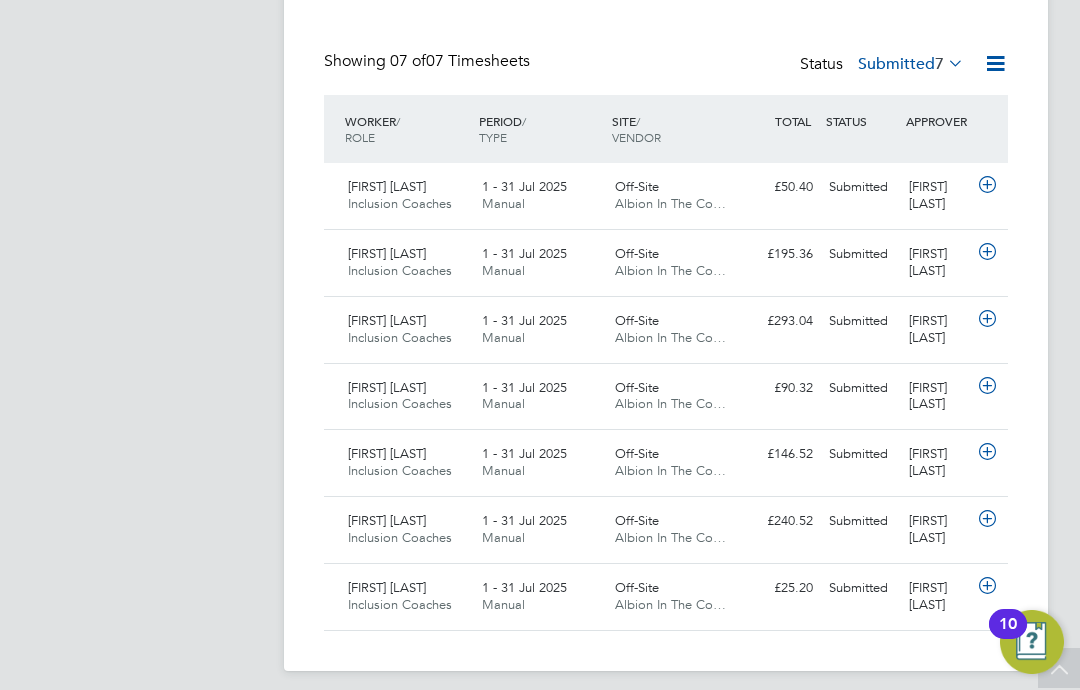 click 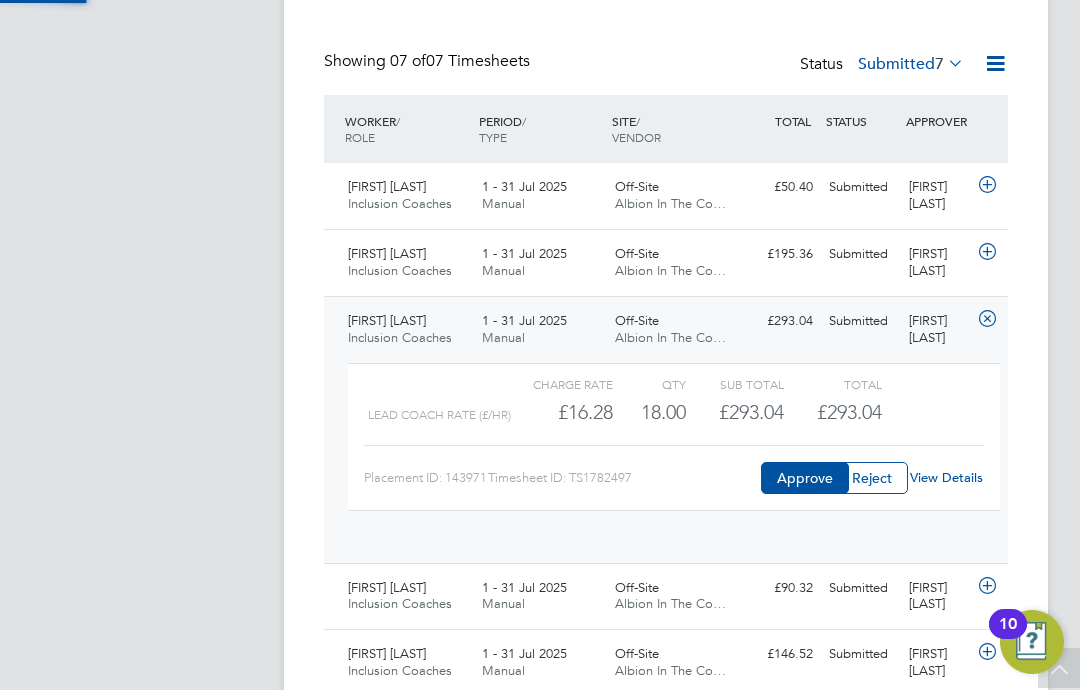 scroll, scrollTop: 10, scrollLeft: 10, axis: both 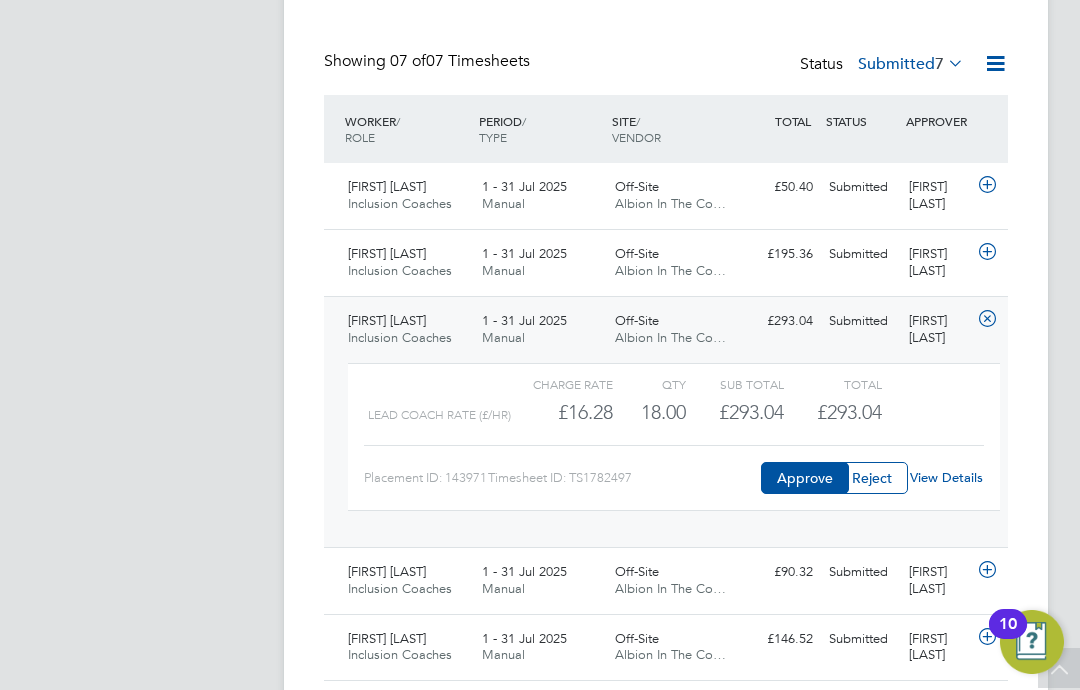 click on "Approve" 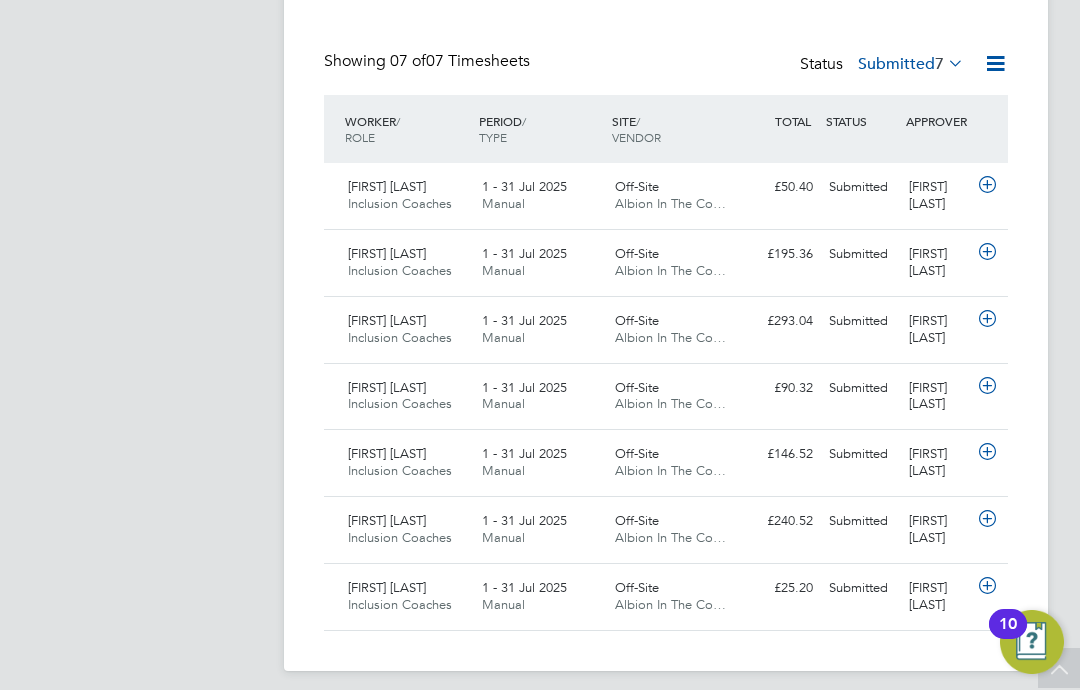 click 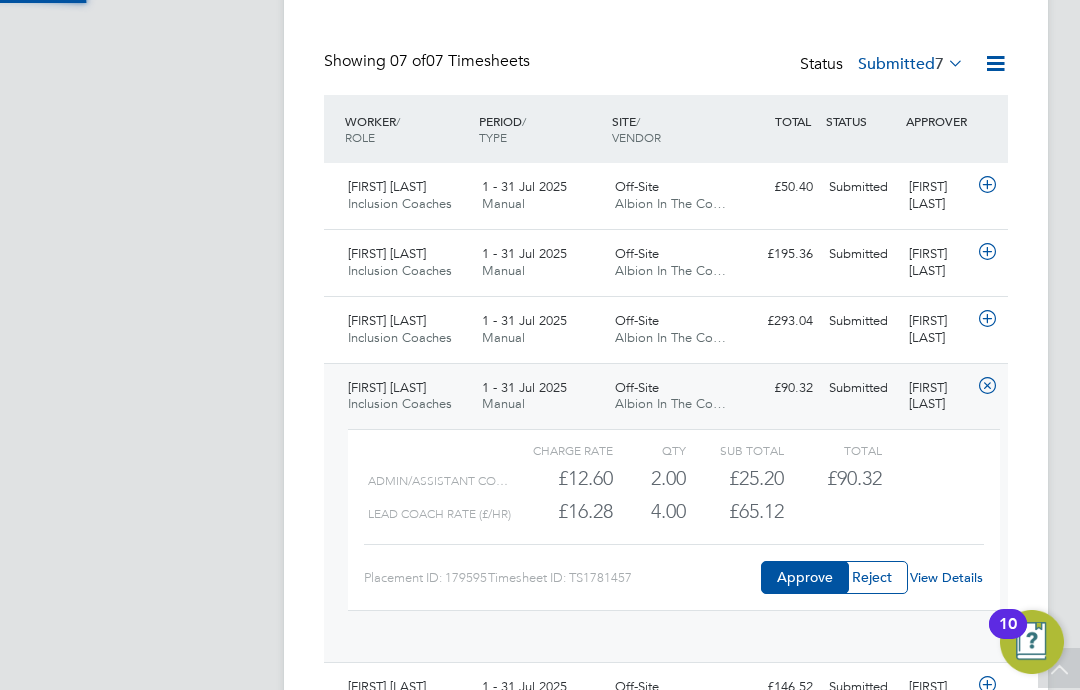 scroll, scrollTop: 10, scrollLeft: 10, axis: both 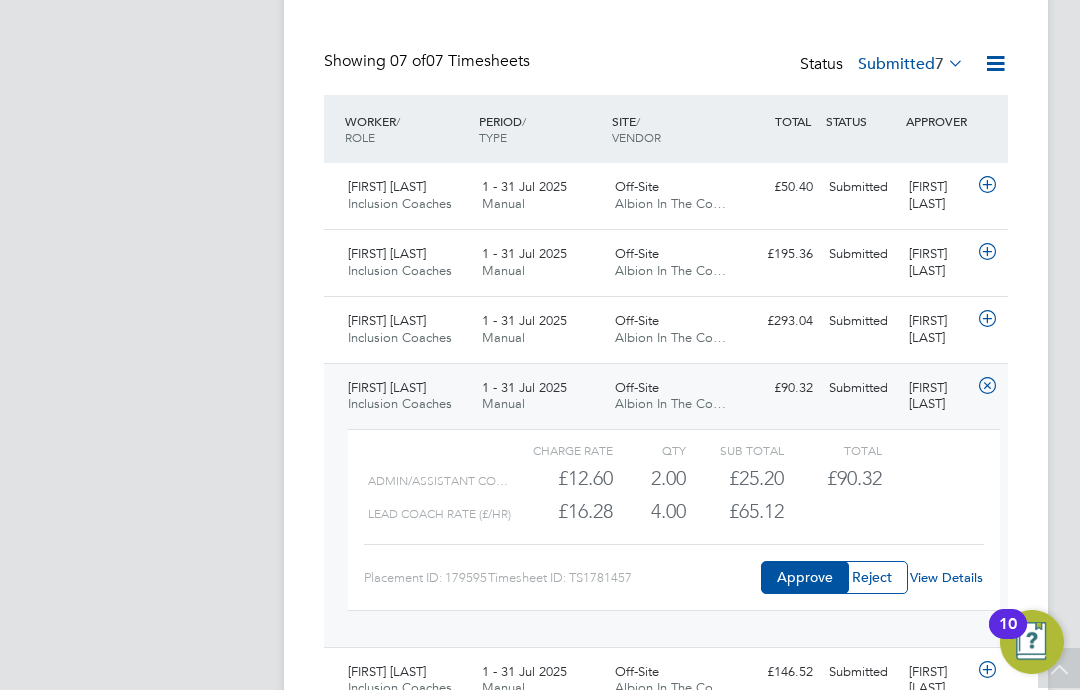 click on "View Details" 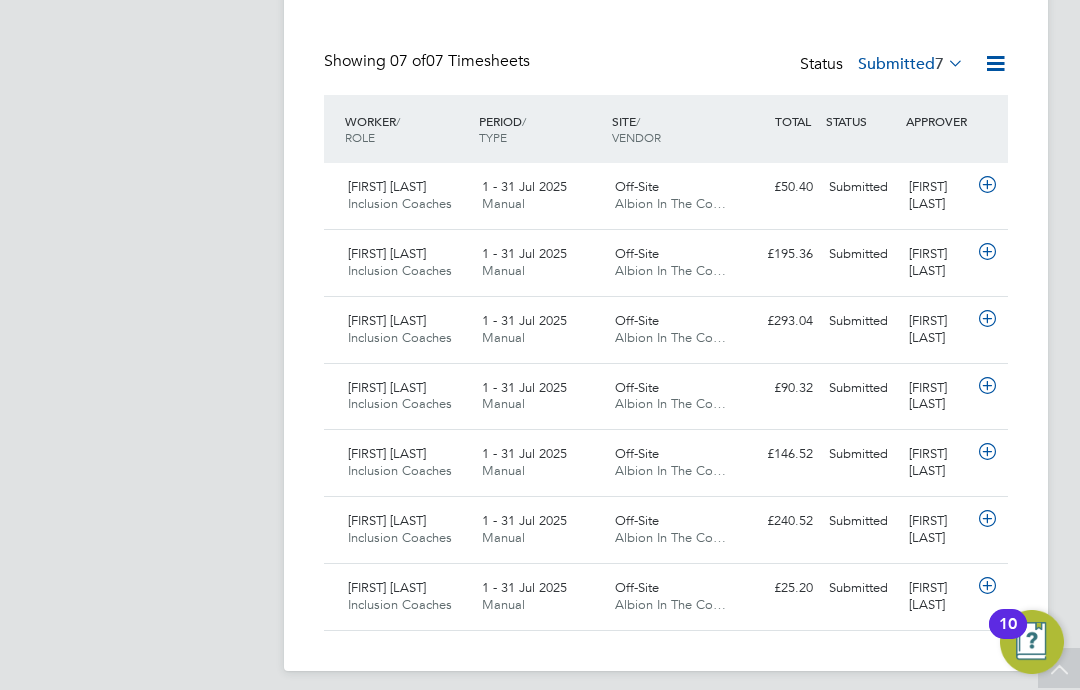 click on "[FIRST] [LAST]" 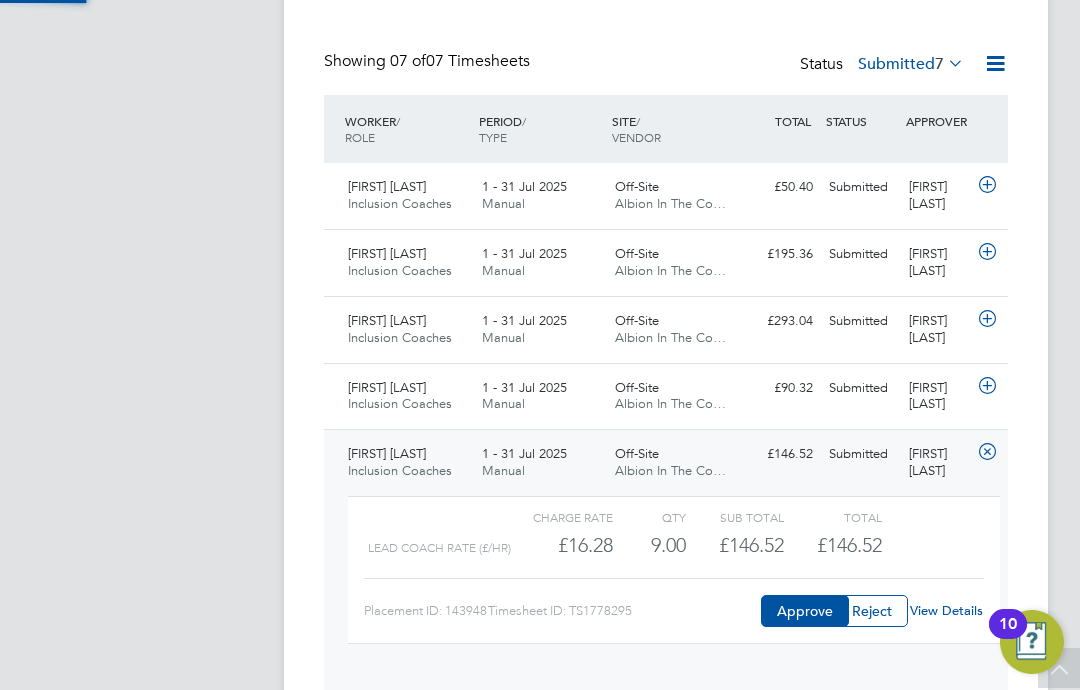 scroll, scrollTop: 10, scrollLeft: 10, axis: both 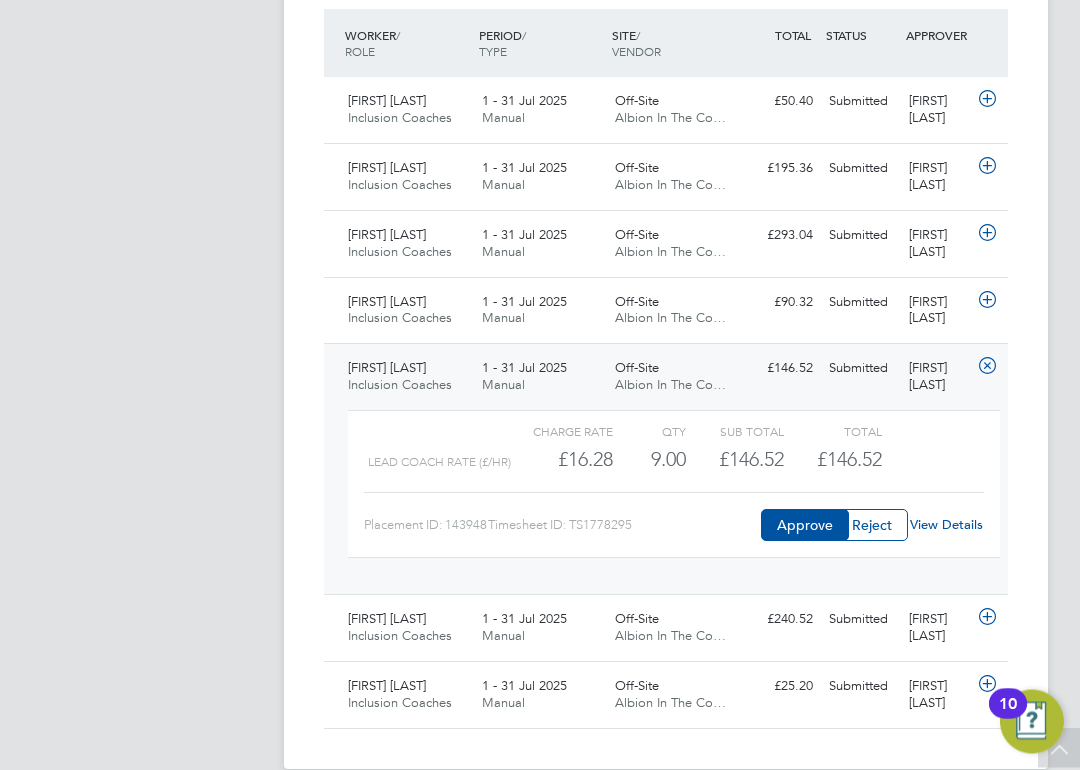 click on "View Details" 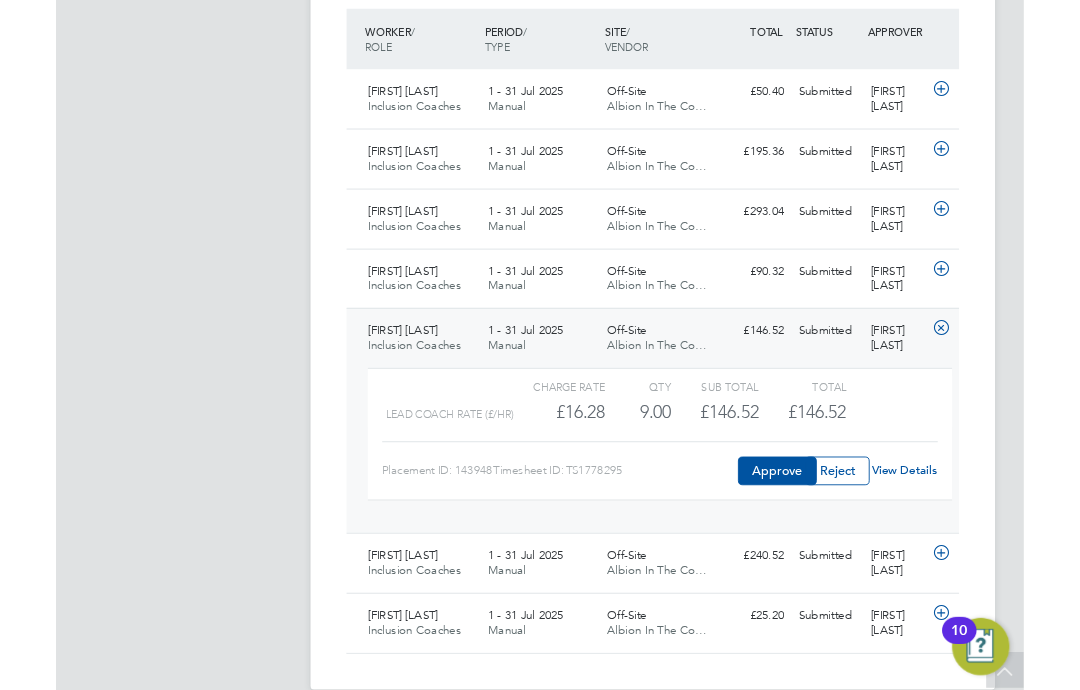scroll, scrollTop: 817, scrollLeft: 0, axis: vertical 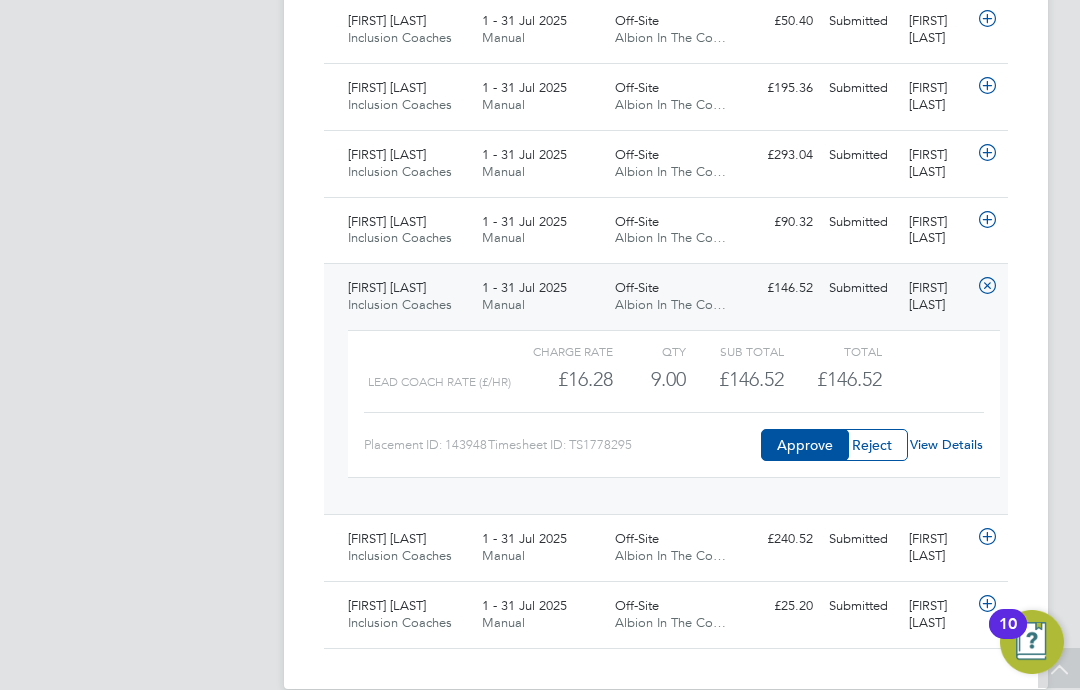 click 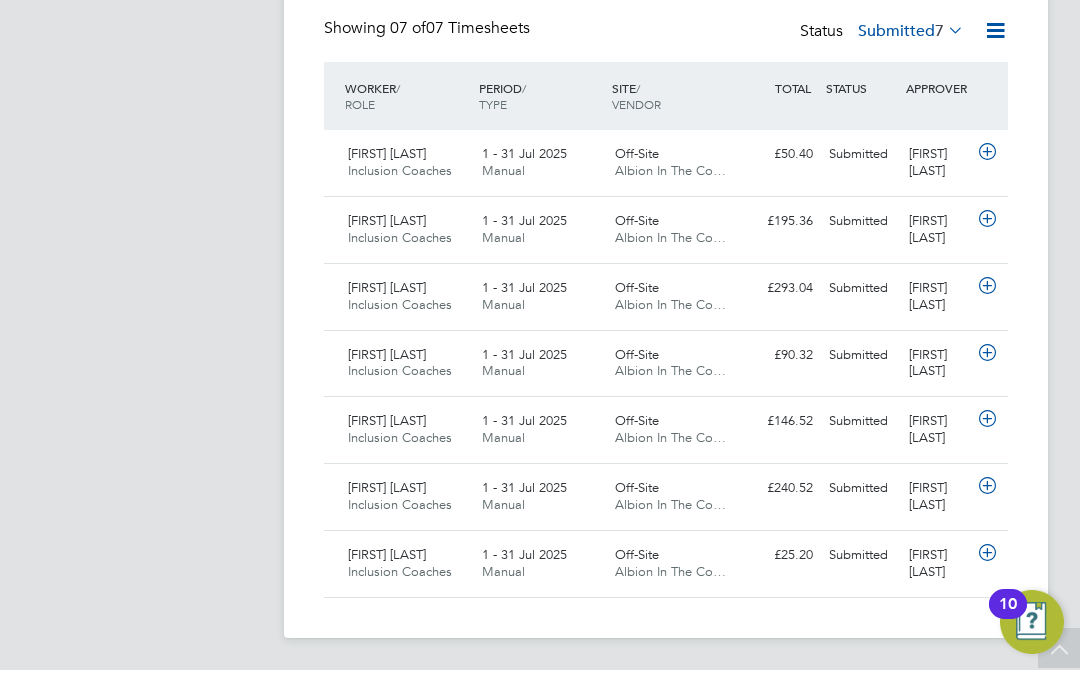 scroll, scrollTop: 651, scrollLeft: 0, axis: vertical 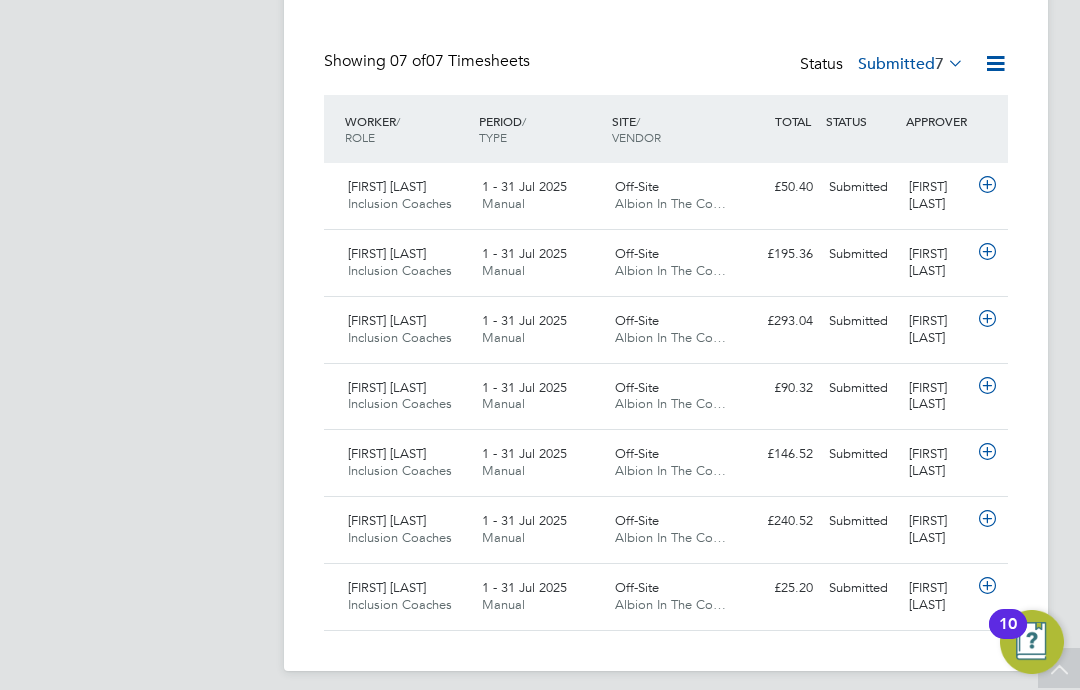 click 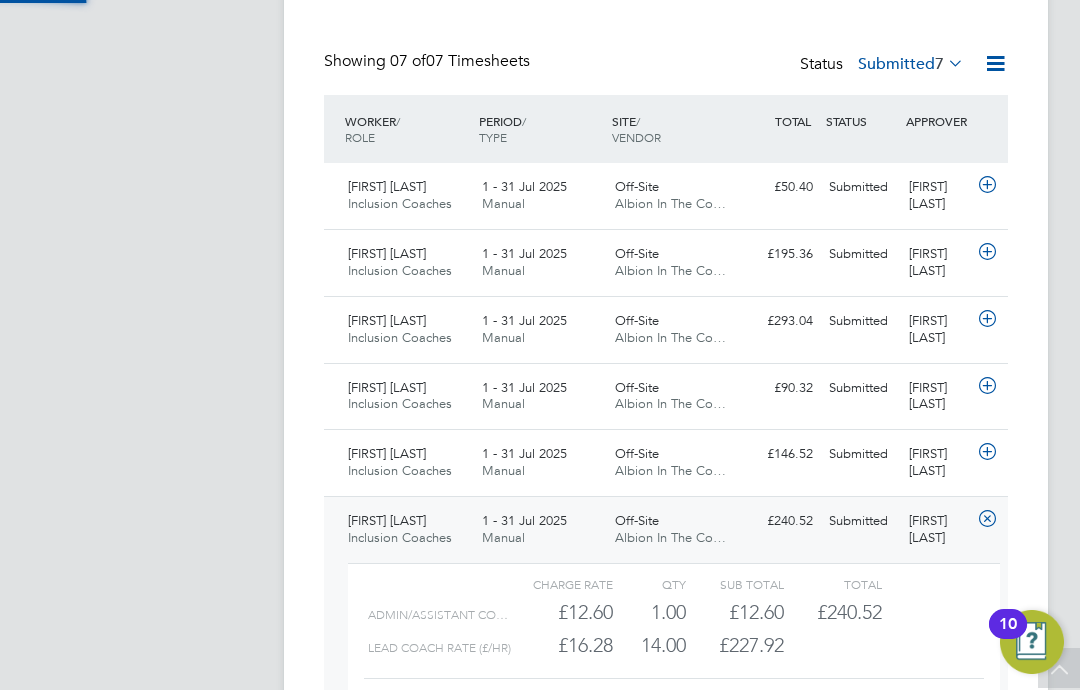 scroll, scrollTop: 10, scrollLeft: 10, axis: both 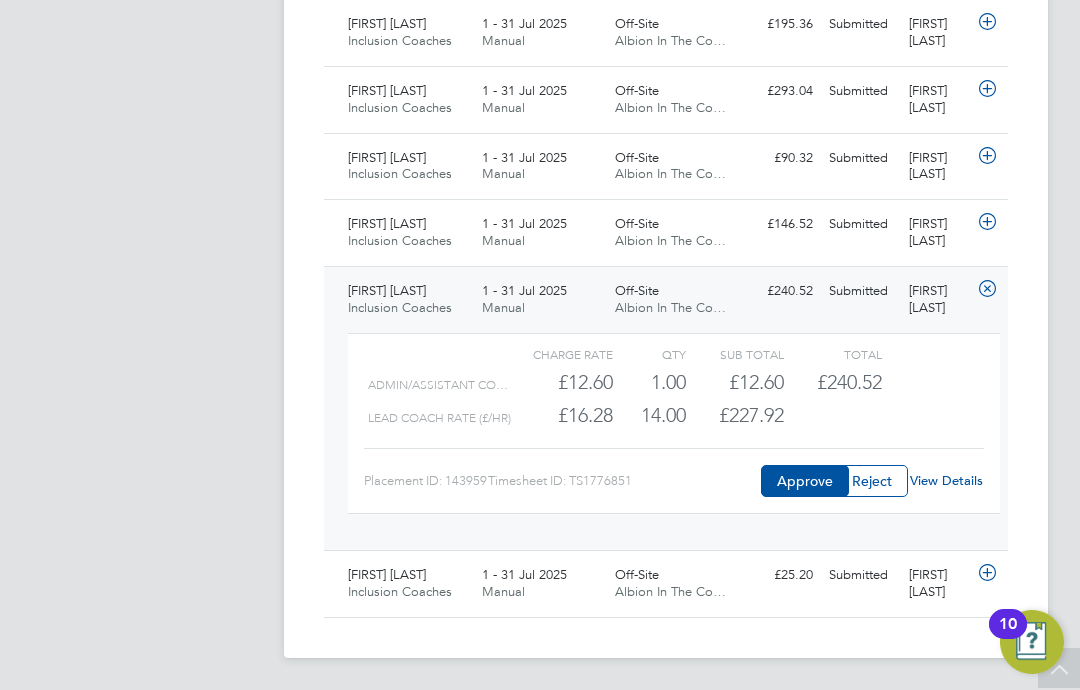 click on "View Details" 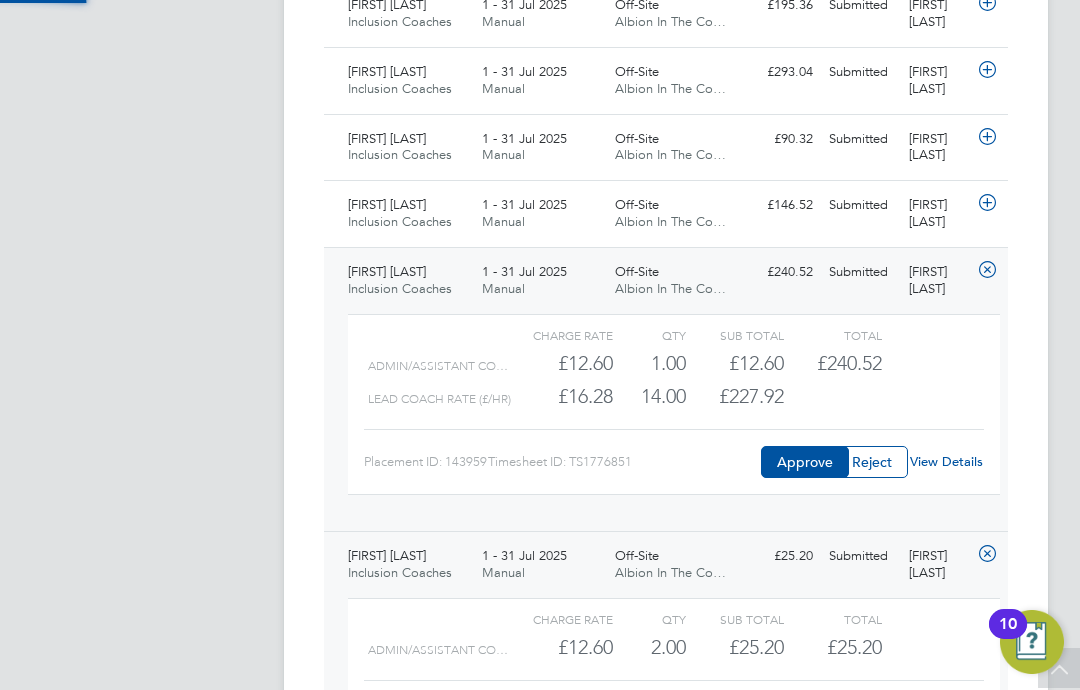 scroll, scrollTop: 10, scrollLeft: 10, axis: both 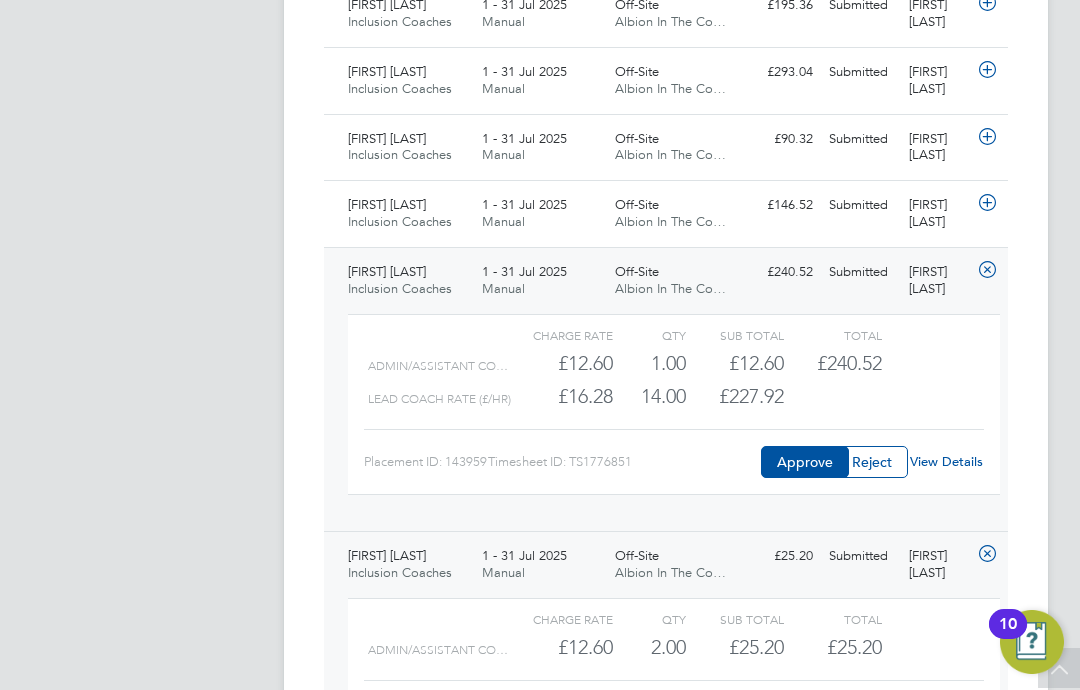 click 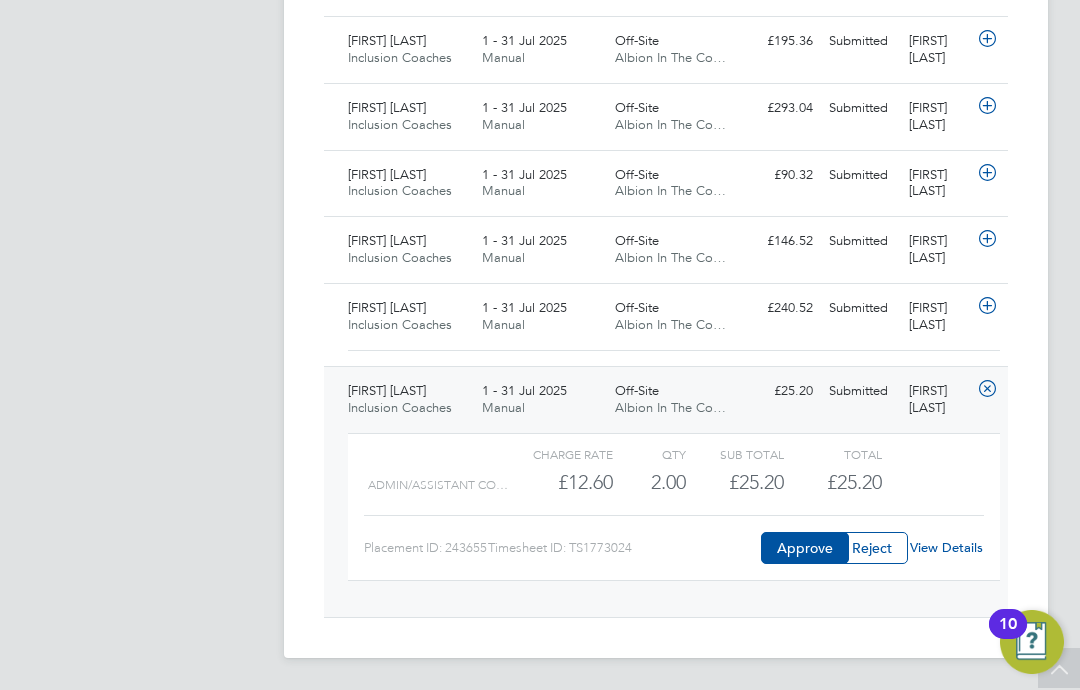 scroll, scrollTop: 867, scrollLeft: 0, axis: vertical 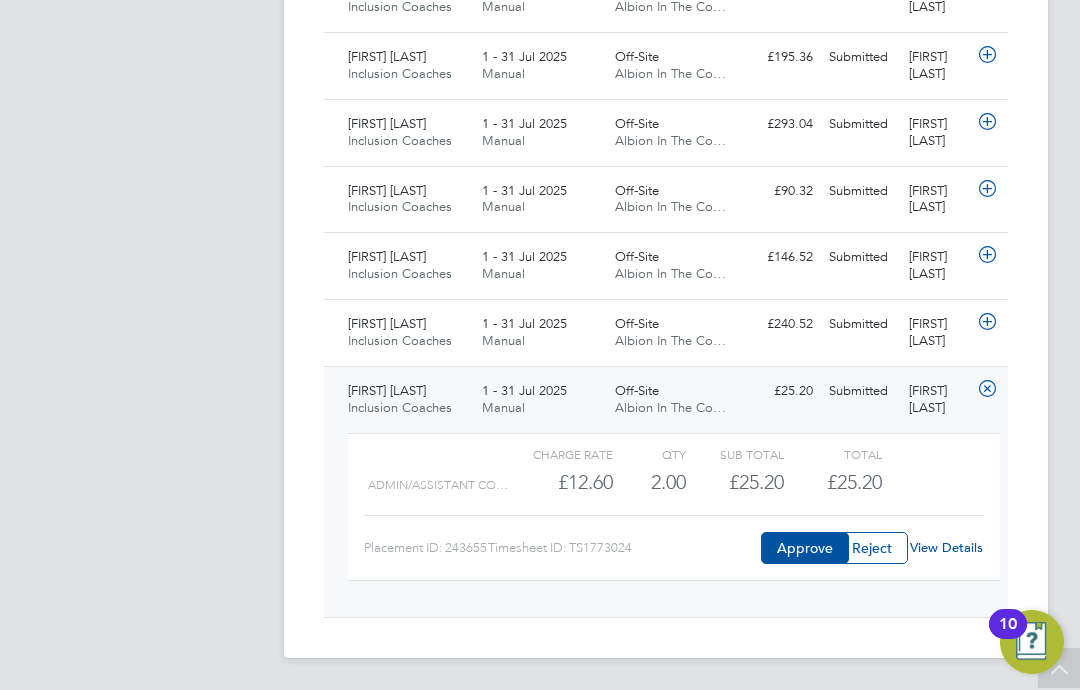 click on "Approve" 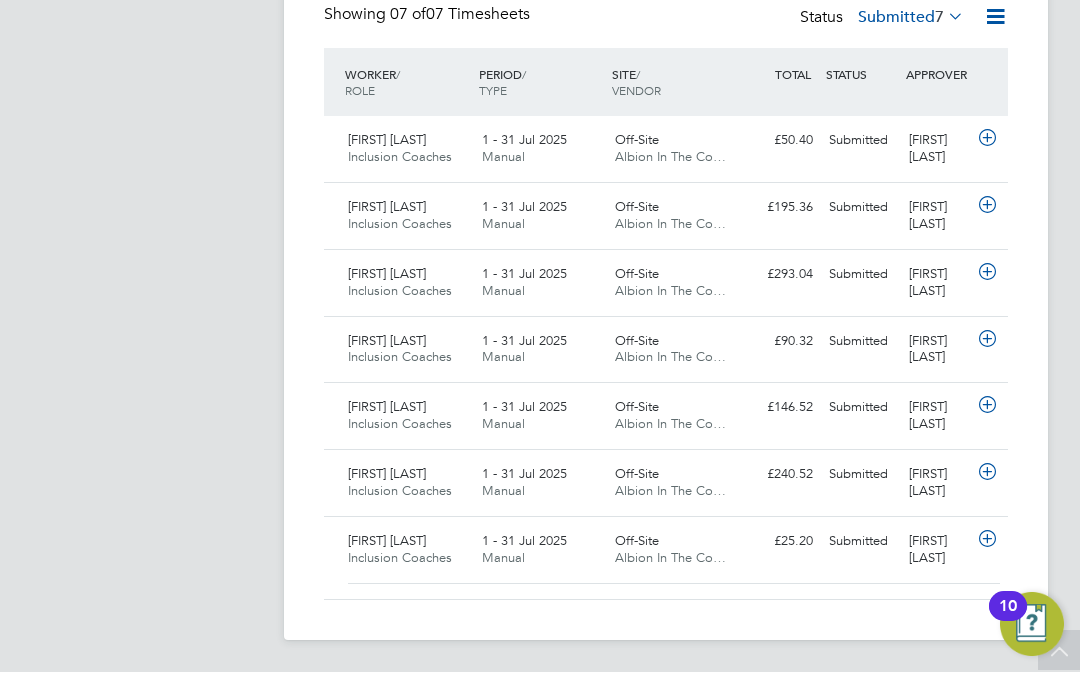 scroll, scrollTop: 651, scrollLeft: 0, axis: vertical 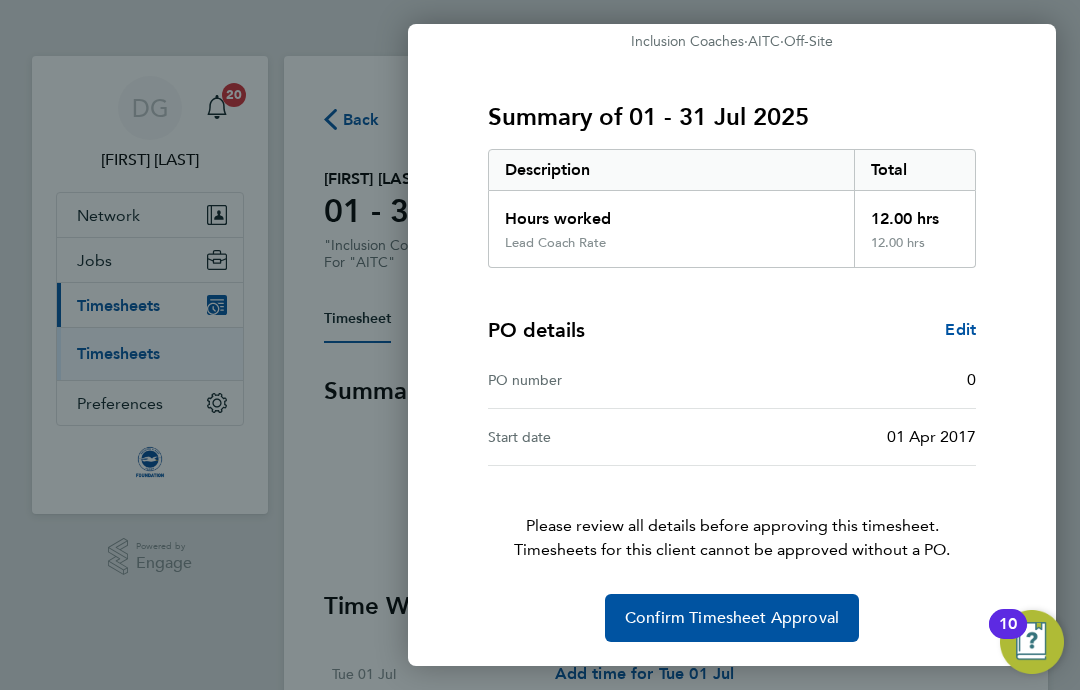 click on "Confirm Timesheet Approval" 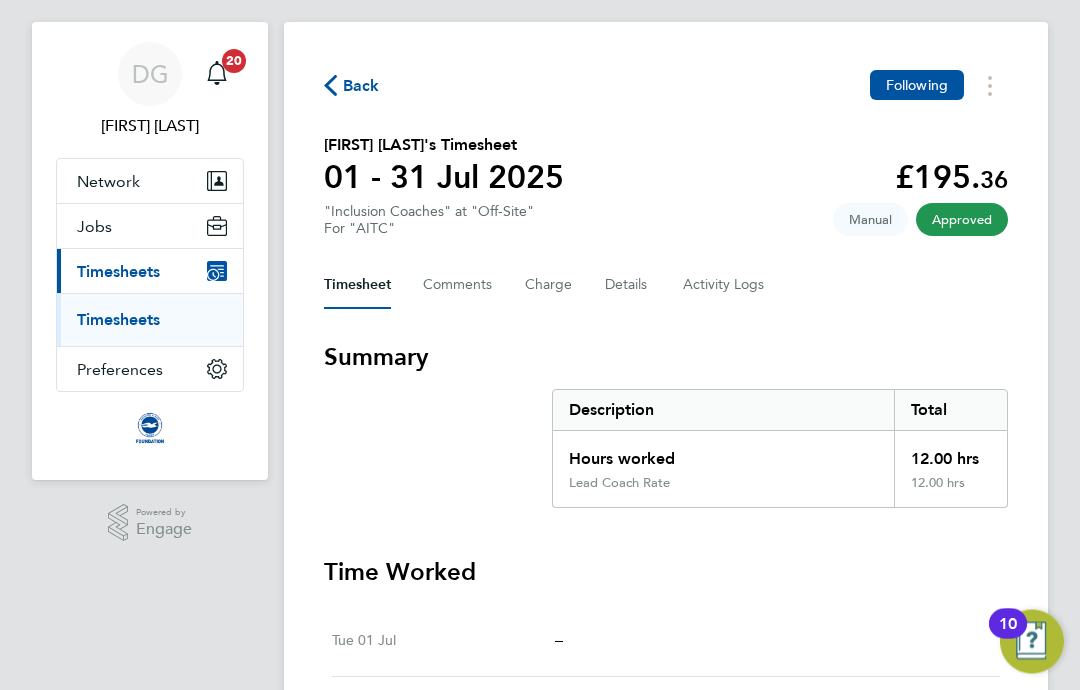 scroll, scrollTop: 0, scrollLeft: 0, axis: both 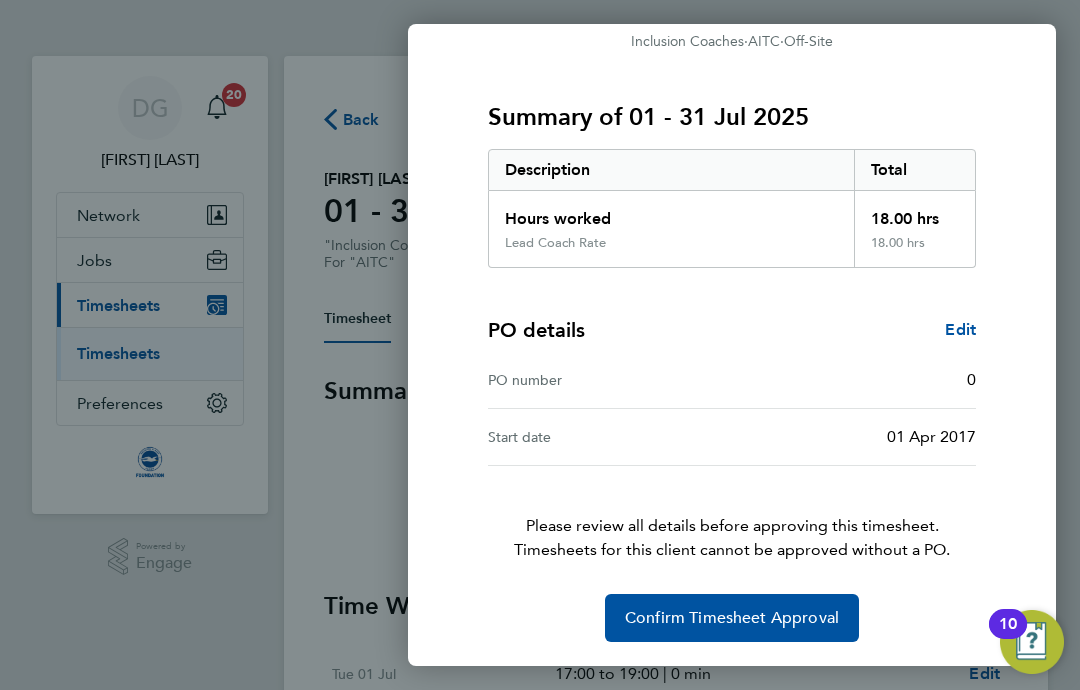 click on "Confirm Timesheet Approval" 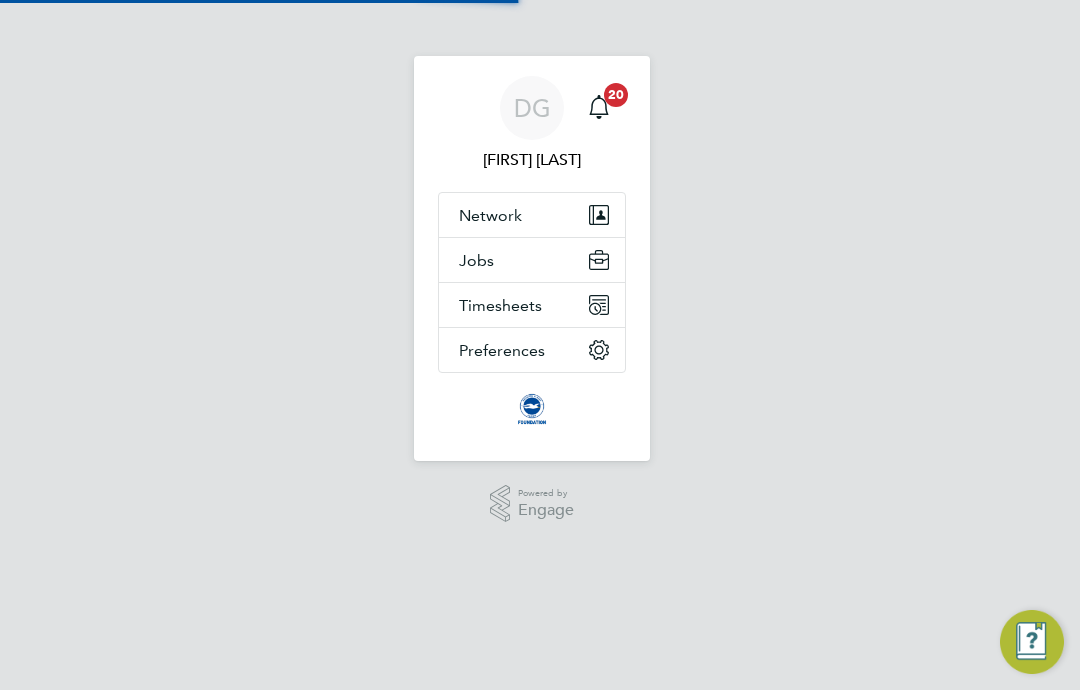 scroll, scrollTop: 0, scrollLeft: 0, axis: both 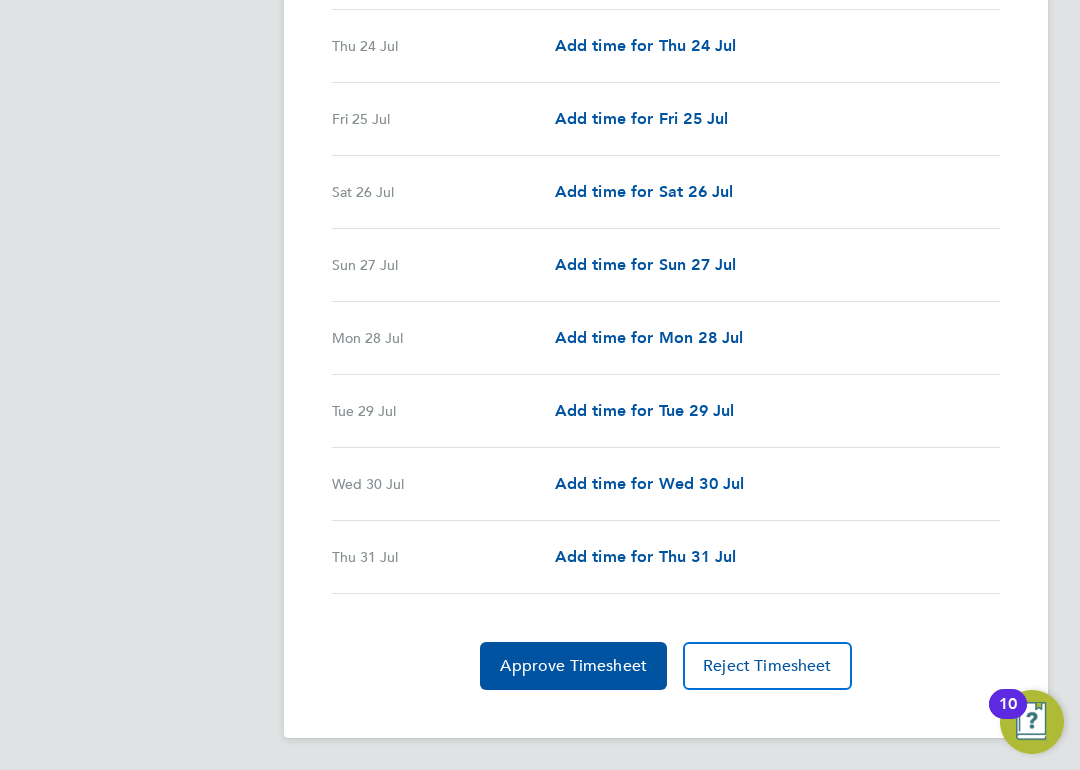 click on "Approve Timesheet" 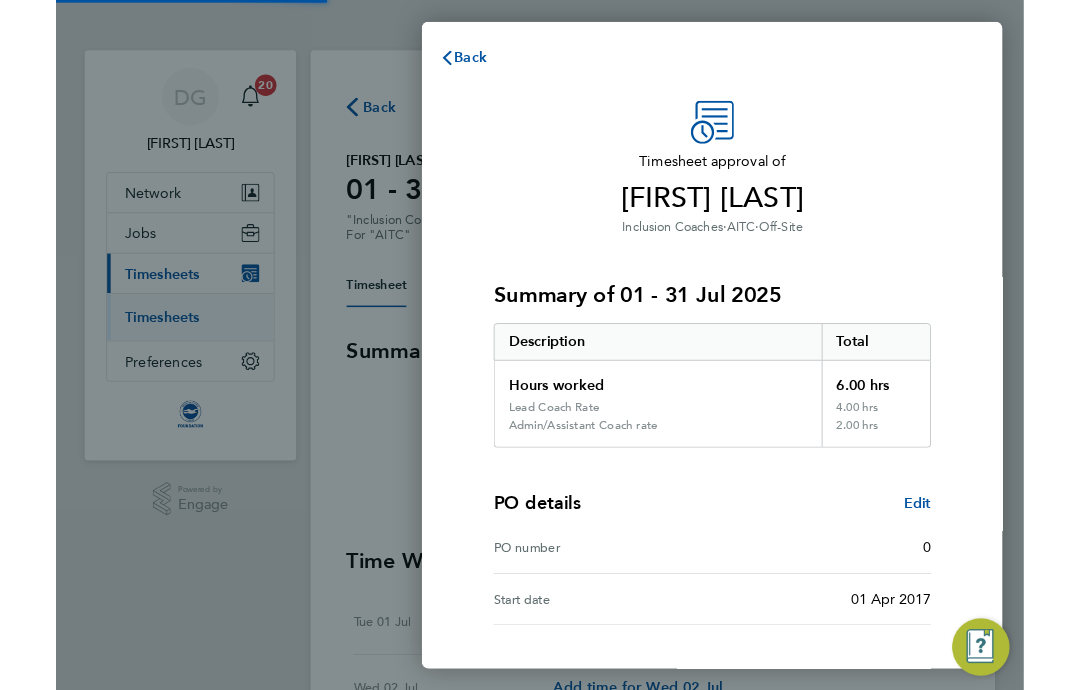 scroll, scrollTop: 0, scrollLeft: 0, axis: both 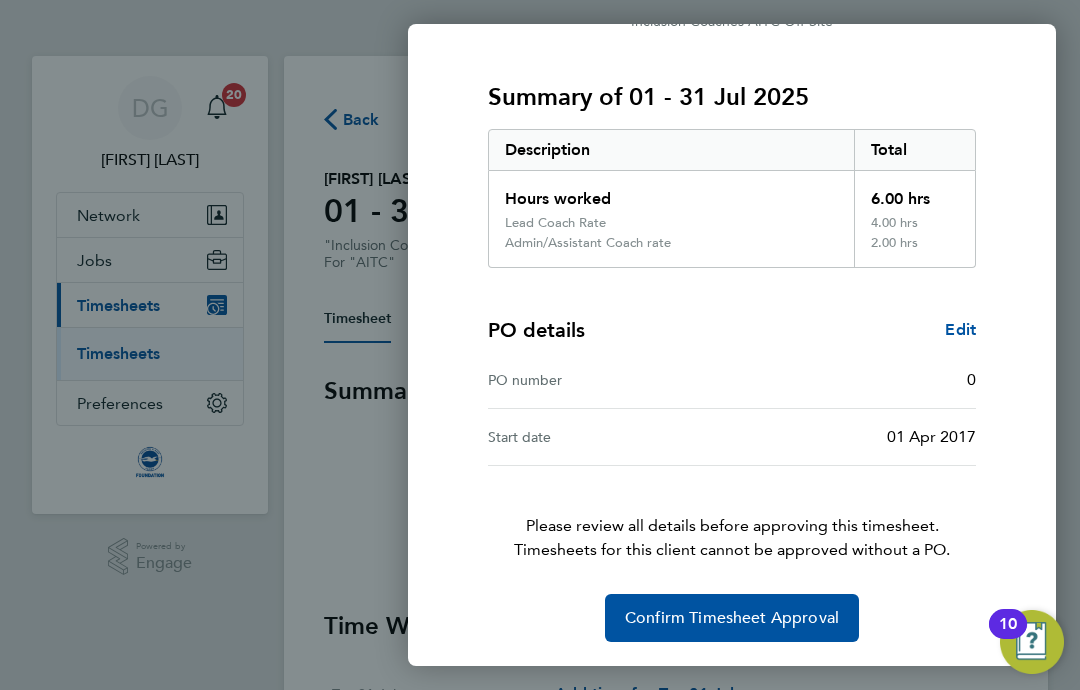 click on "Confirm Timesheet Approval" 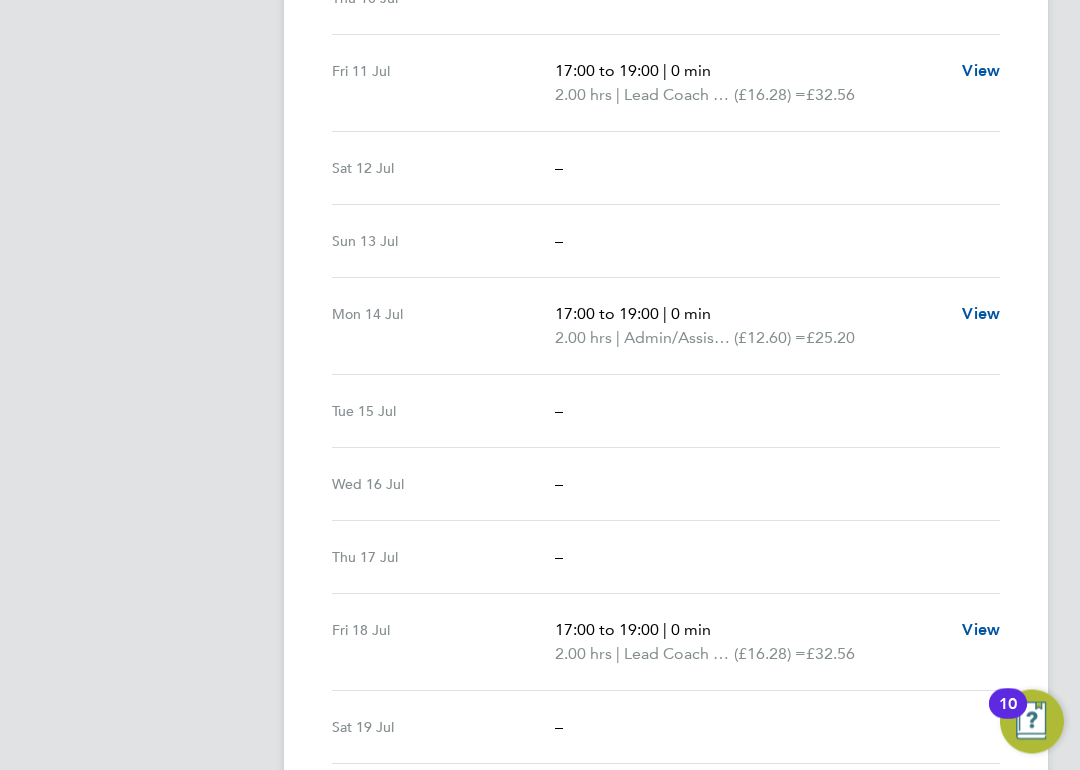 scroll, scrollTop: 1462, scrollLeft: 0, axis: vertical 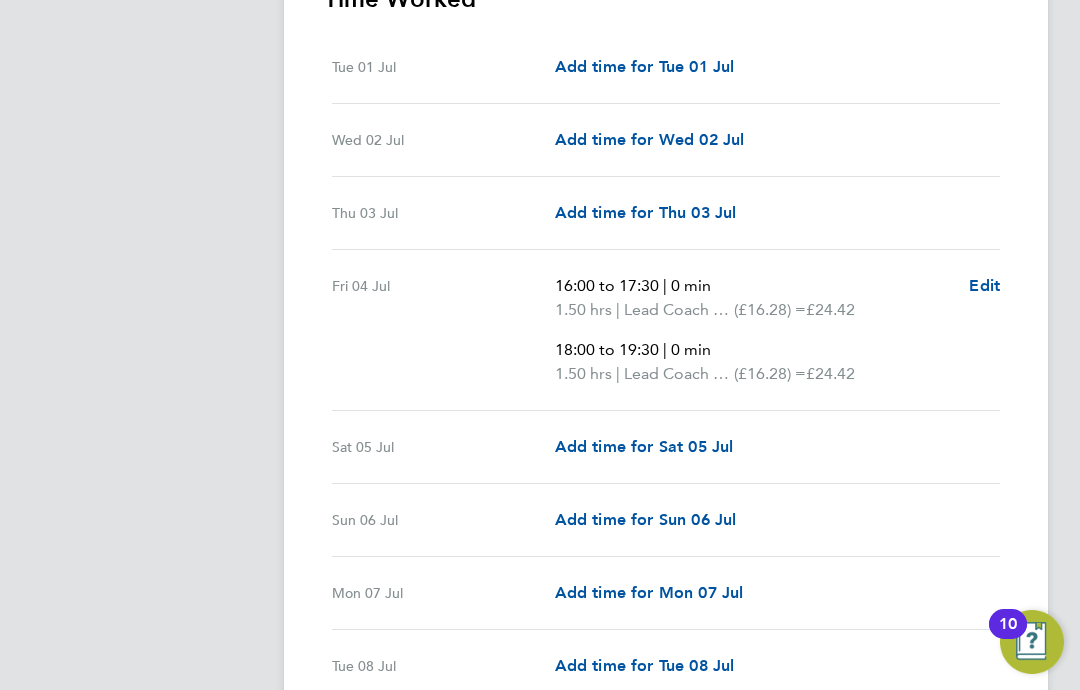 click on "Edit" at bounding box center [984, 285] 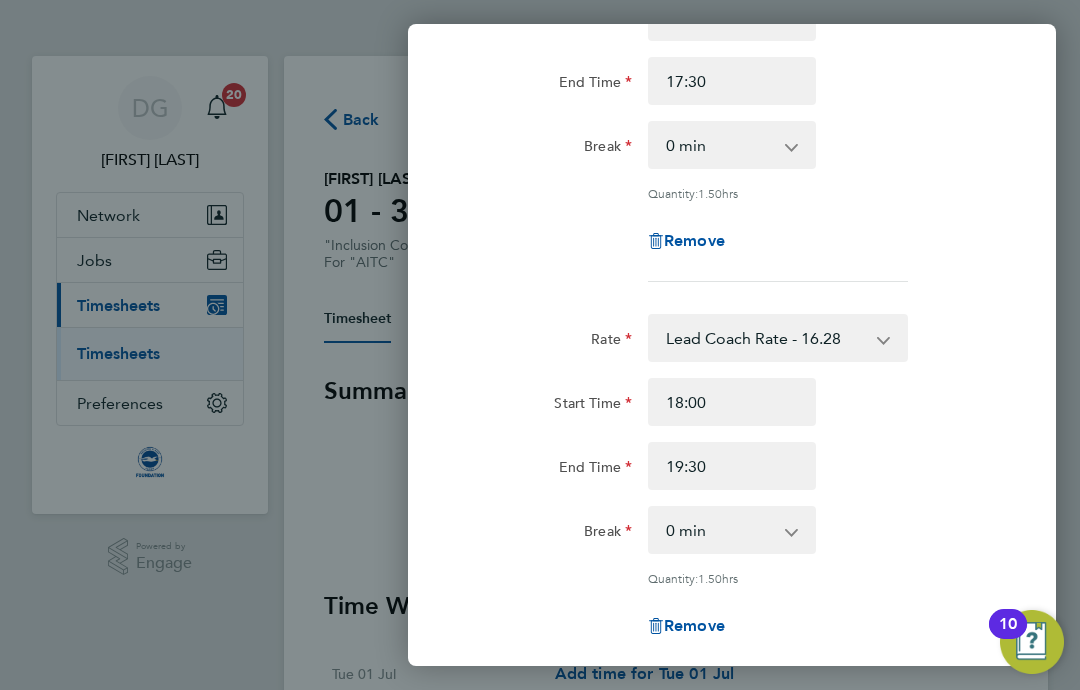 scroll, scrollTop: 237, scrollLeft: 0, axis: vertical 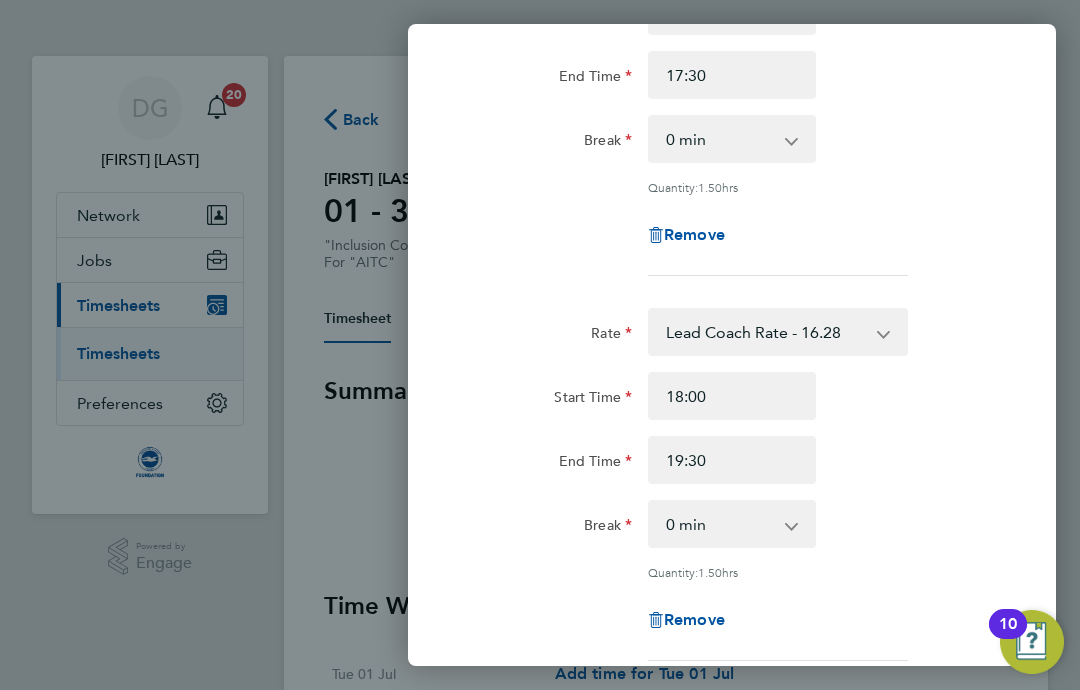 click on "Start Time" at bounding box center [732, 396] 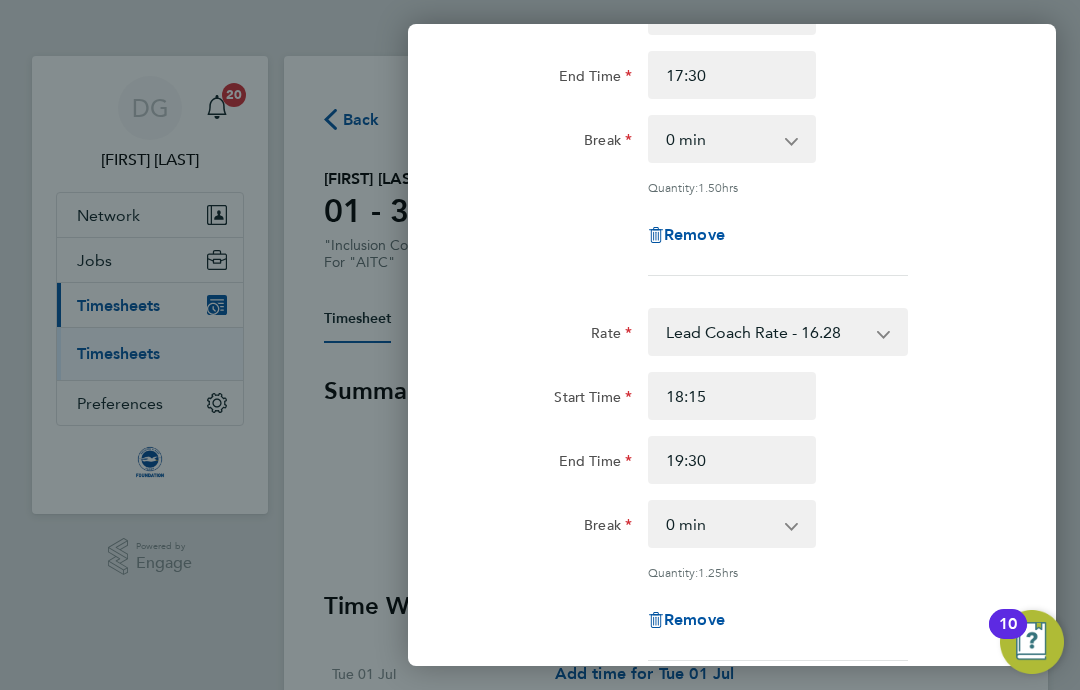 click on "End Time" at bounding box center (732, 460) 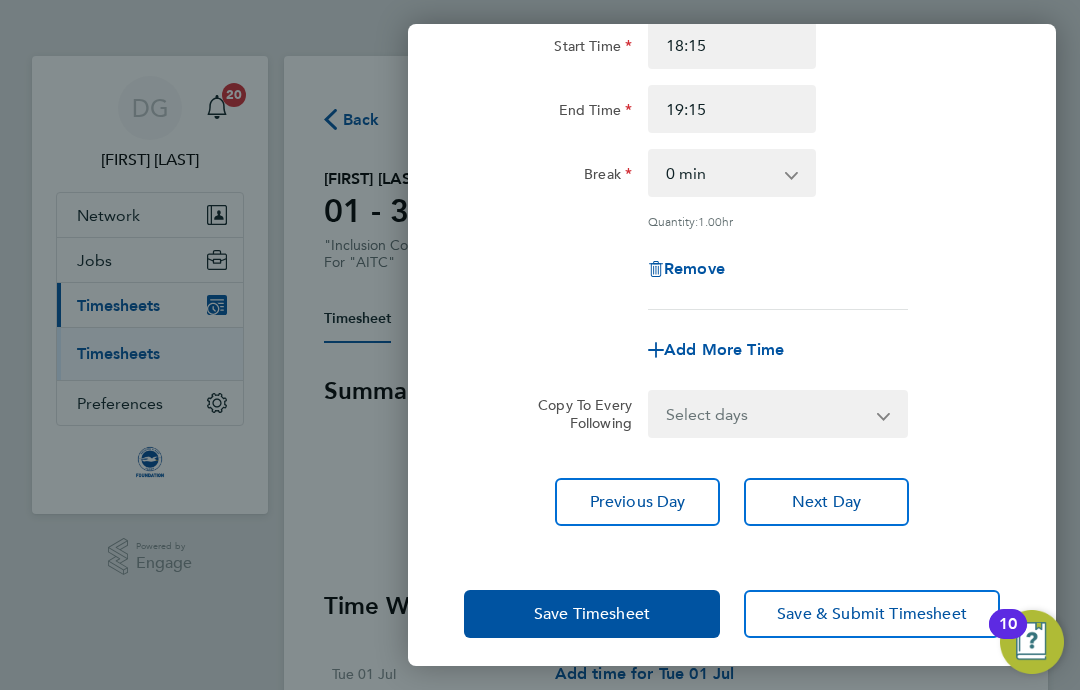 scroll, scrollTop: 594, scrollLeft: 0, axis: vertical 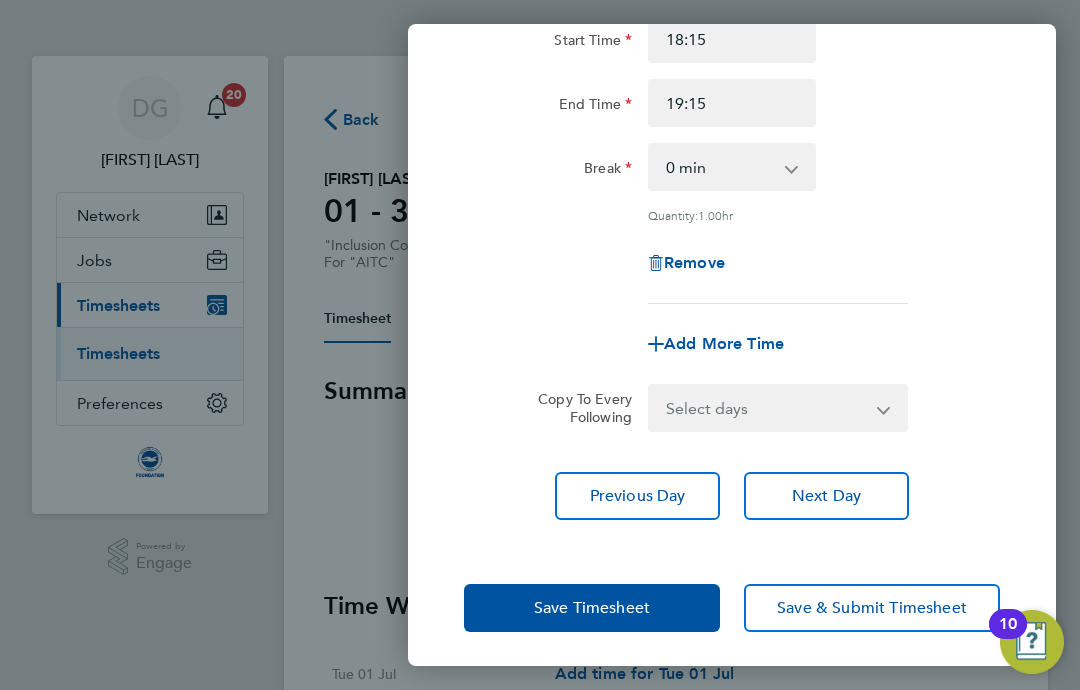 click on "Save Timesheet" 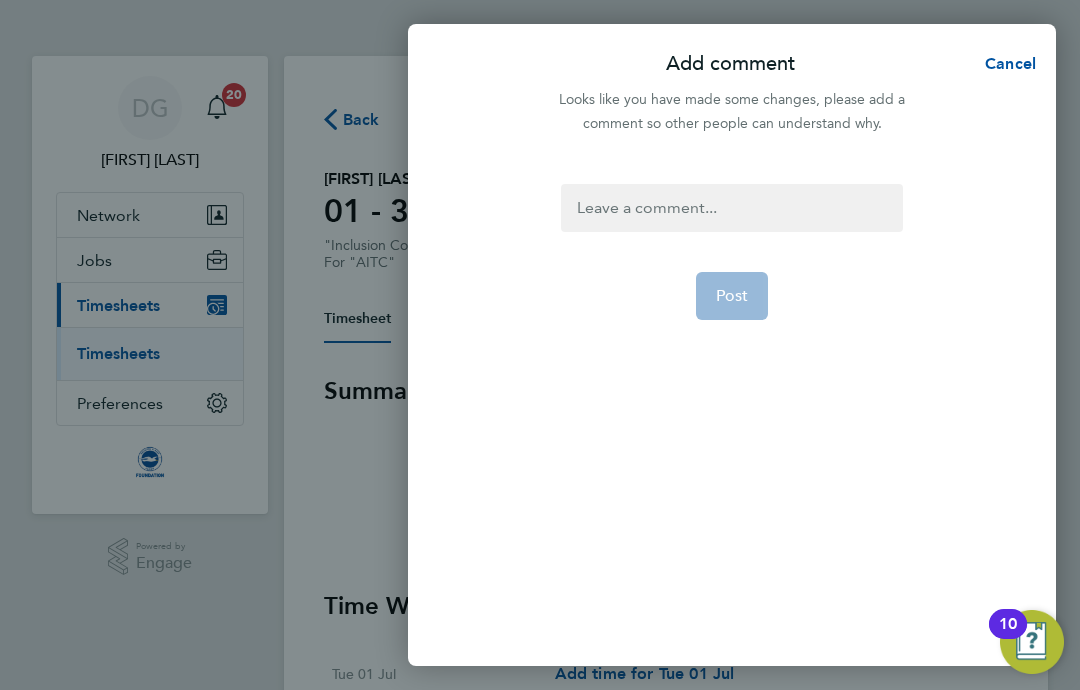 click at bounding box center (731, 208) 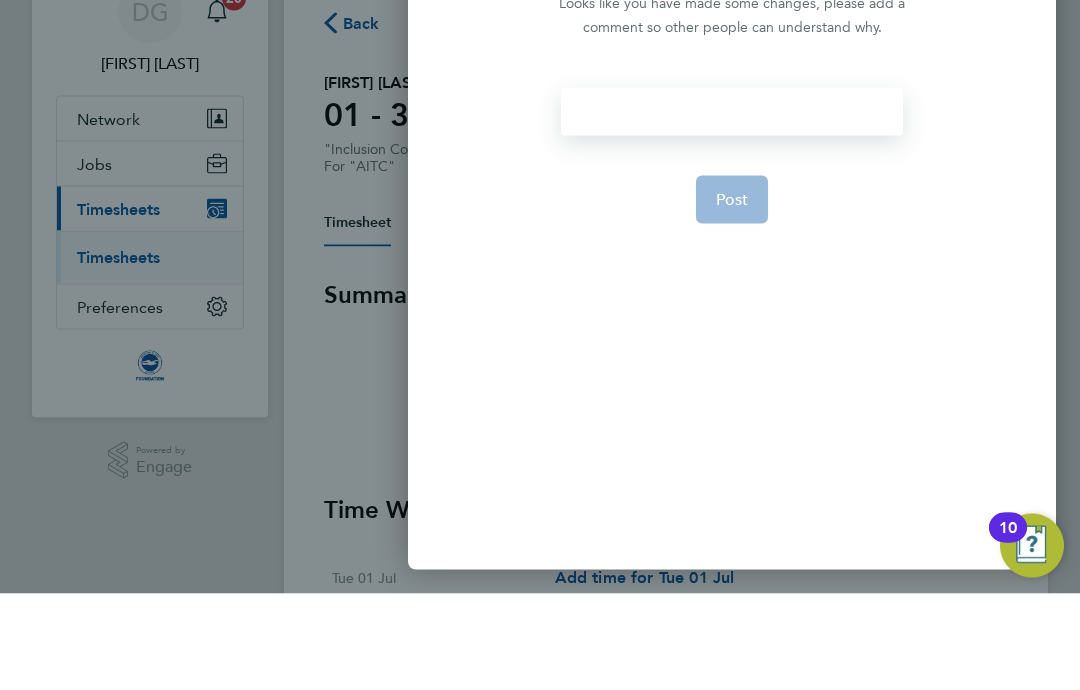 type 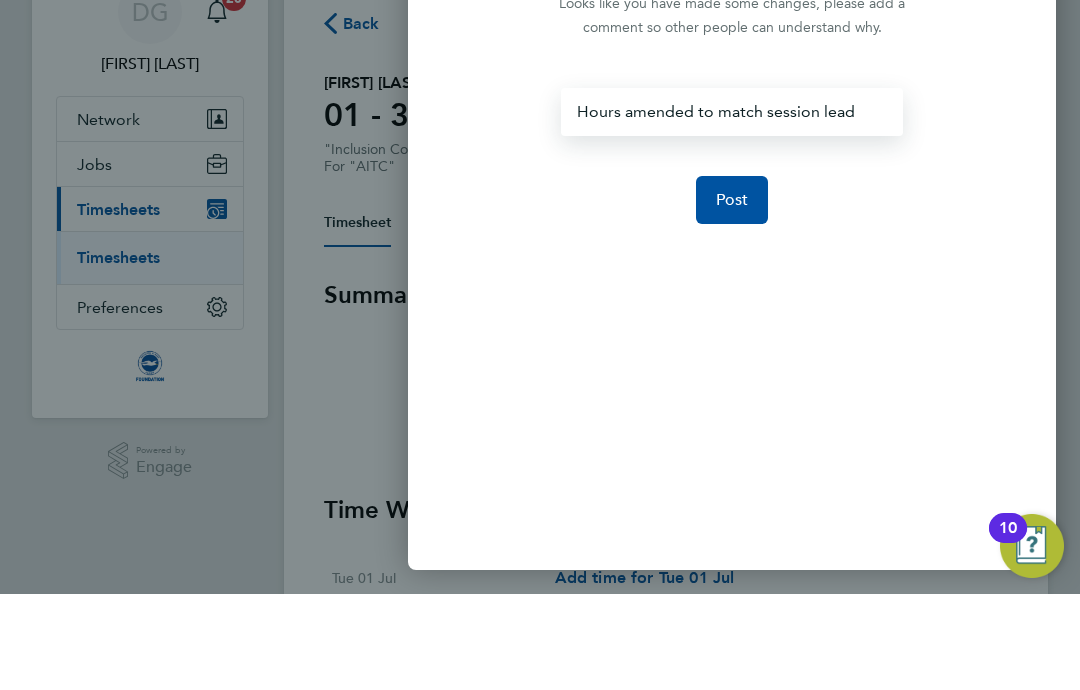 click on "Post" 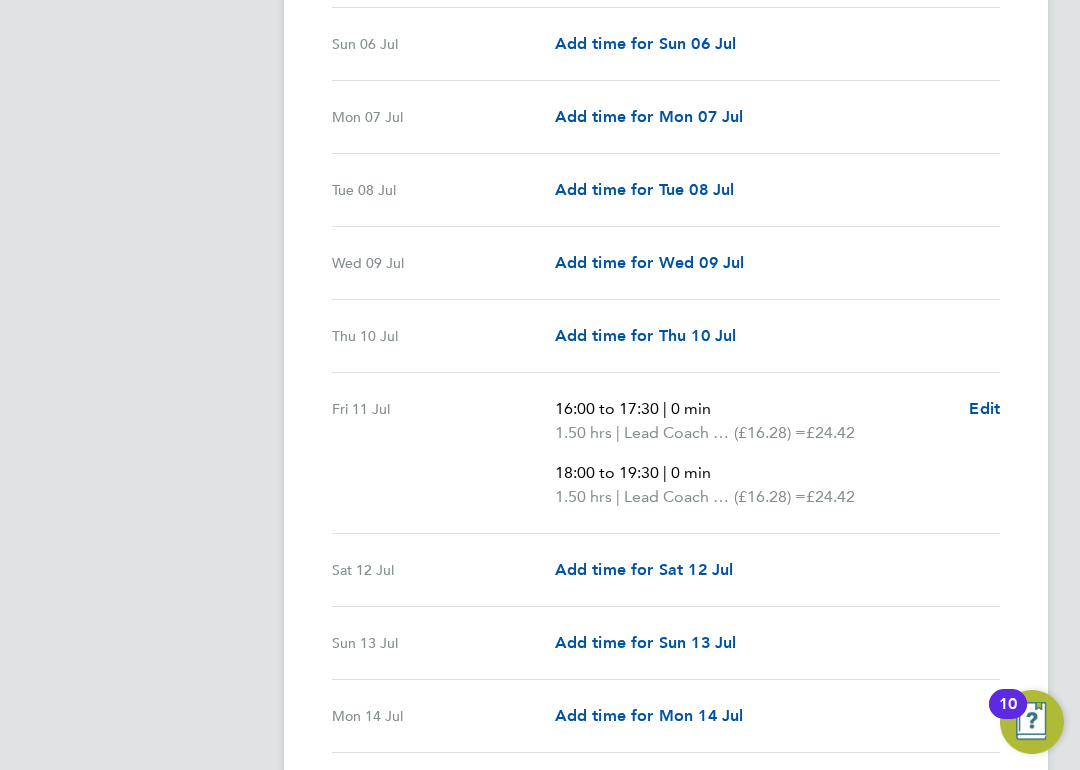 scroll, scrollTop: 1084, scrollLeft: 0, axis: vertical 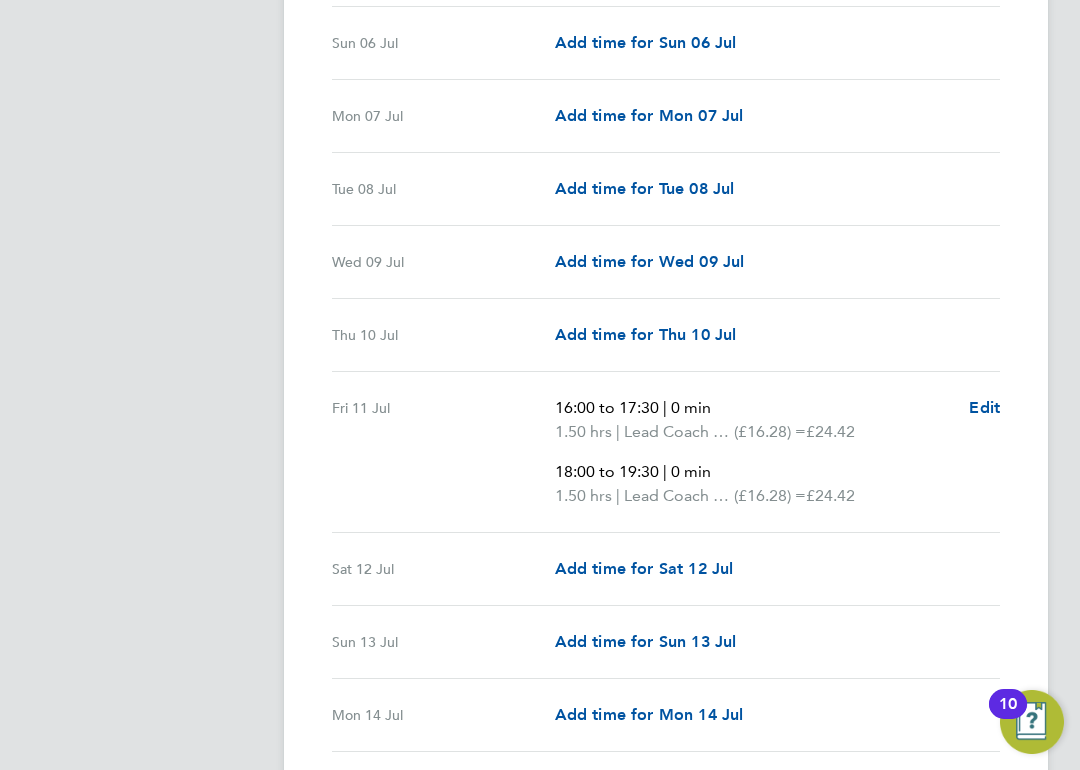 click on "Edit" at bounding box center (984, 407) 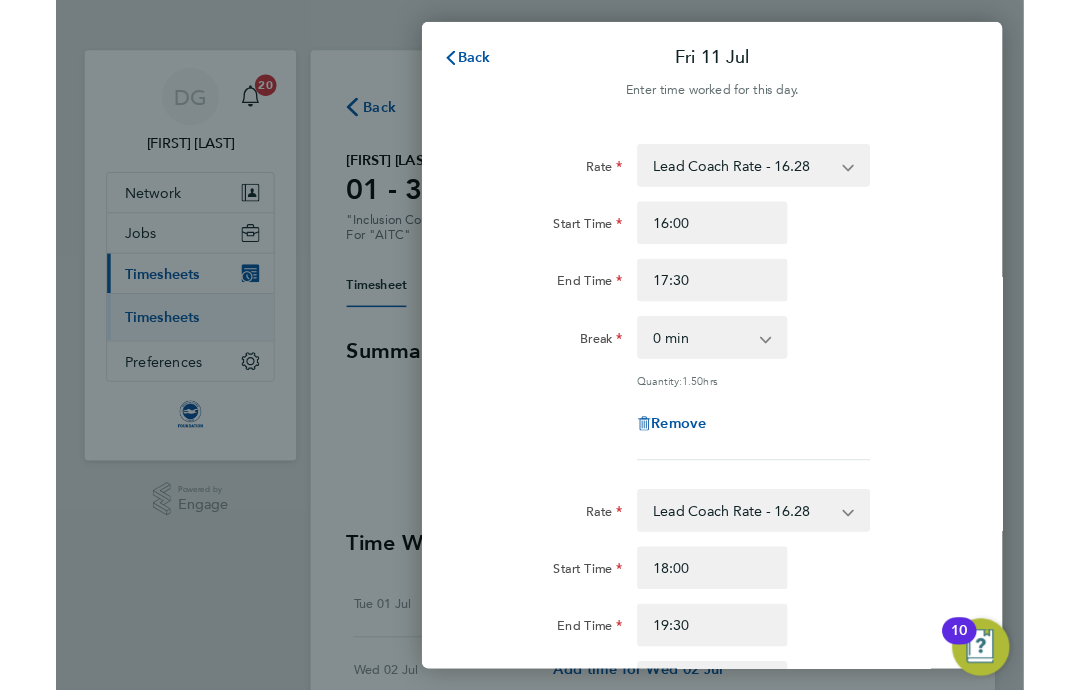 scroll, scrollTop: 0, scrollLeft: 0, axis: both 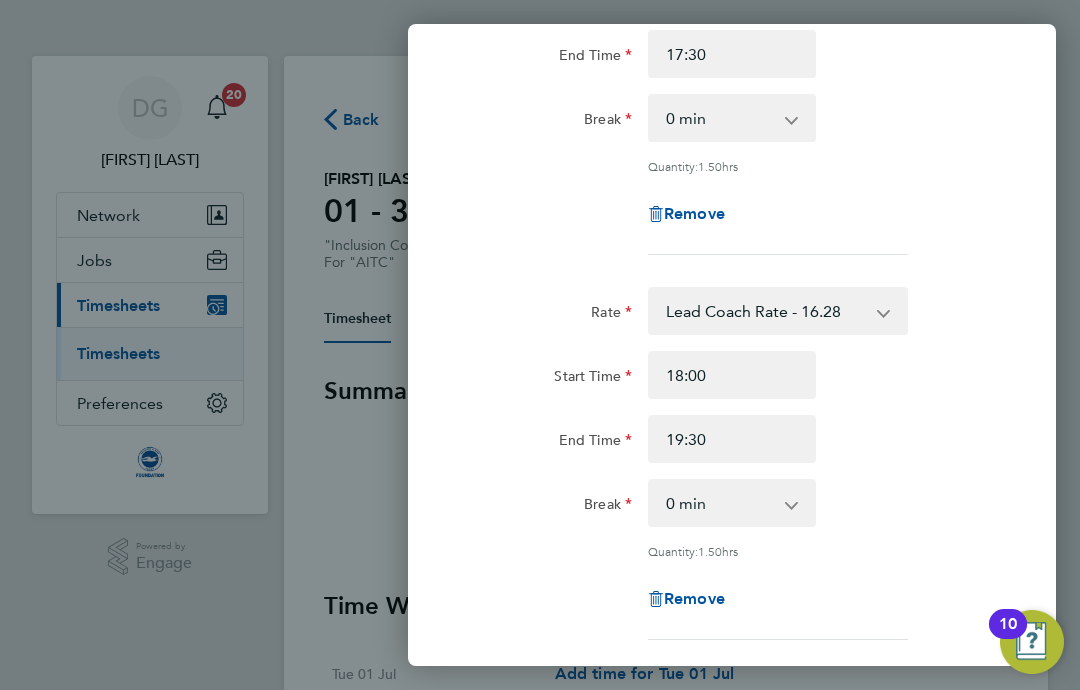 click on "Start Time" at bounding box center [732, 375] 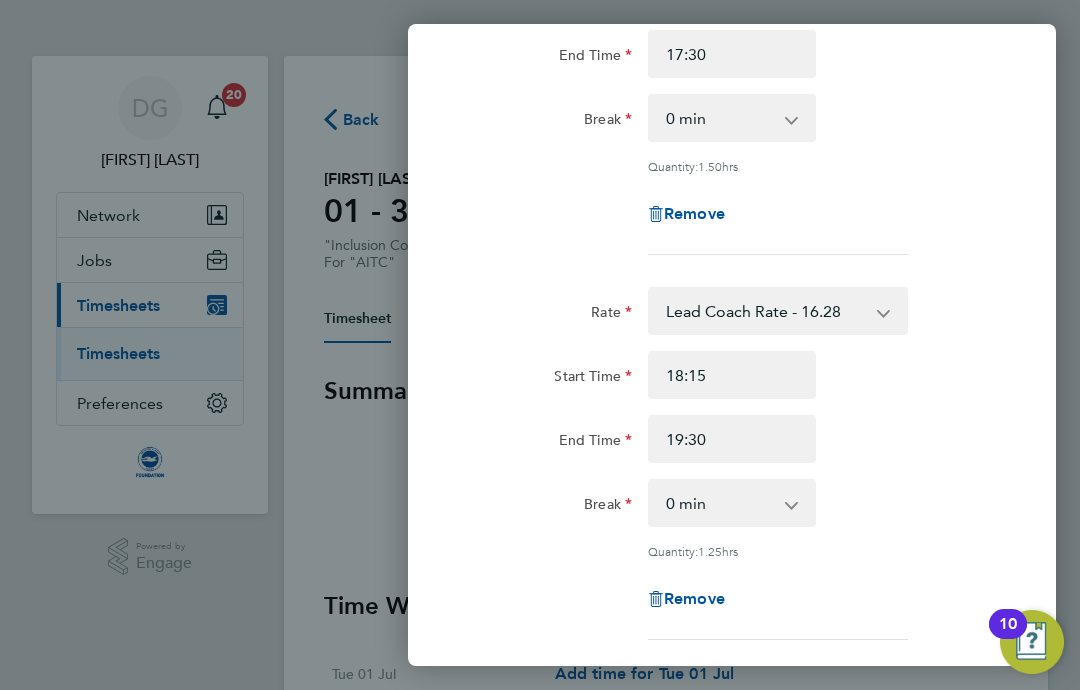 click on "End Time" at bounding box center (732, 439) 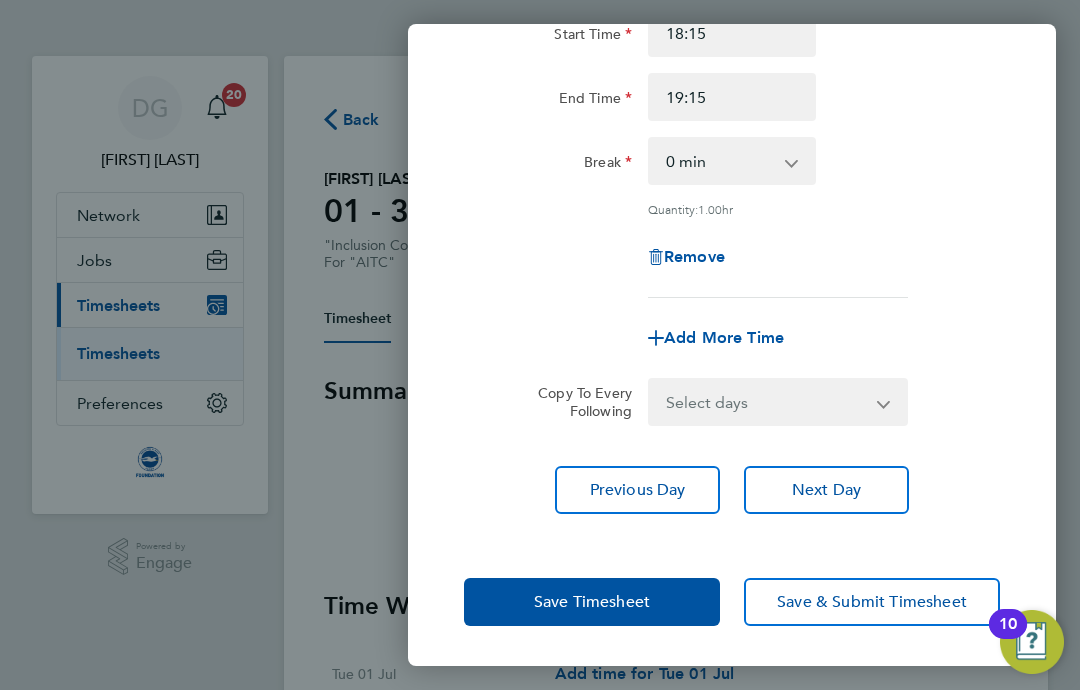 scroll, scrollTop: 600, scrollLeft: 0, axis: vertical 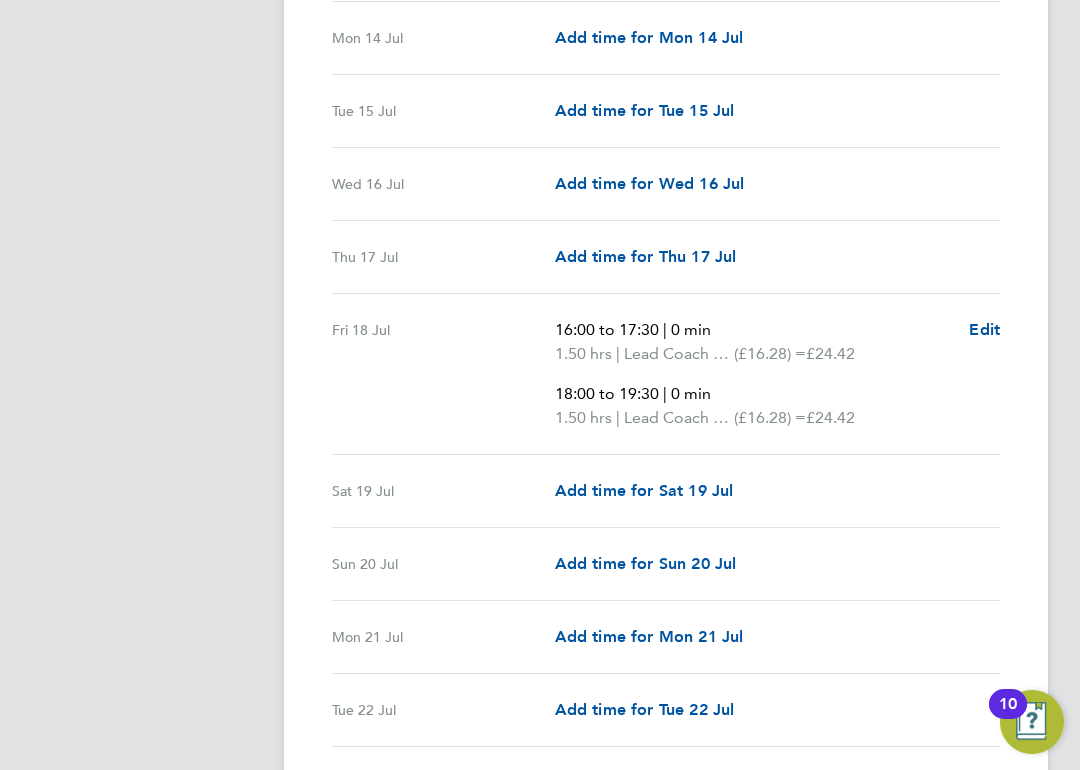click on "Edit" at bounding box center [984, 329] 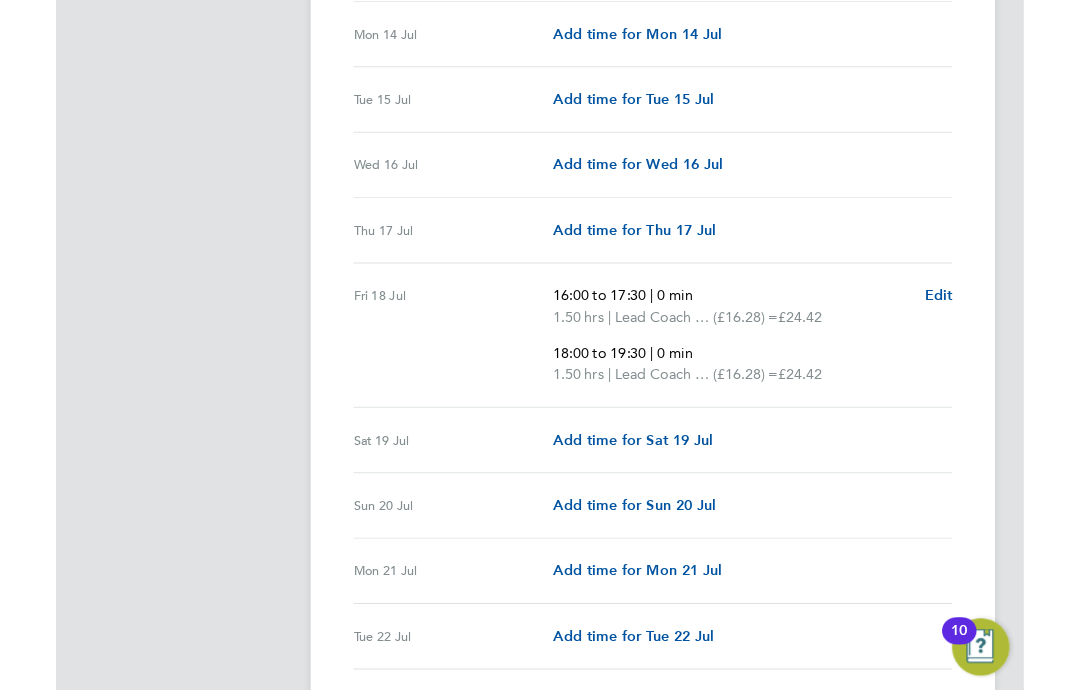 scroll, scrollTop: 0, scrollLeft: 0, axis: both 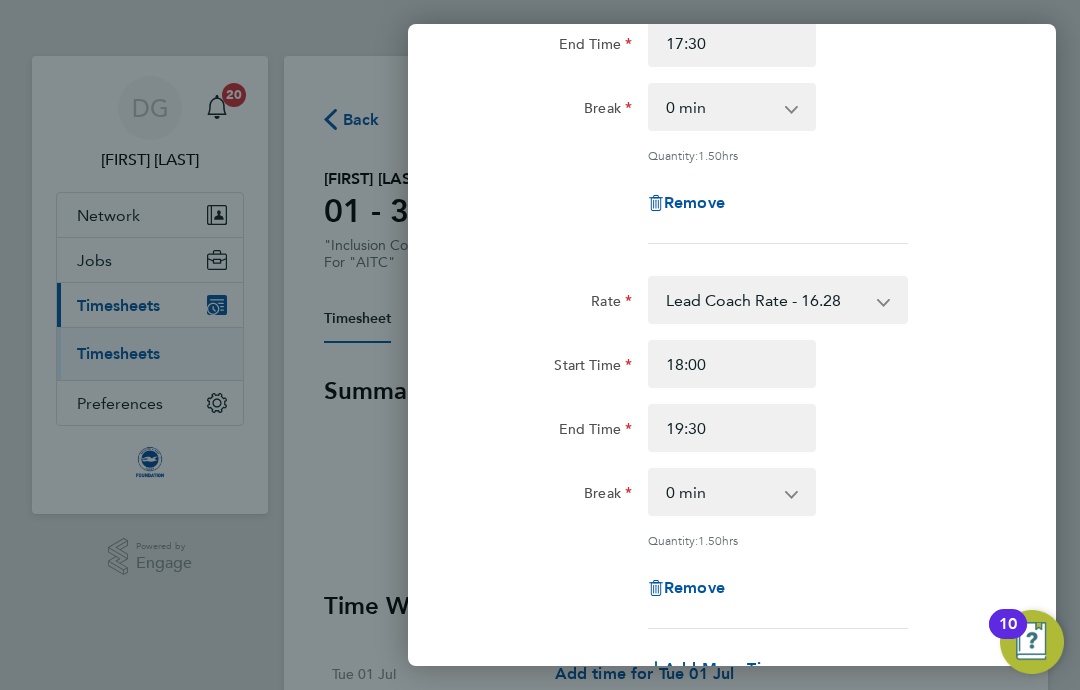 click on "Start Time" at bounding box center [732, 364] 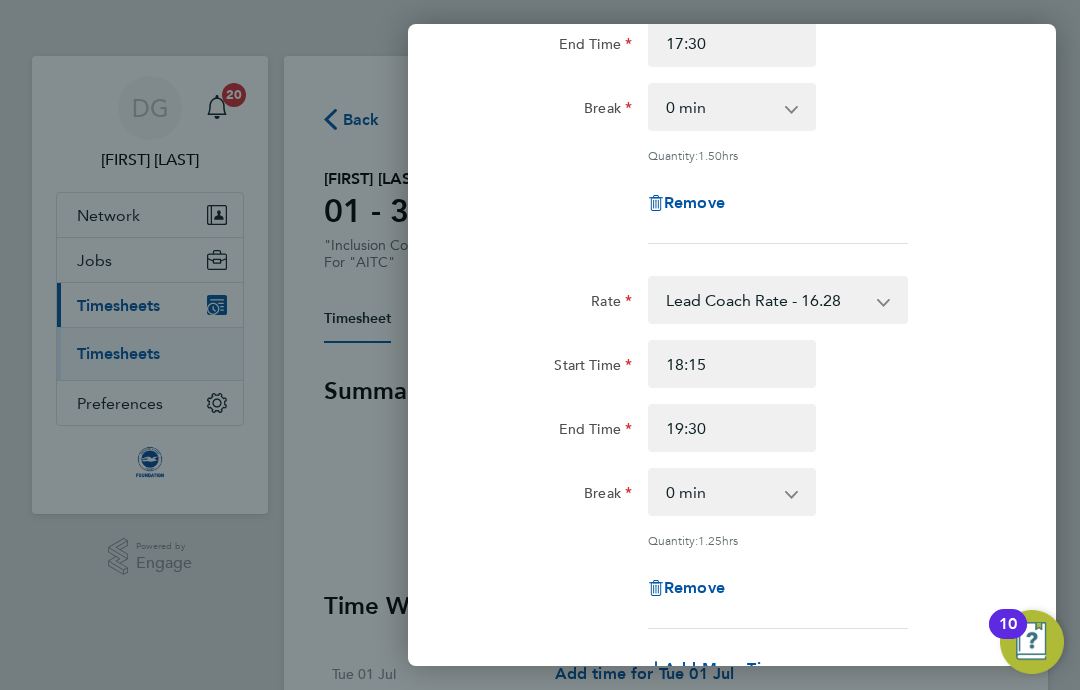 click on "End Time" at bounding box center (732, 428) 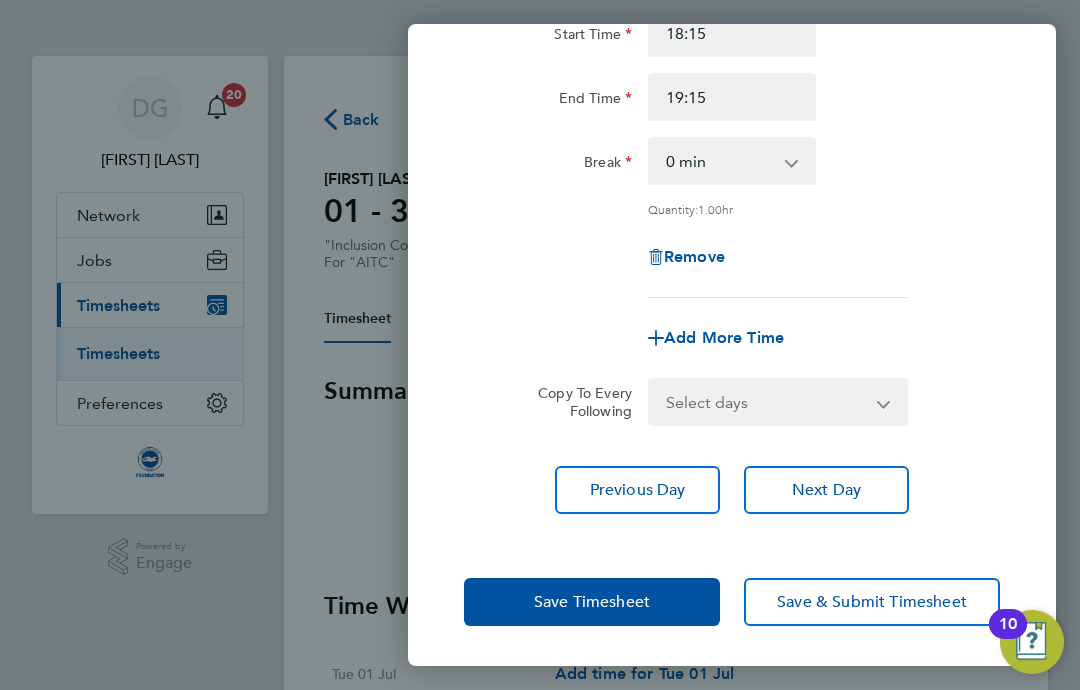 scroll, scrollTop: 600, scrollLeft: 0, axis: vertical 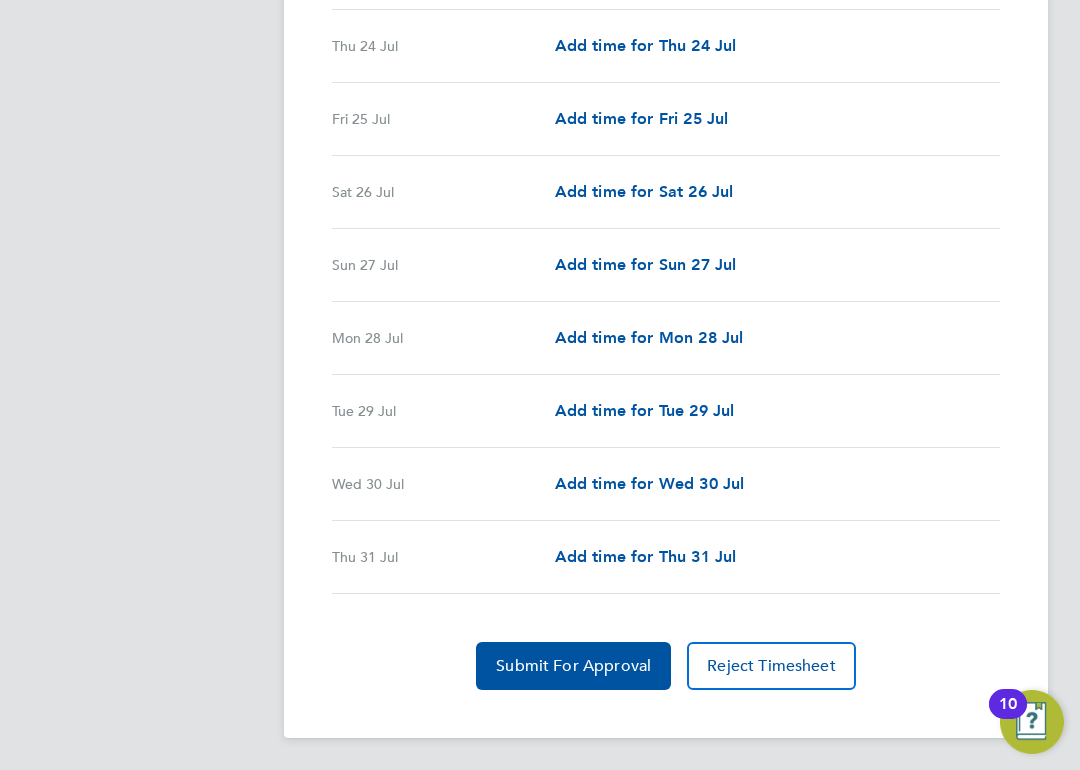 click on "Submit For Approval" 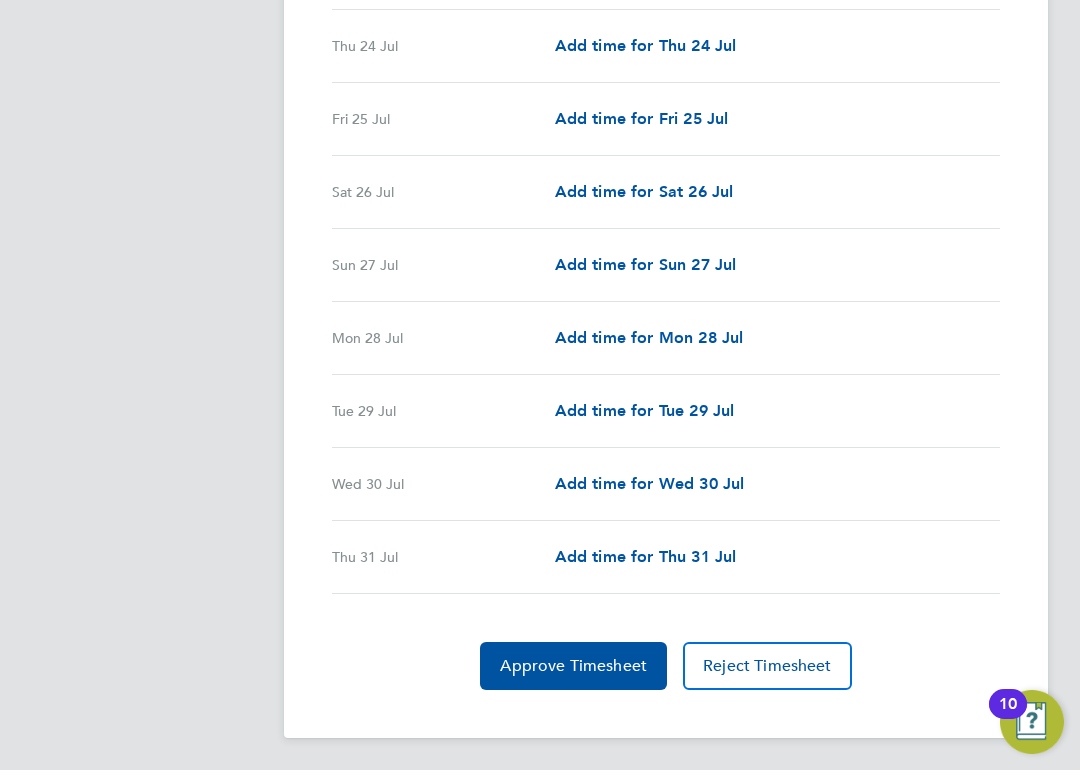 click on "Approve Timesheet" 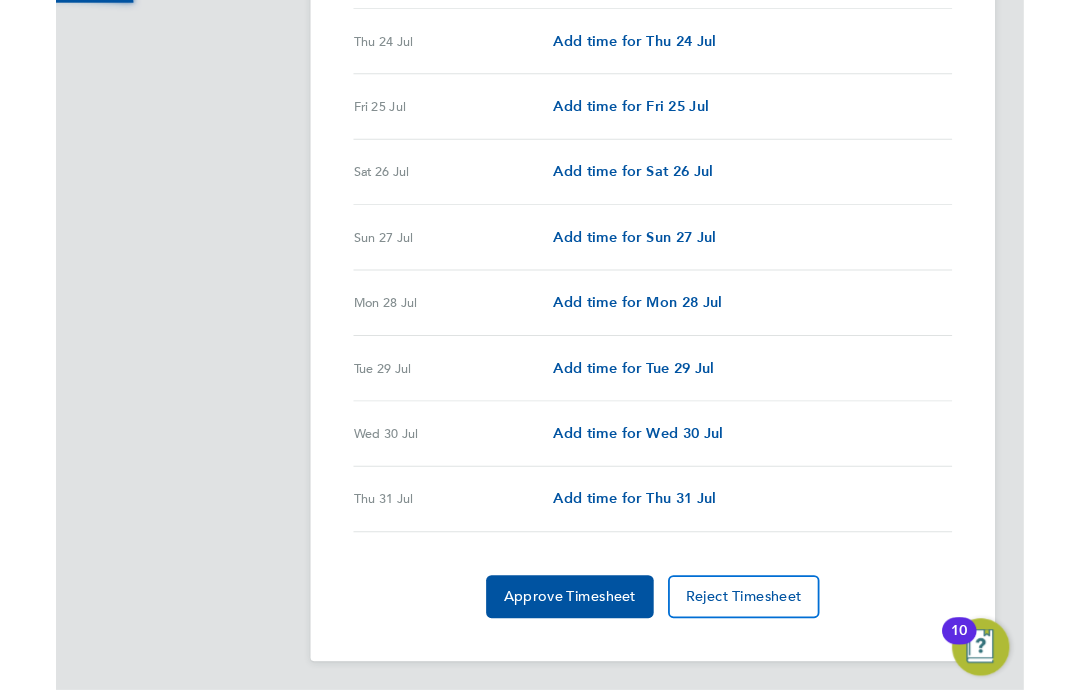 scroll, scrollTop: 0, scrollLeft: 0, axis: both 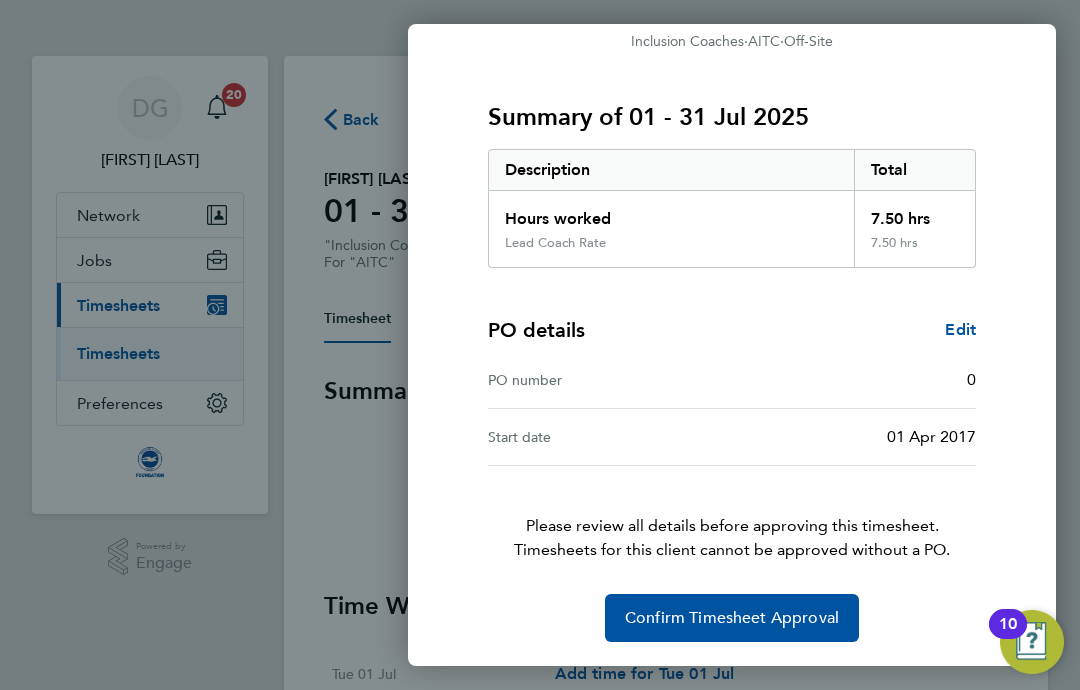 click on "Confirm Timesheet Approval" 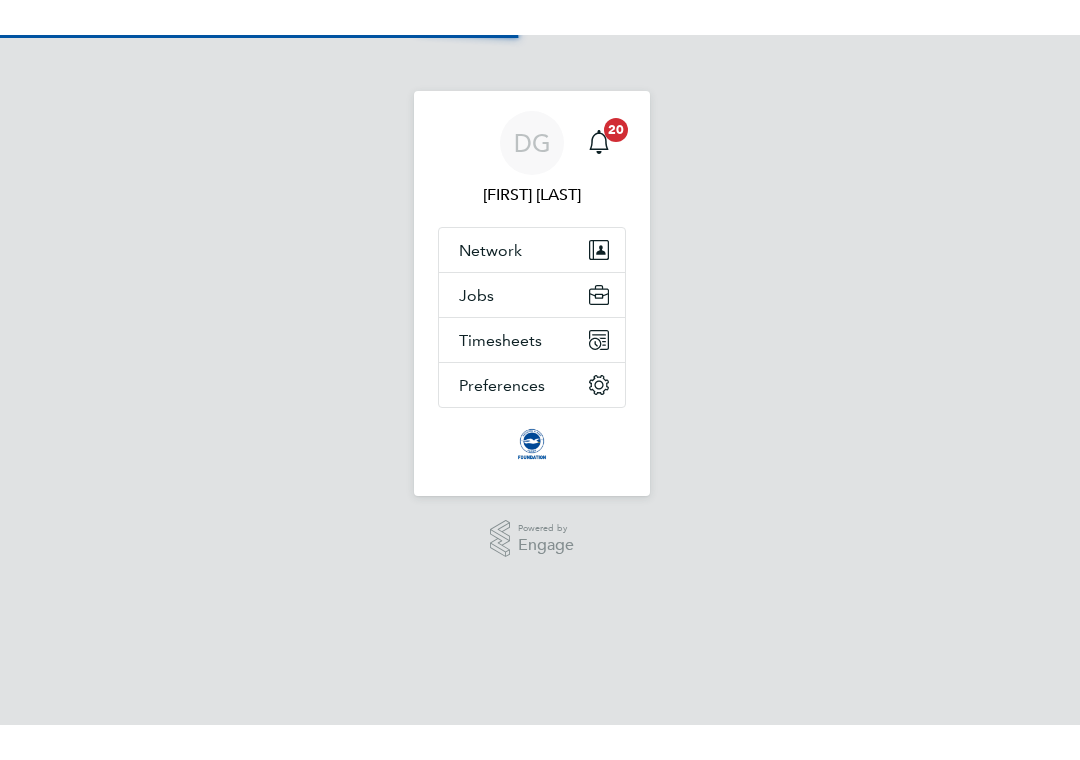scroll, scrollTop: 0, scrollLeft: 0, axis: both 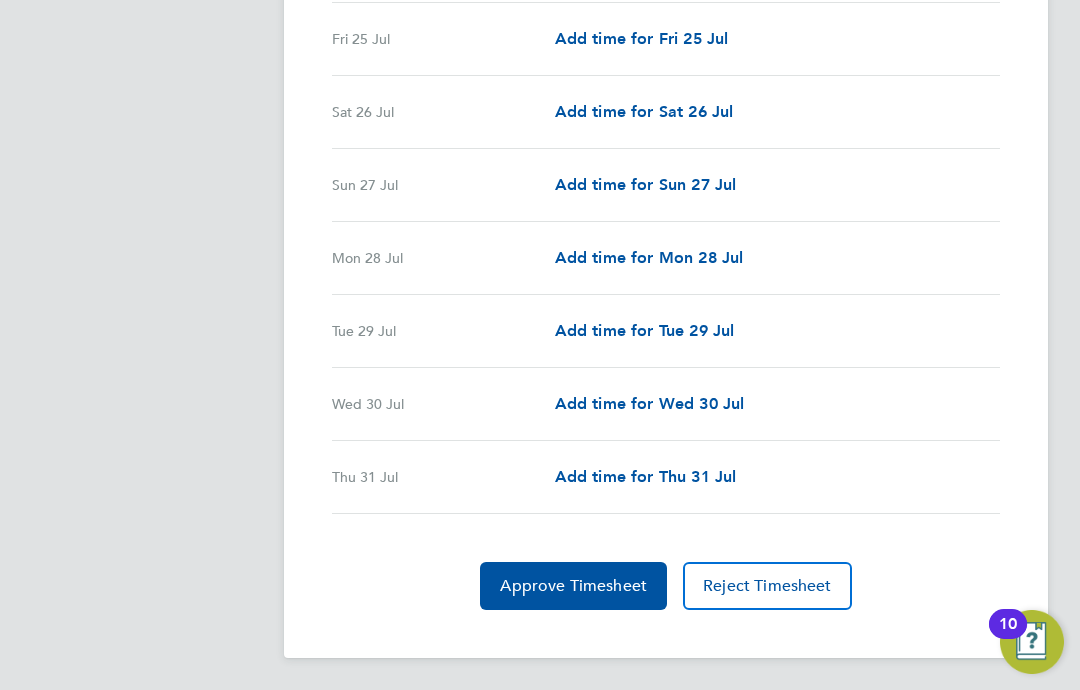 click on "Approve Timesheet" 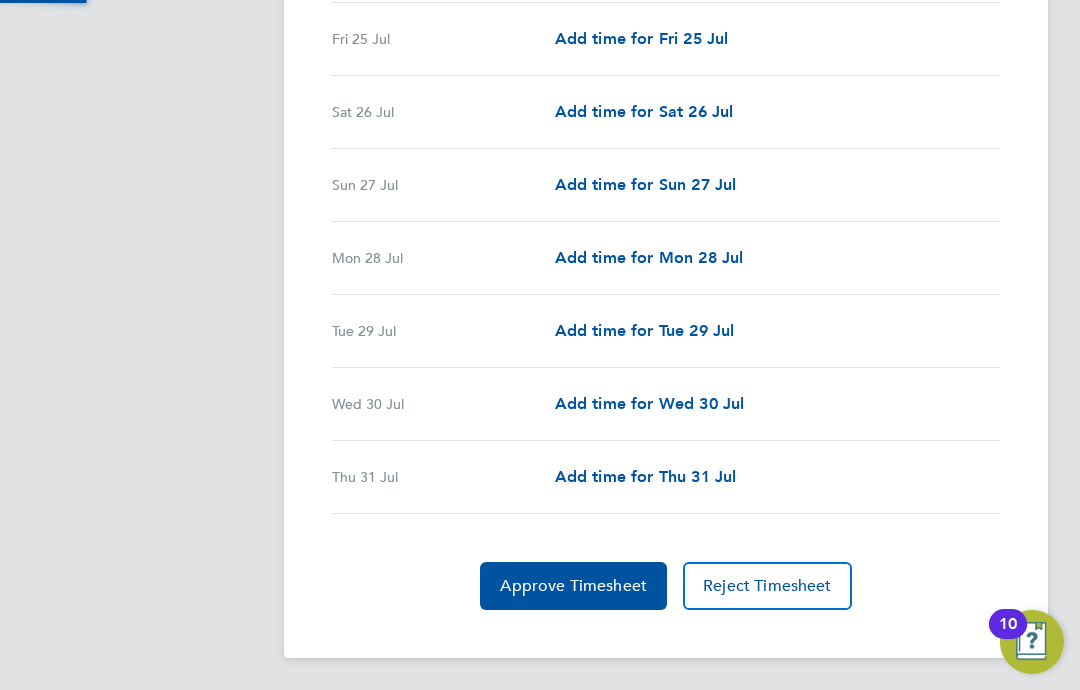 scroll, scrollTop: 0, scrollLeft: 0, axis: both 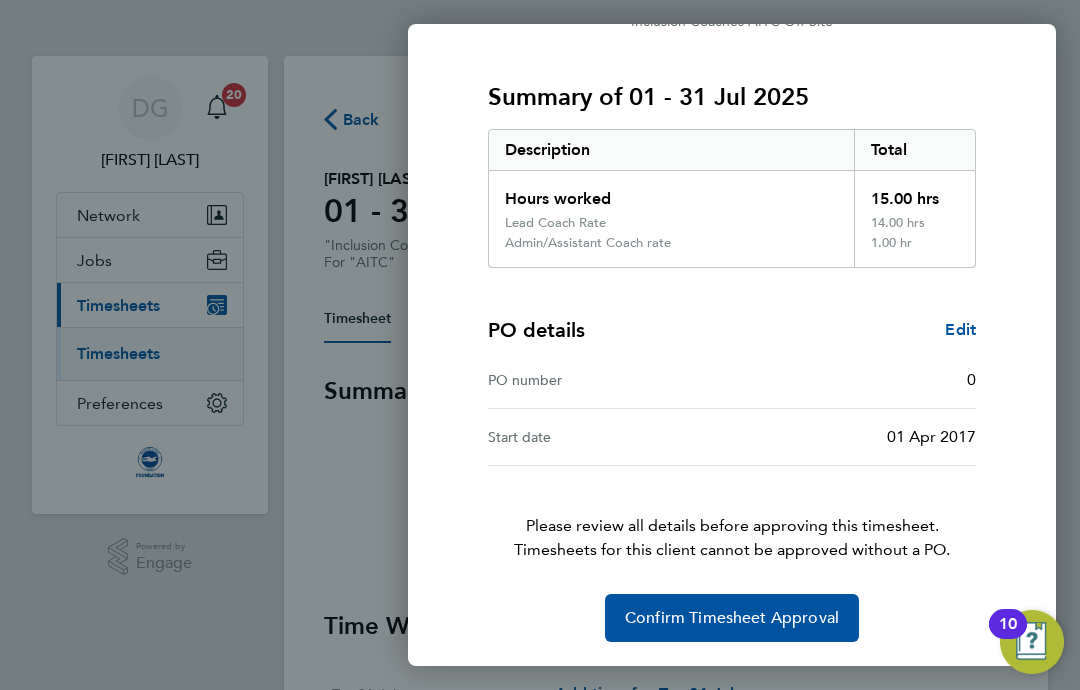click on "Confirm Timesheet Approval" 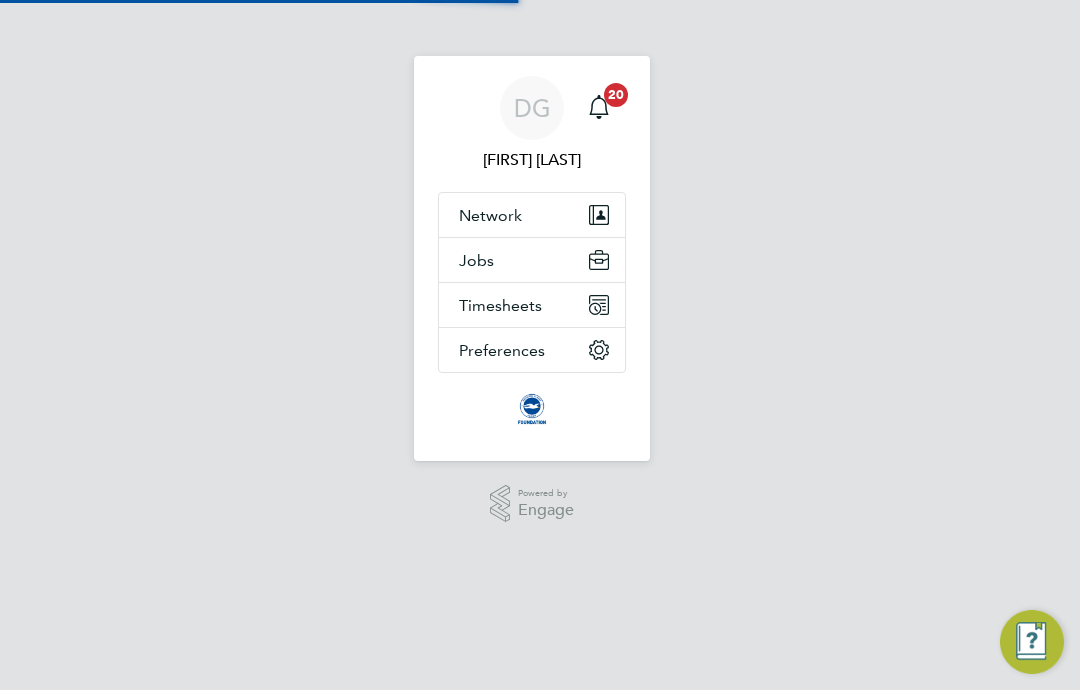 scroll, scrollTop: 0, scrollLeft: 0, axis: both 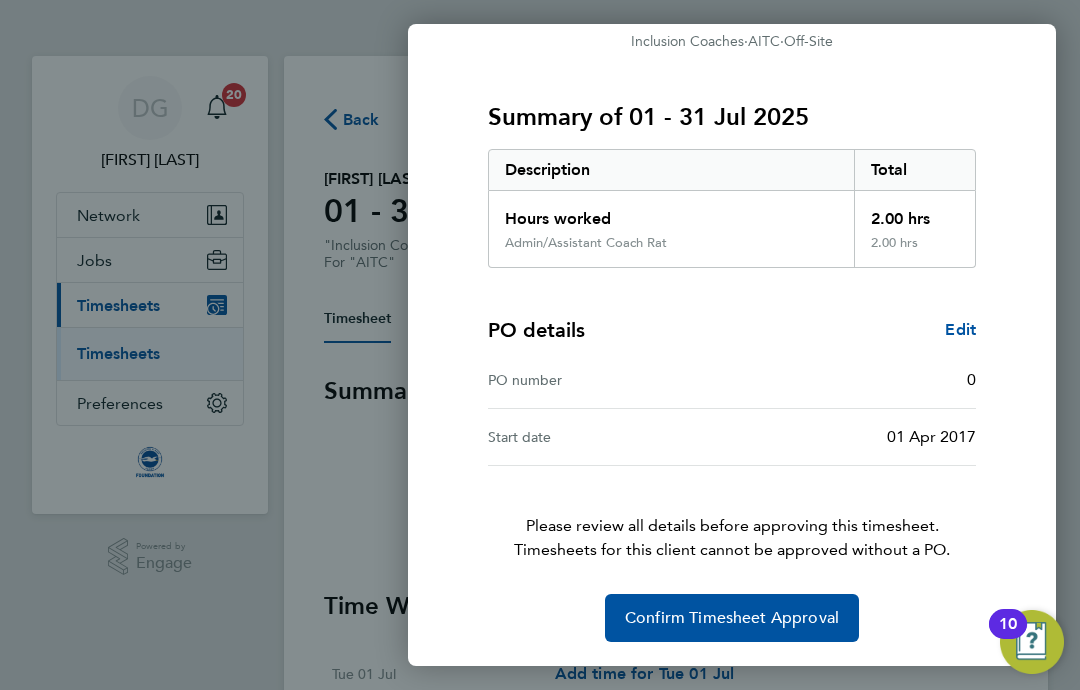 click on "Confirm Timesheet Approval" 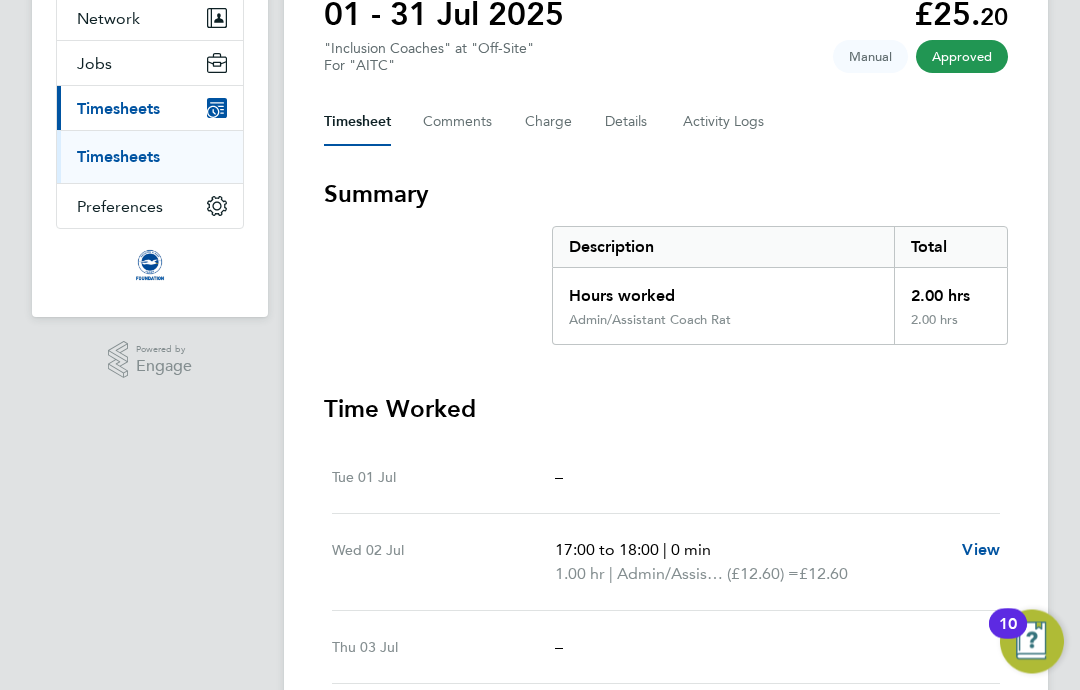 scroll, scrollTop: 0, scrollLeft: 0, axis: both 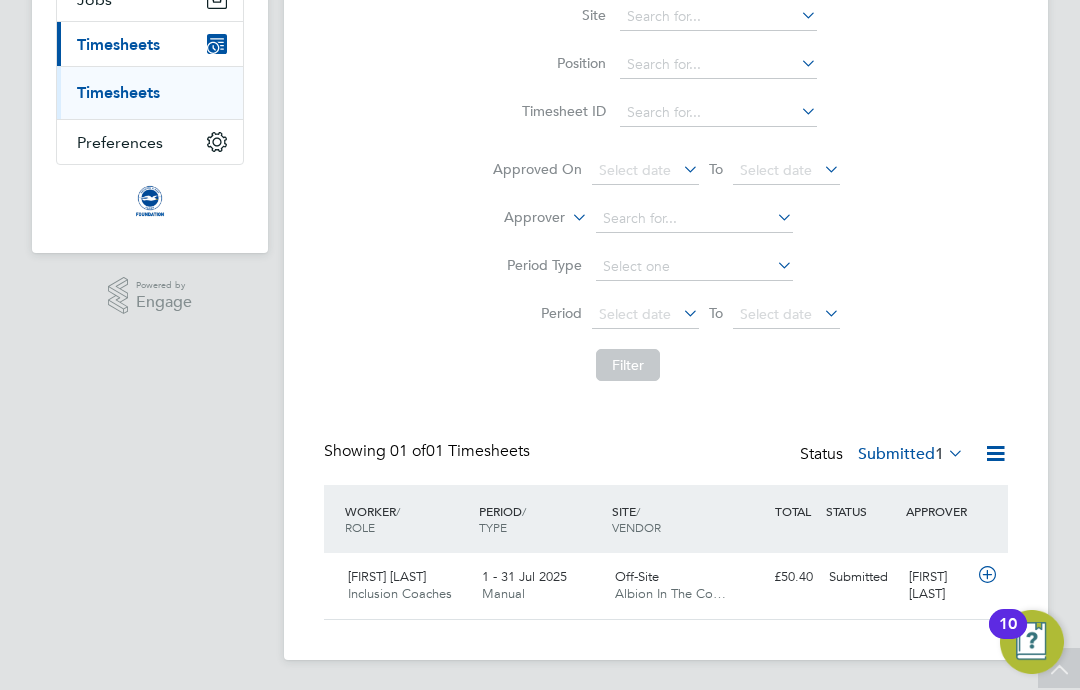 click on "Submitted  1" 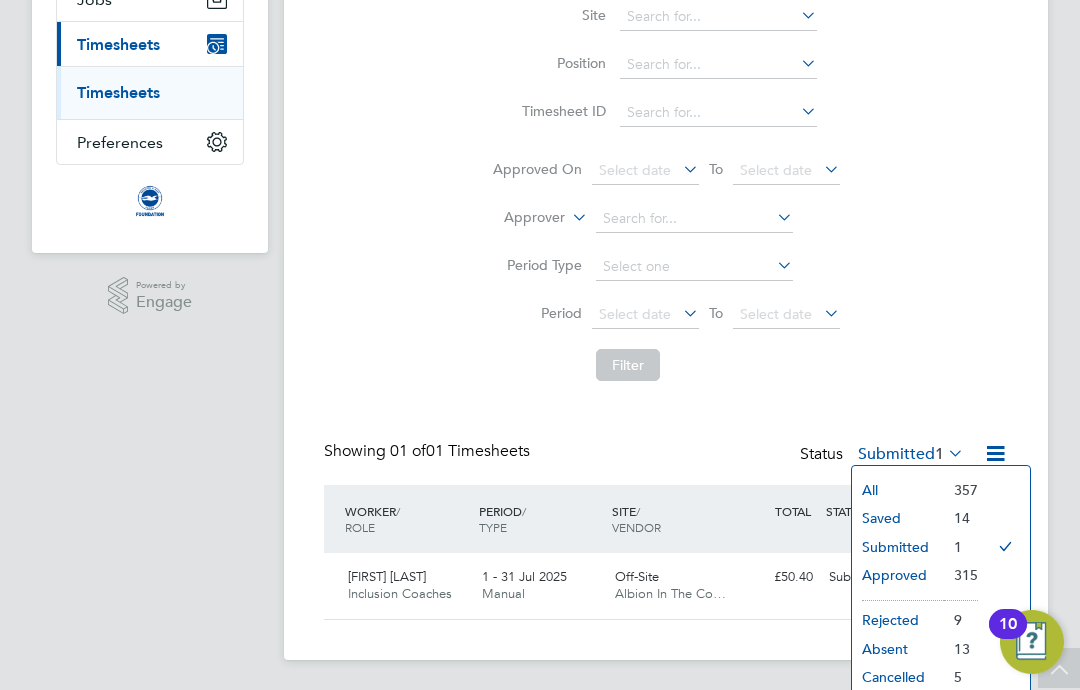 click on "All" 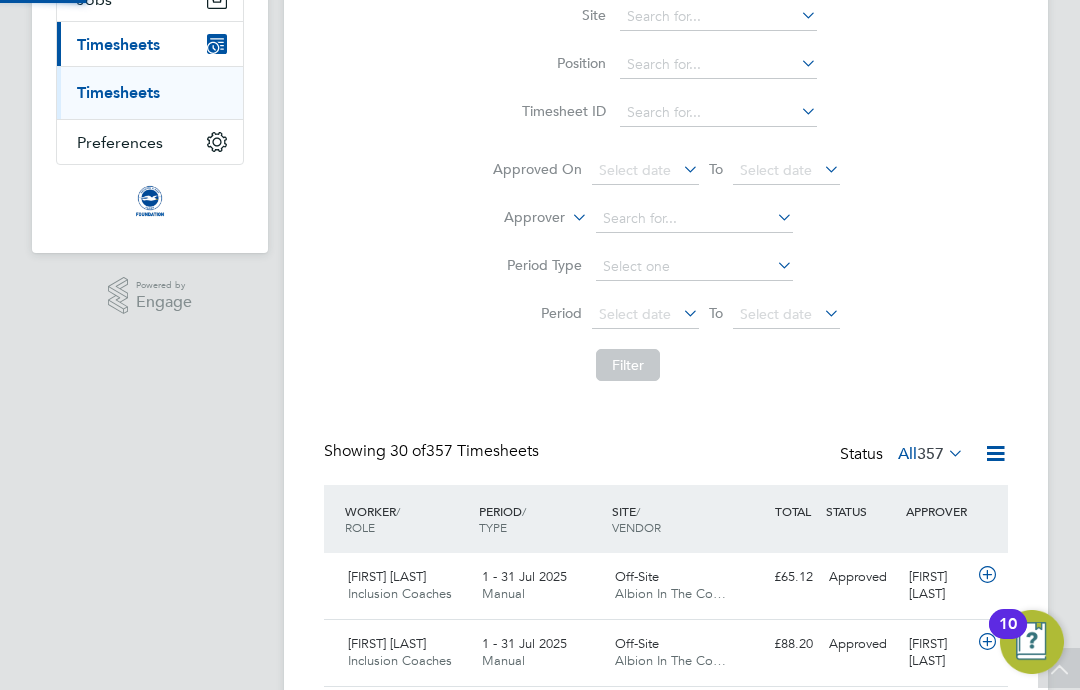 scroll, scrollTop: 10, scrollLeft: 10, axis: both 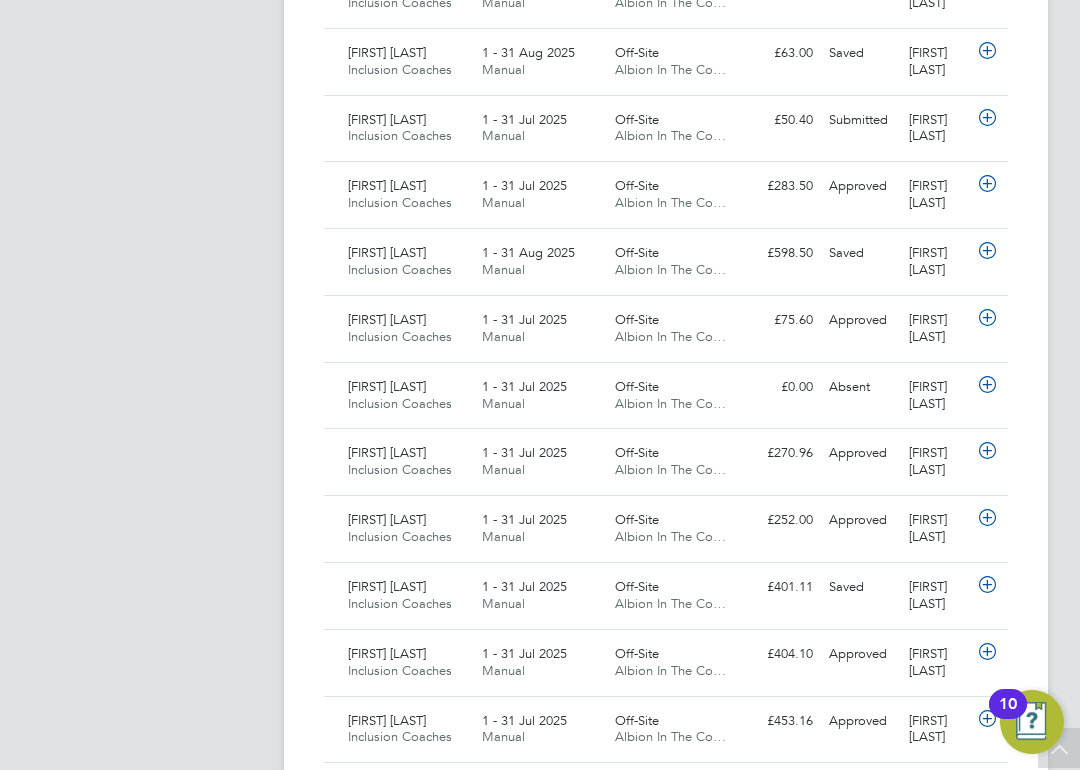 click 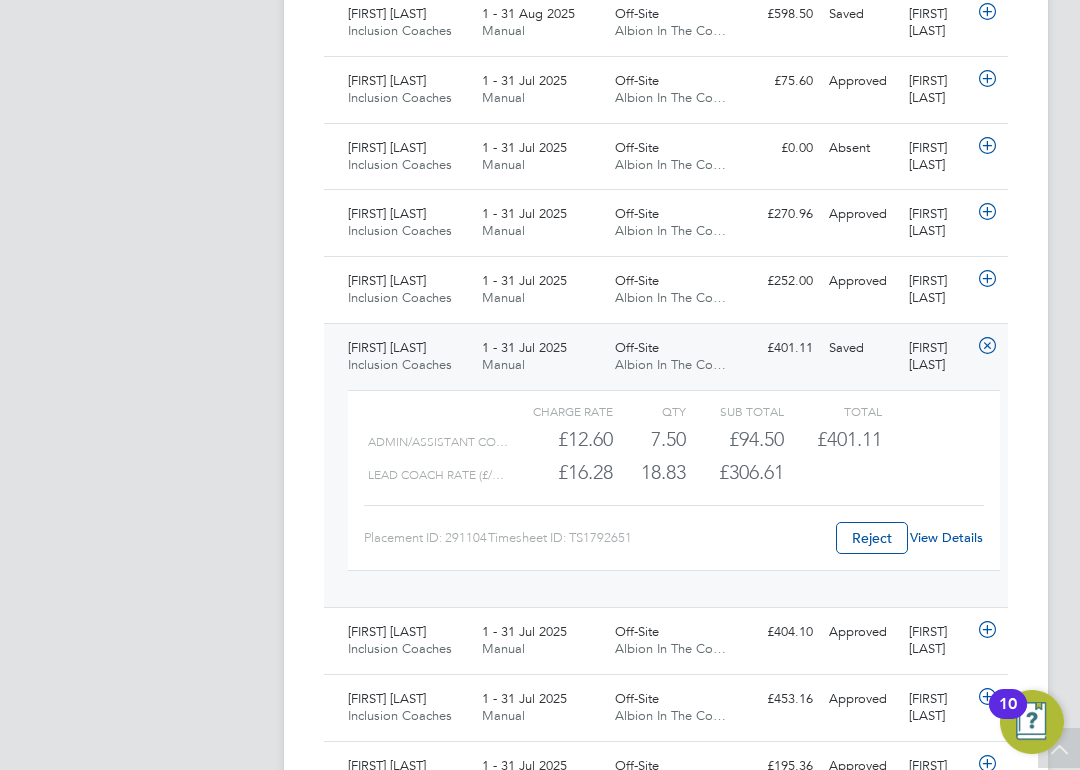 click on "View Details" 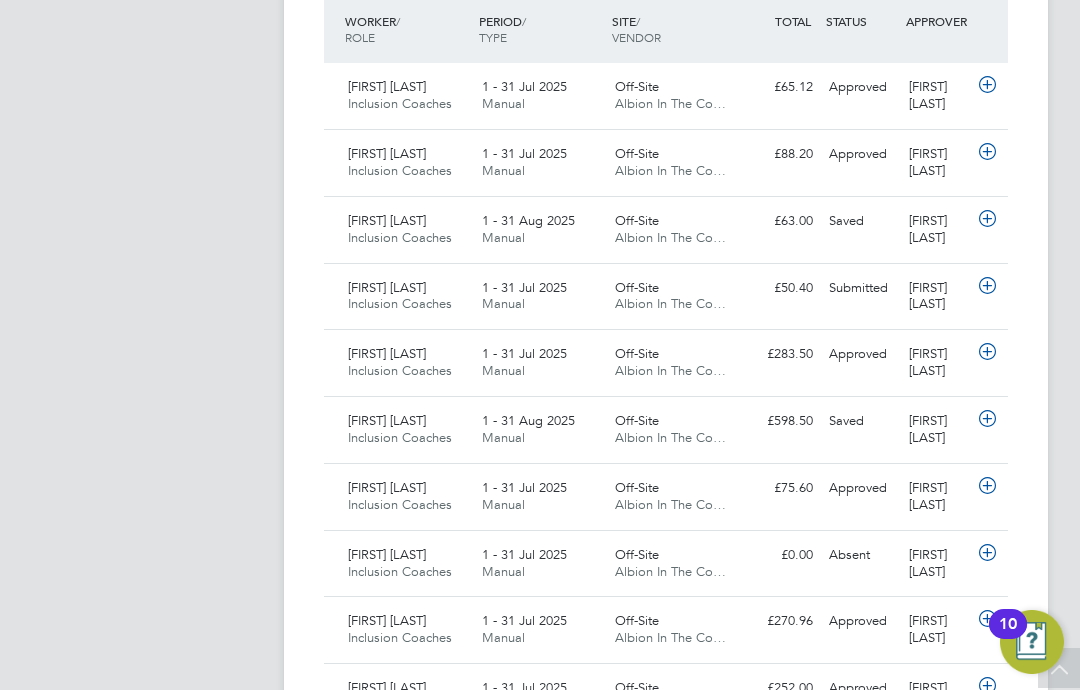scroll, scrollTop: 748, scrollLeft: 0, axis: vertical 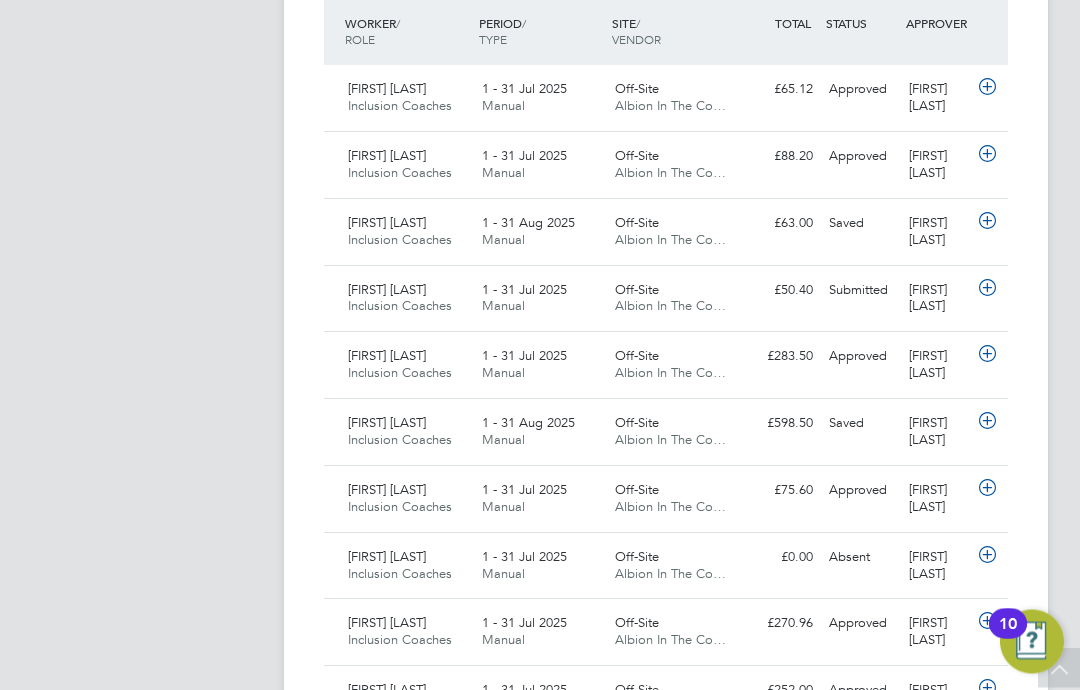 click 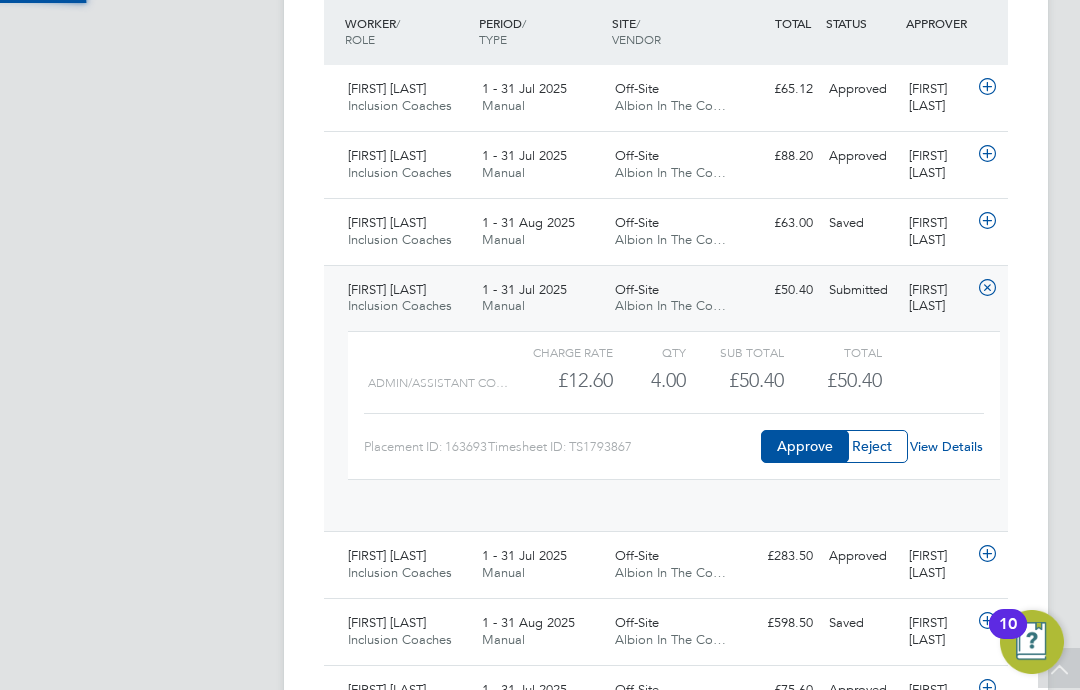 scroll, scrollTop: 10, scrollLeft: 10, axis: both 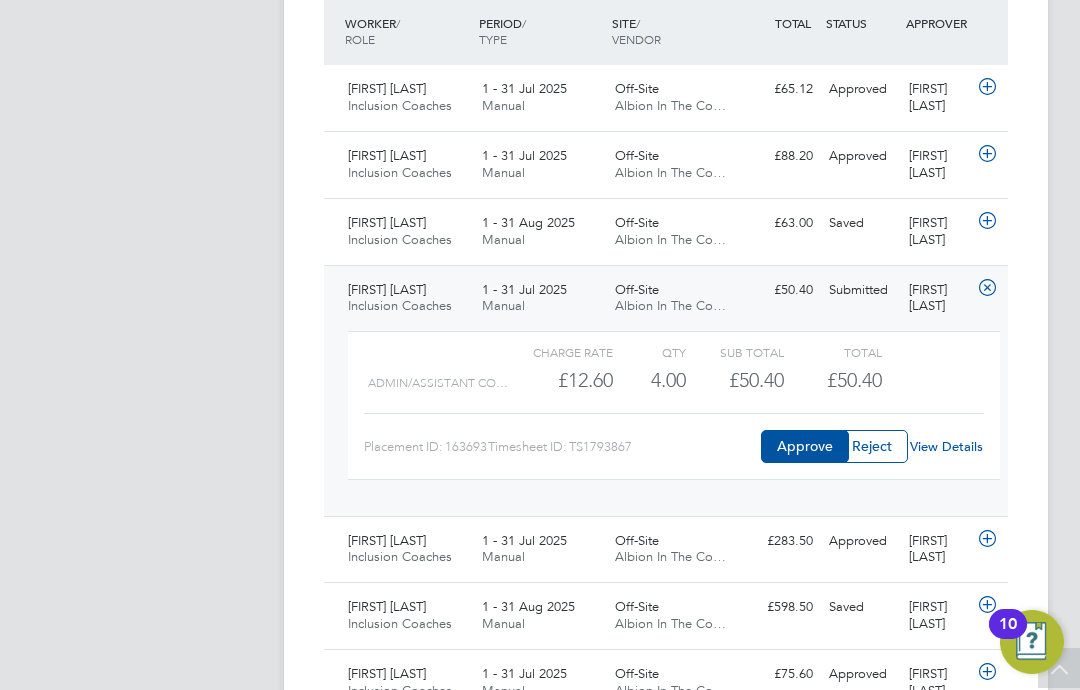 click on "View Details" 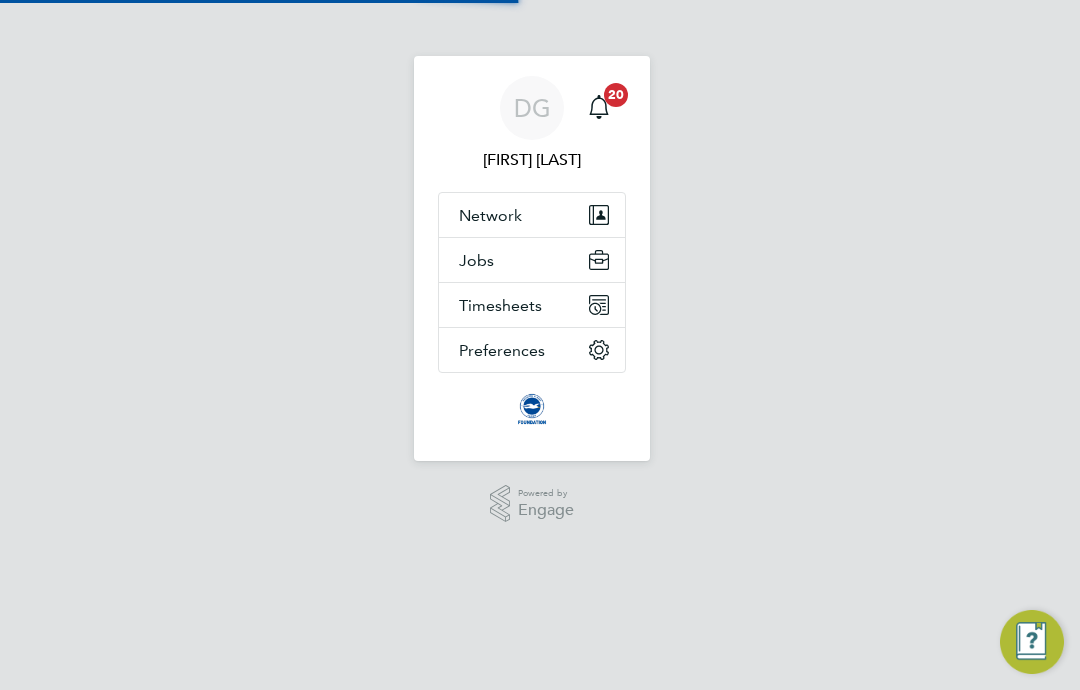 scroll, scrollTop: 0, scrollLeft: 0, axis: both 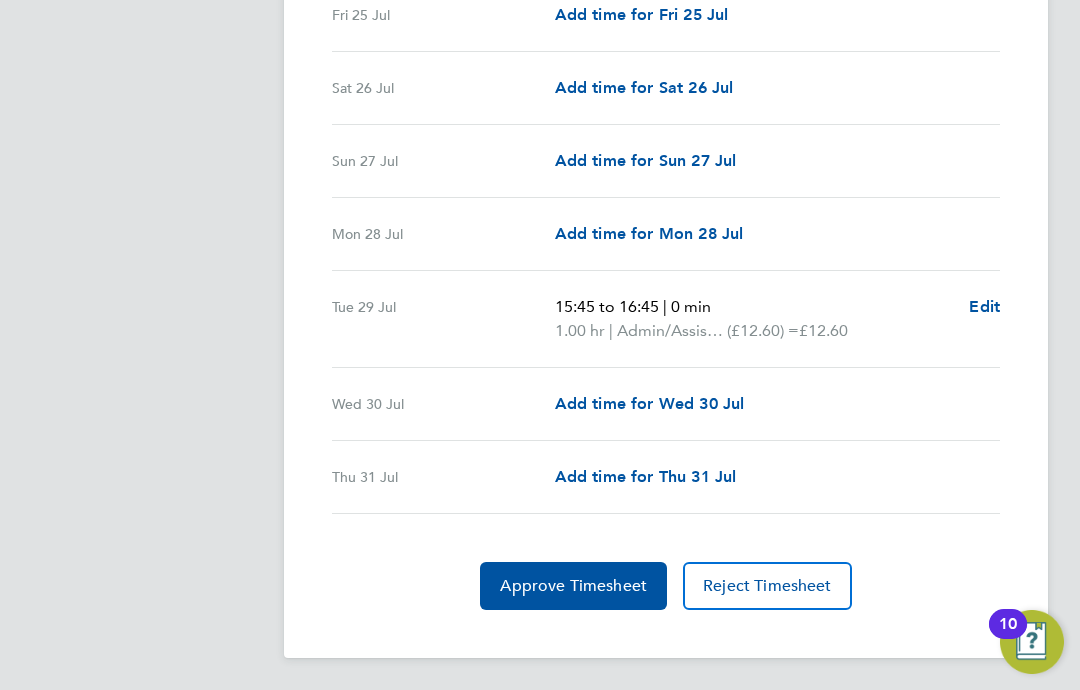 click on "Approve Timesheet" 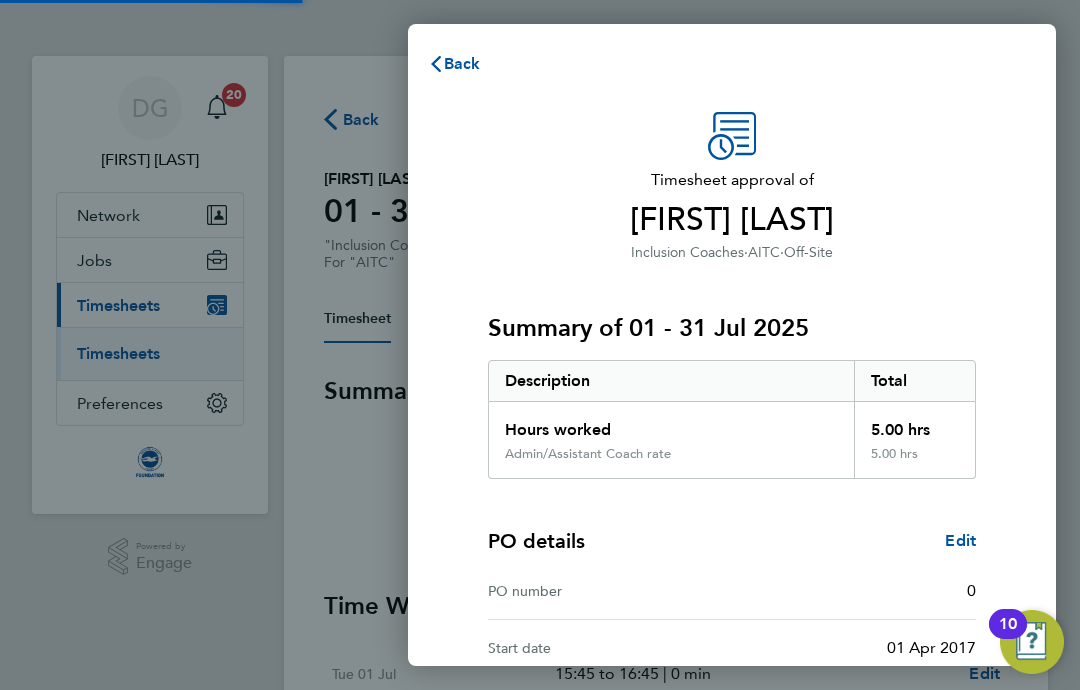 scroll, scrollTop: 0, scrollLeft: 0, axis: both 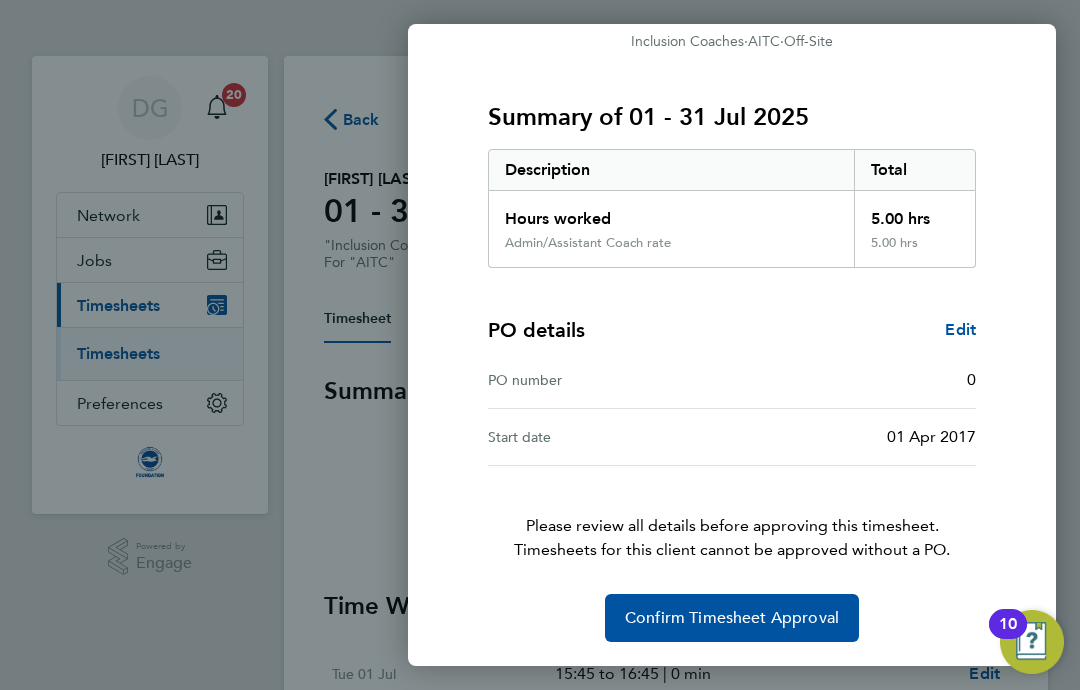 click on "Confirm Timesheet Approval" 